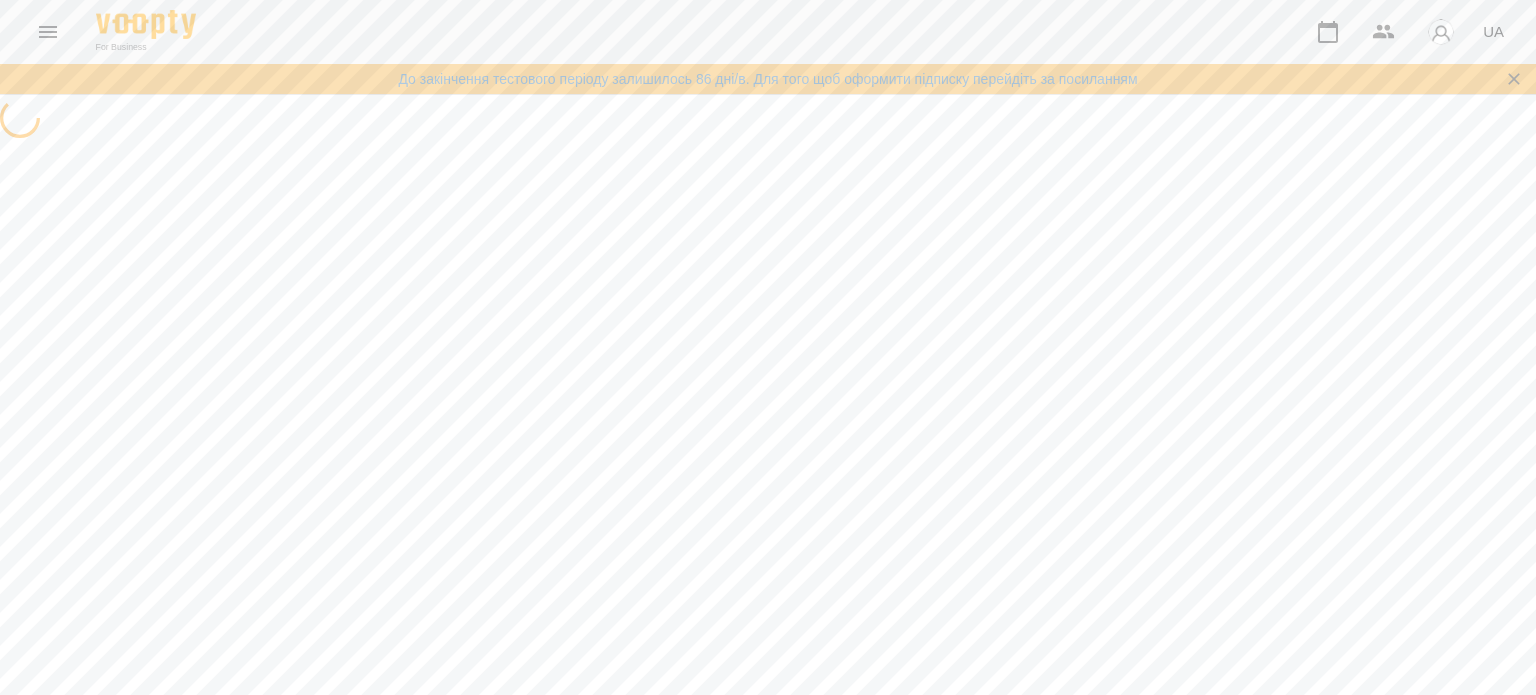 scroll, scrollTop: 0, scrollLeft: 0, axis: both 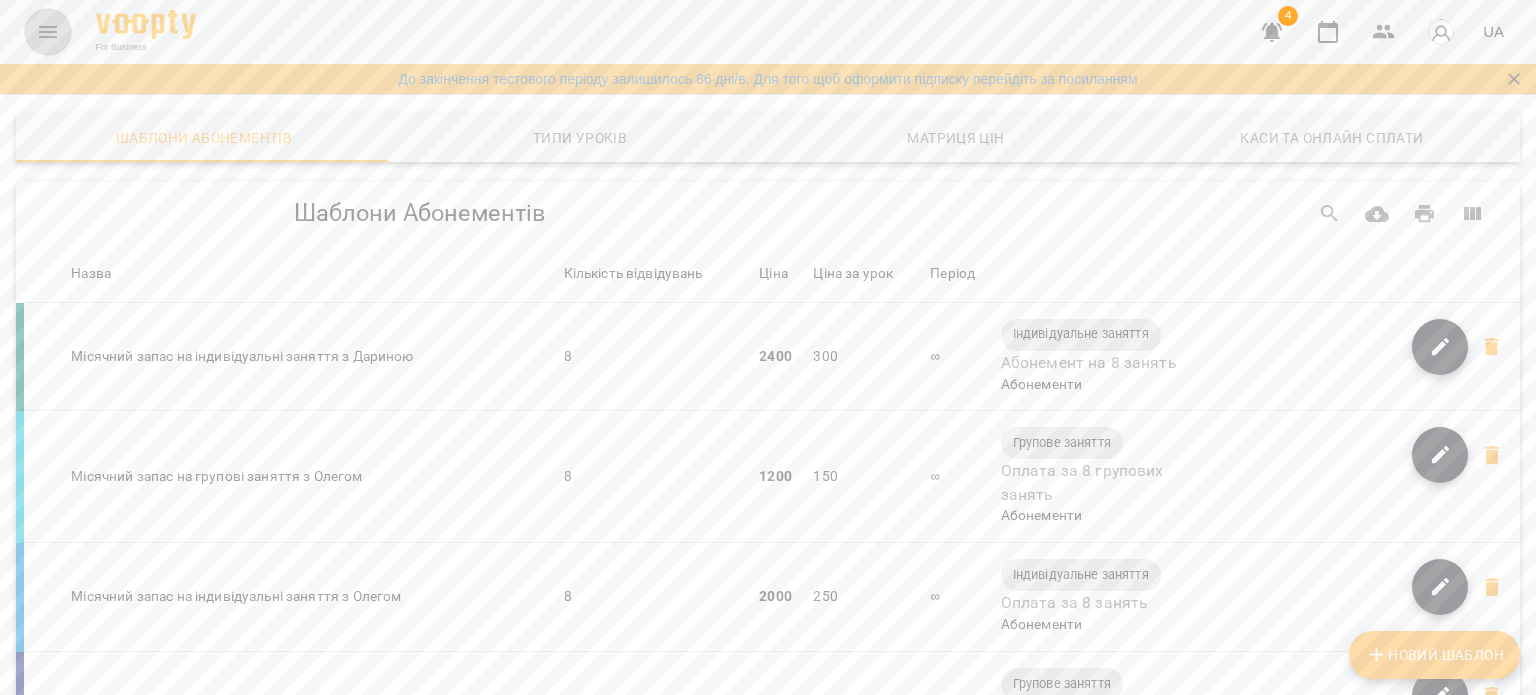click 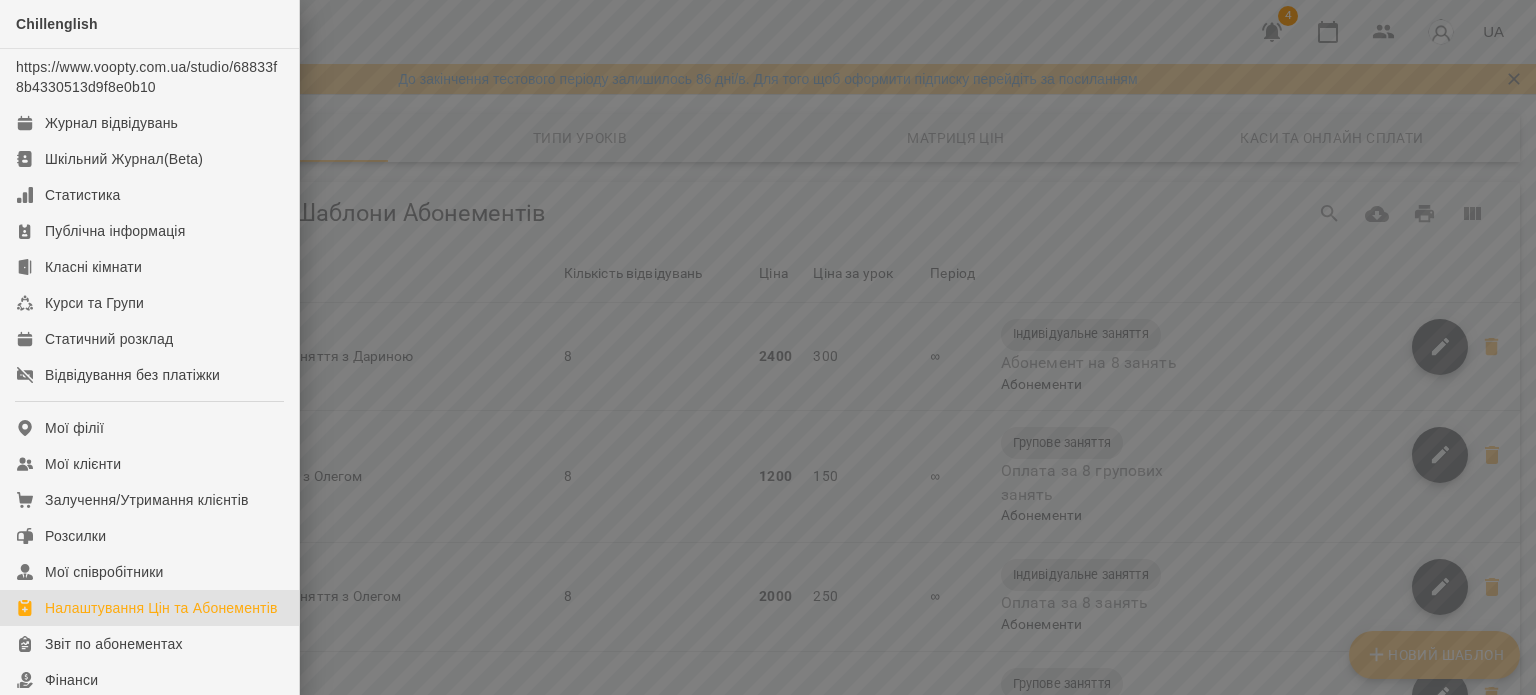 click at bounding box center [768, 347] 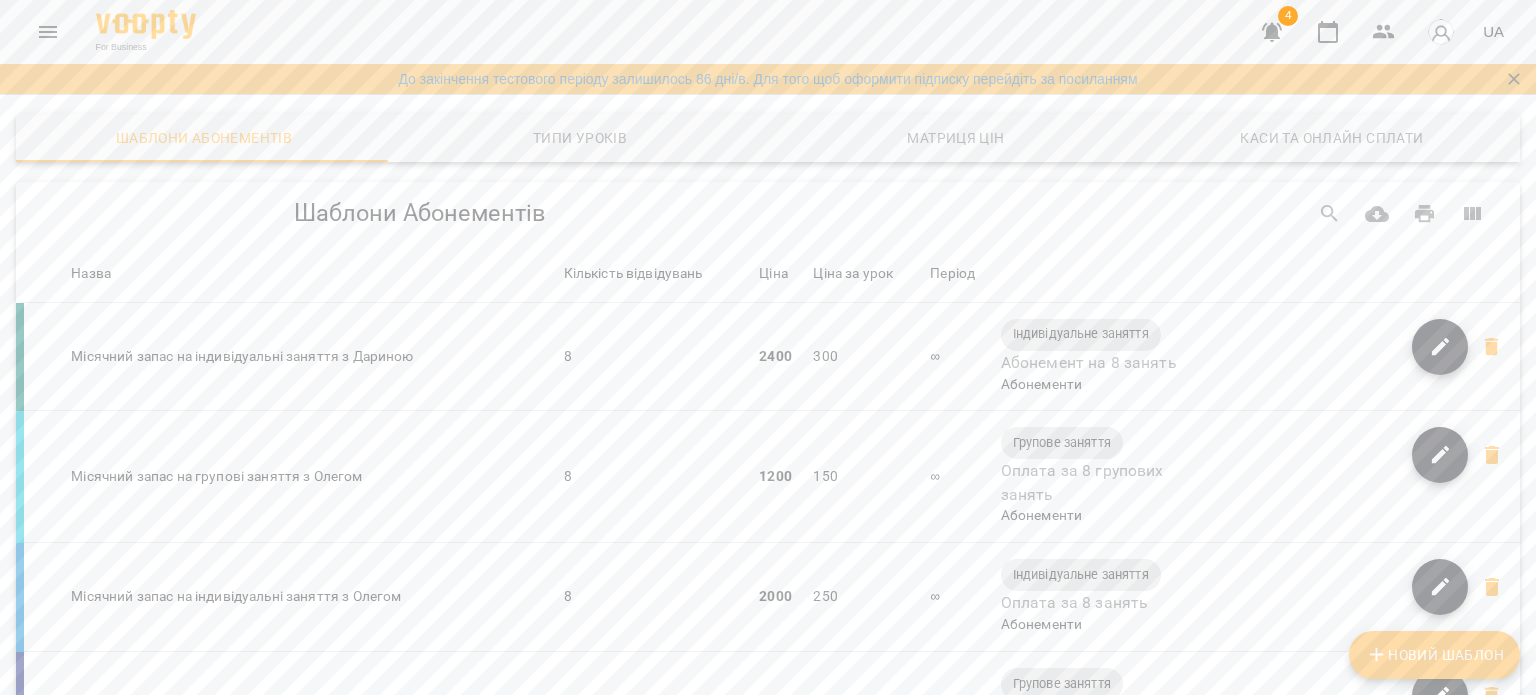 click 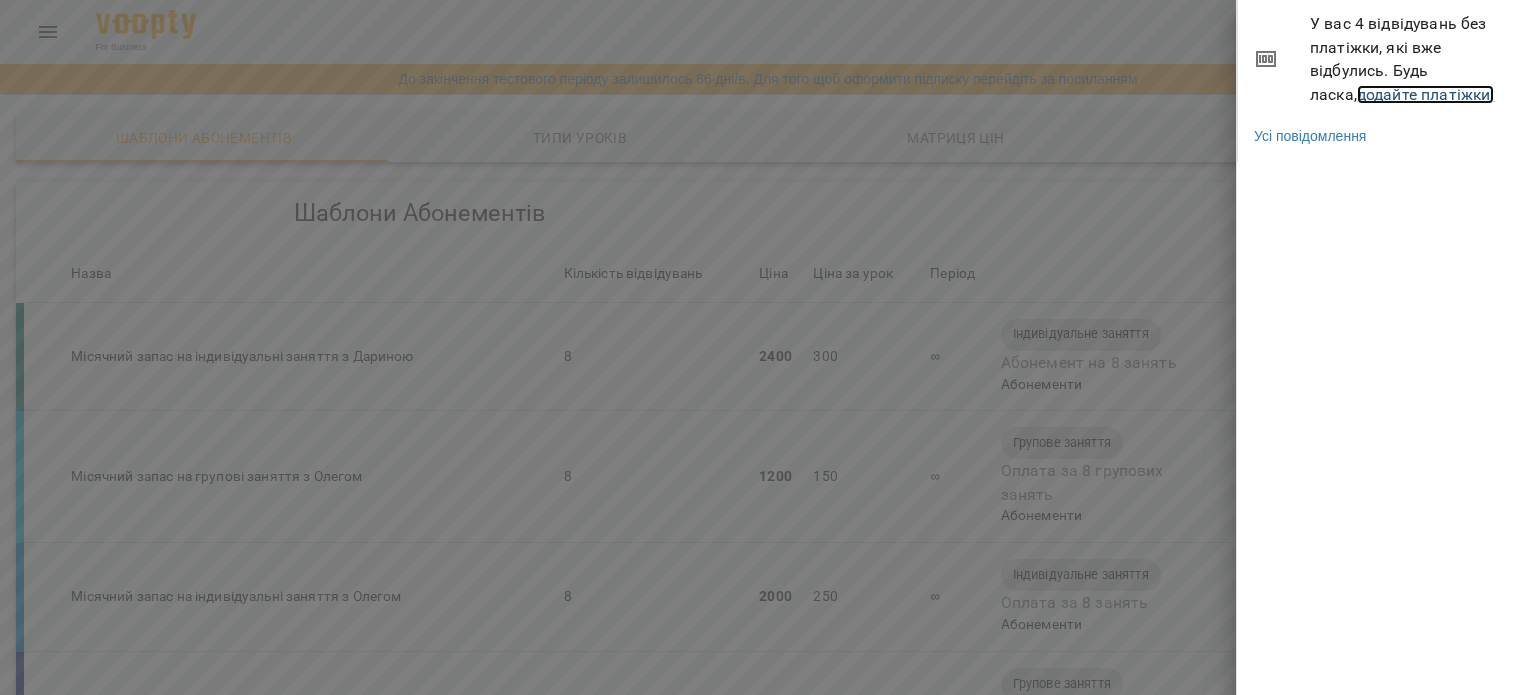 click on "додайте платіжки!" at bounding box center [1426, 94] 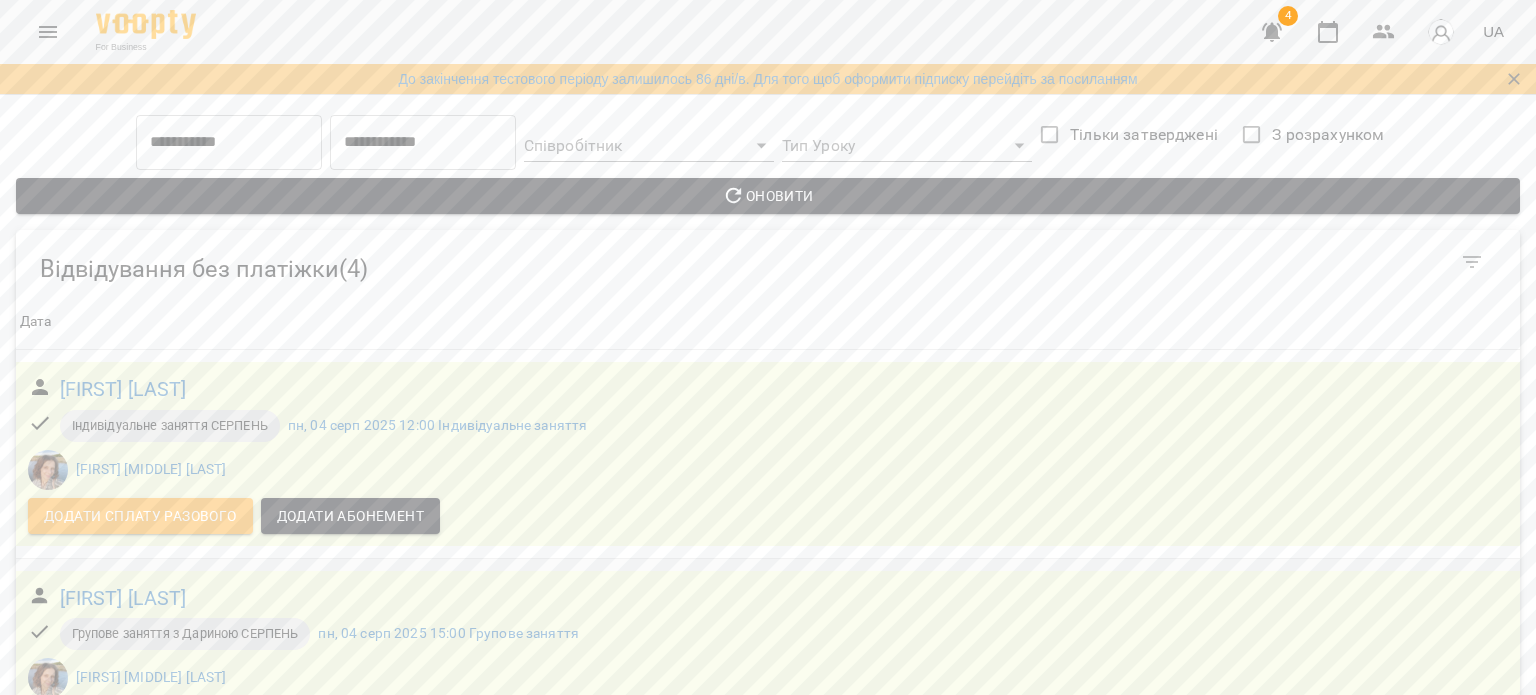 scroll, scrollTop: 503, scrollLeft: 0, axis: vertical 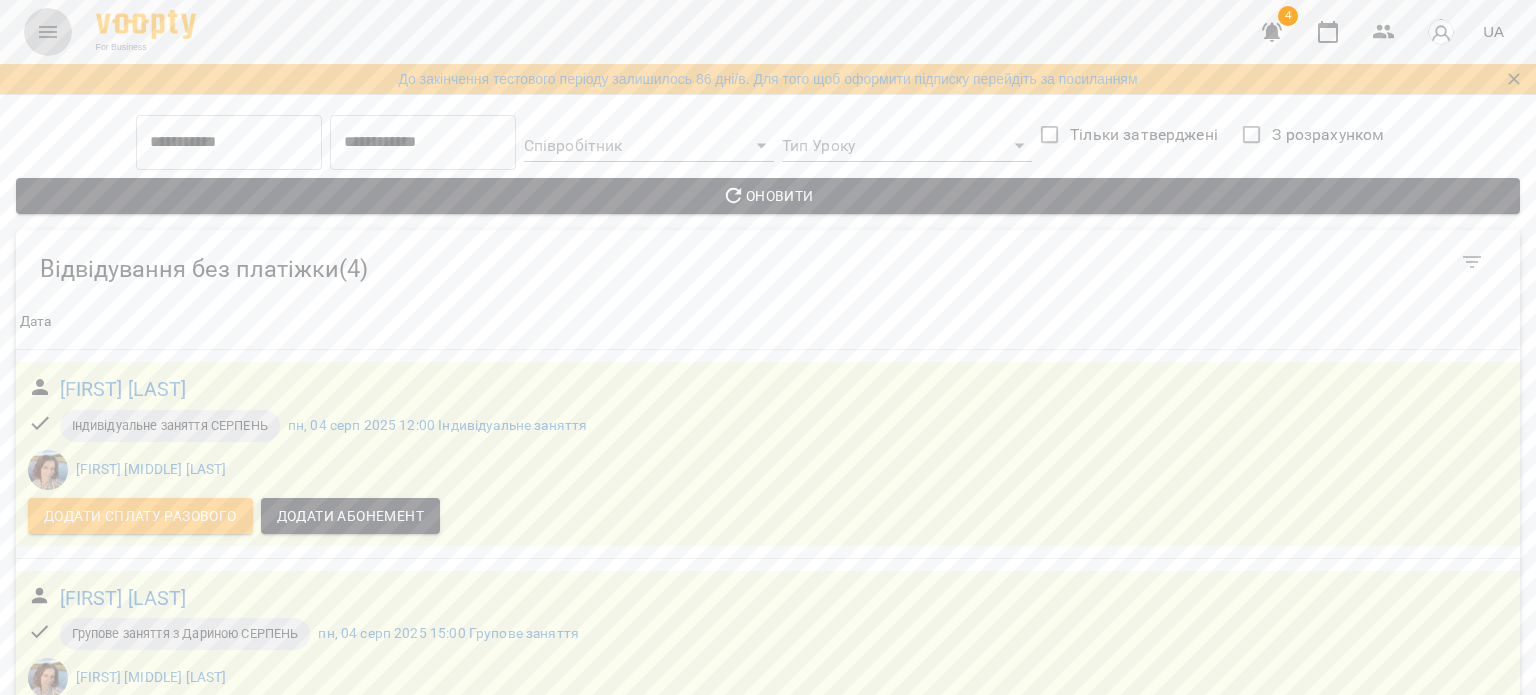 click 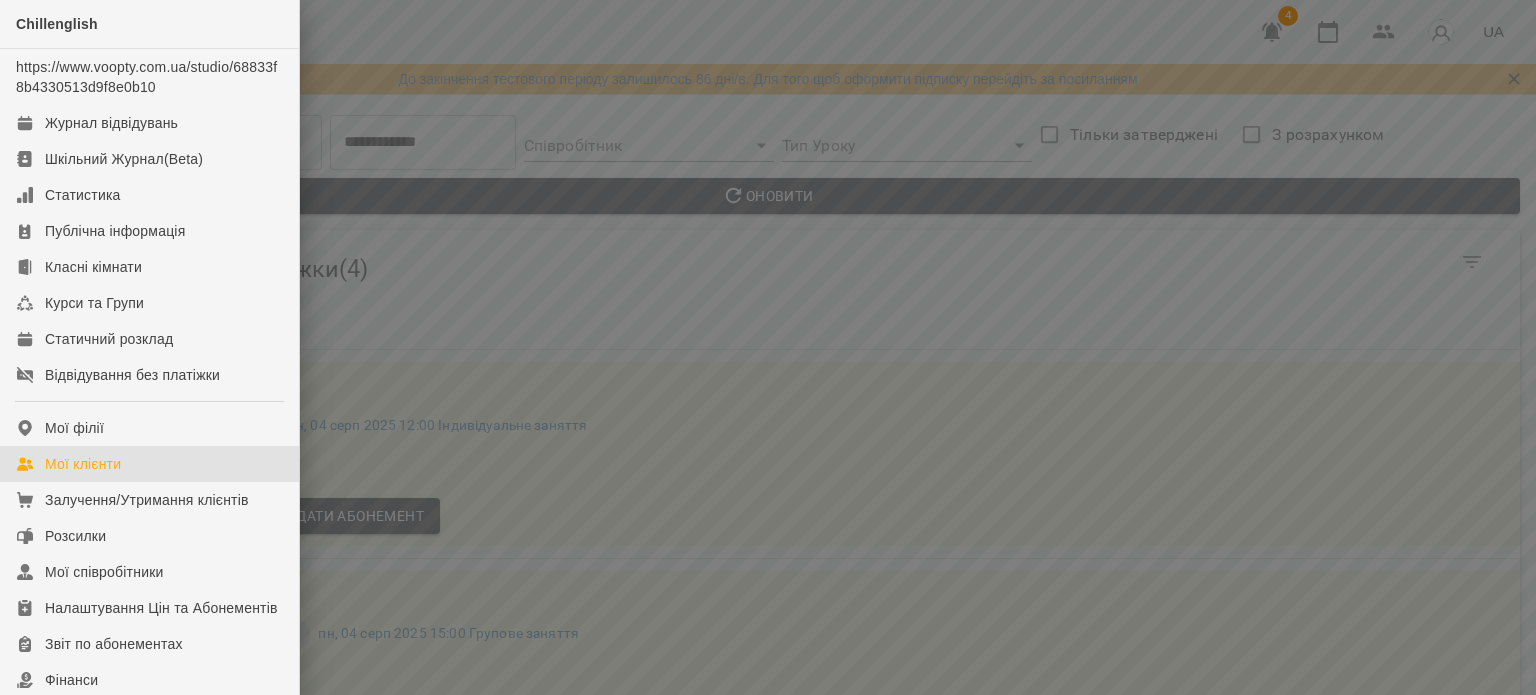 click on "Мої клієнти" at bounding box center [149, 464] 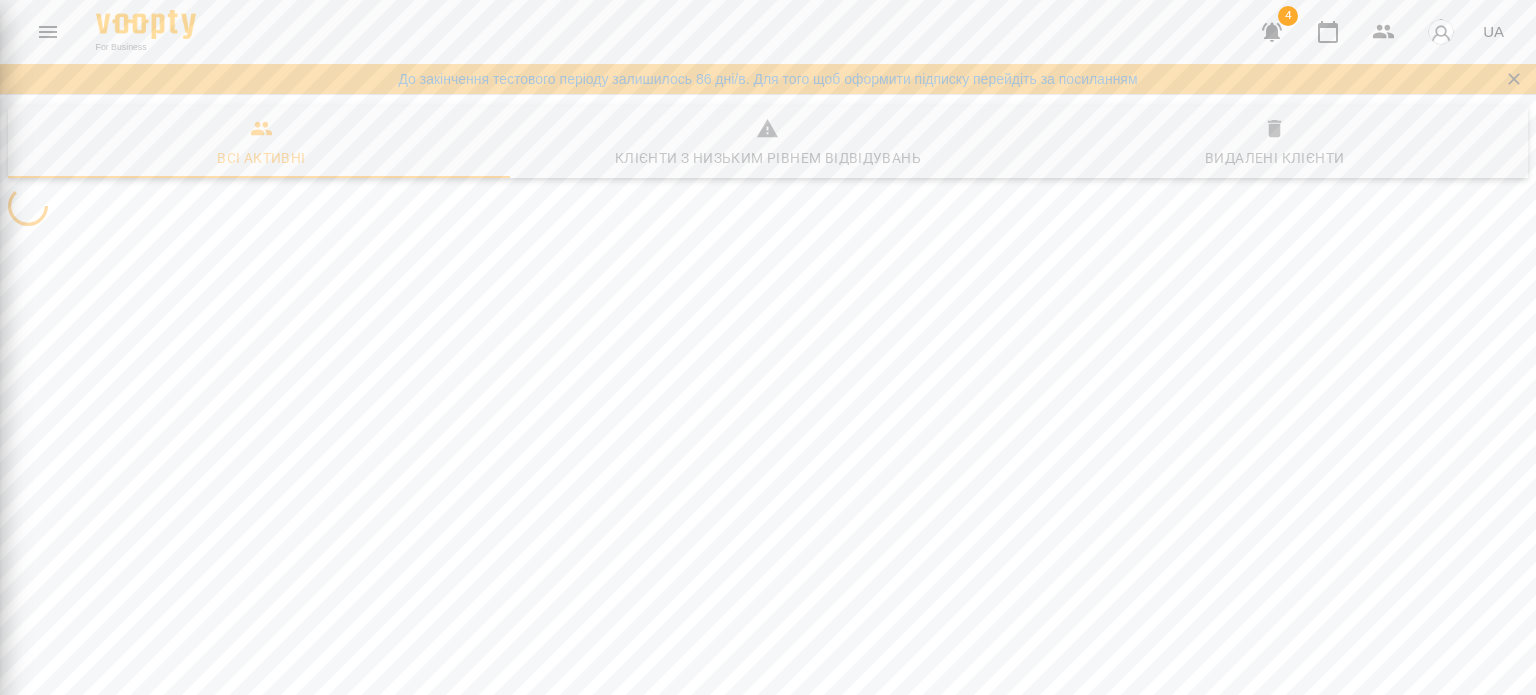 scroll, scrollTop: 0, scrollLeft: 0, axis: both 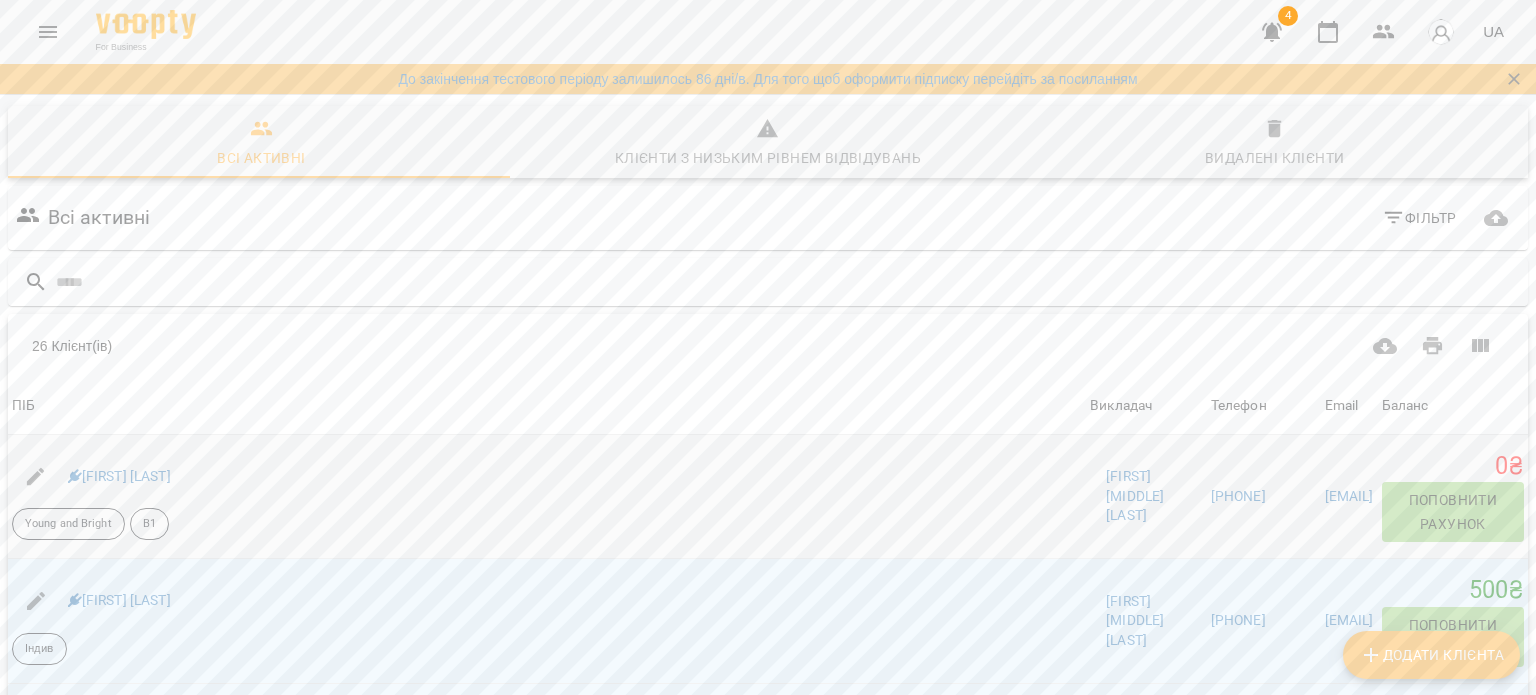 click on "Поповнити рахунок" at bounding box center [1453, 512] 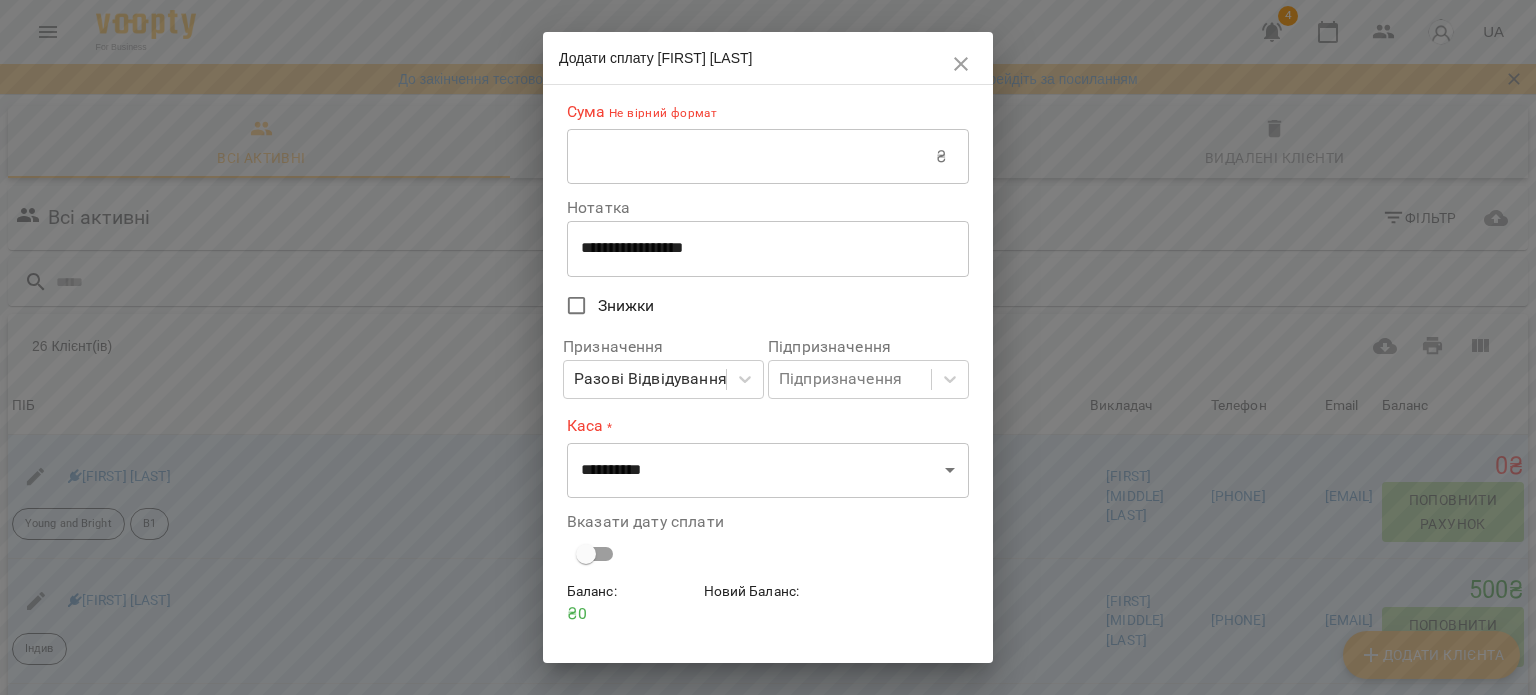 click at bounding box center (751, 157) 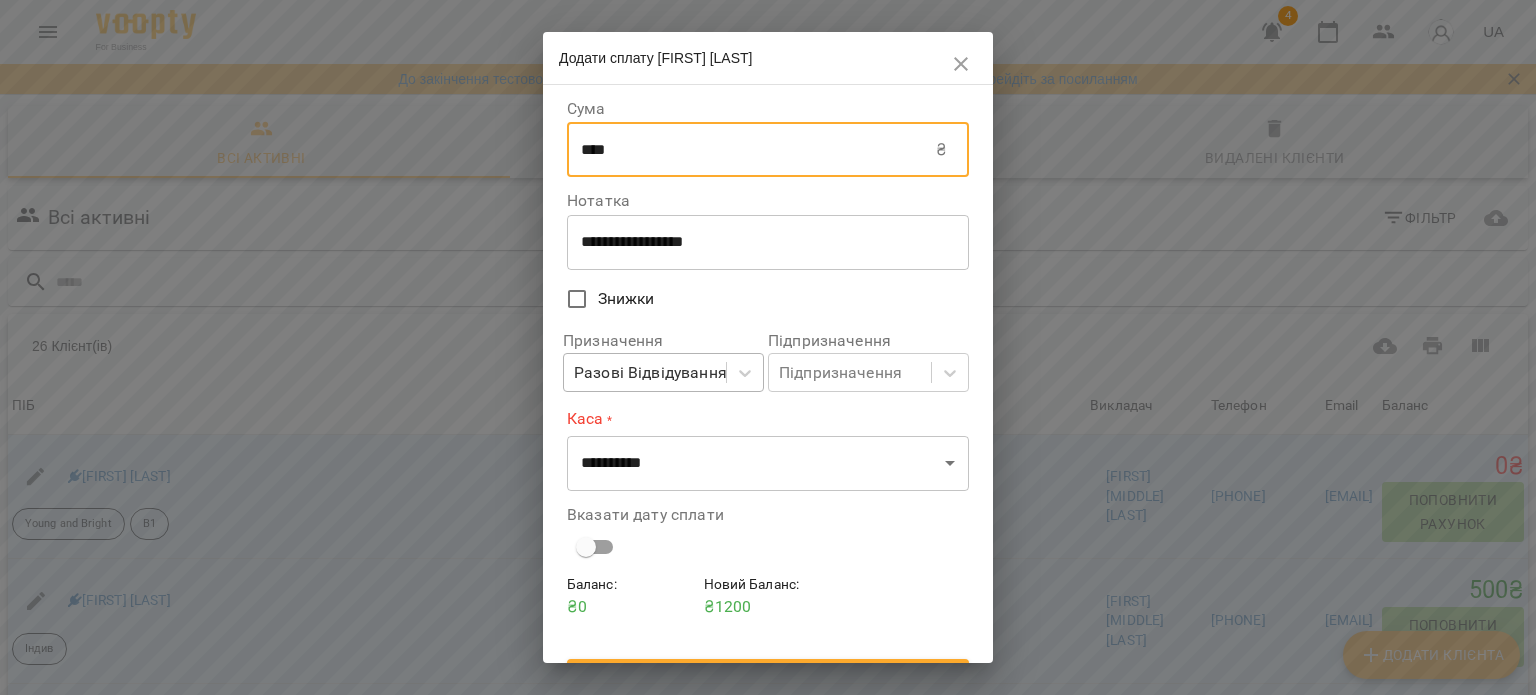 type on "****" 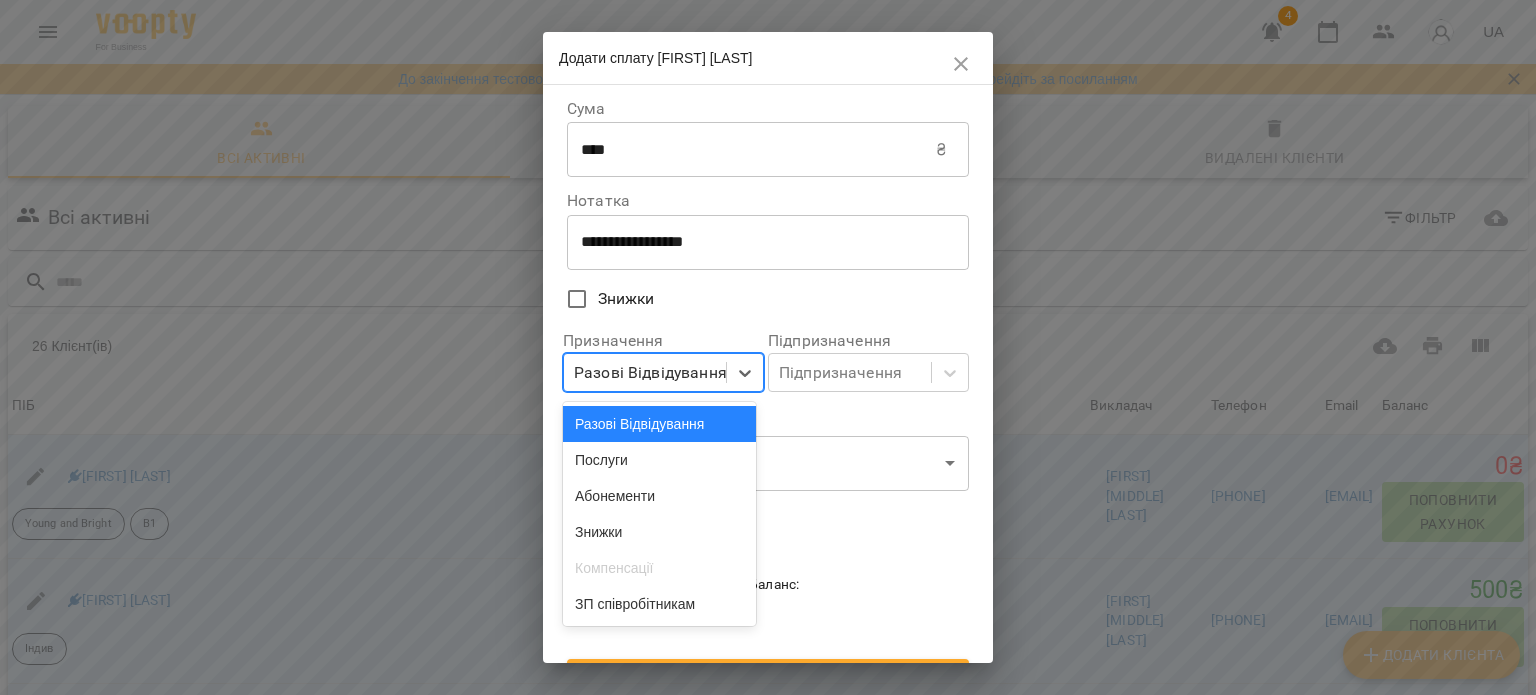 click on "Разові Відвідування" at bounding box center [659, 424] 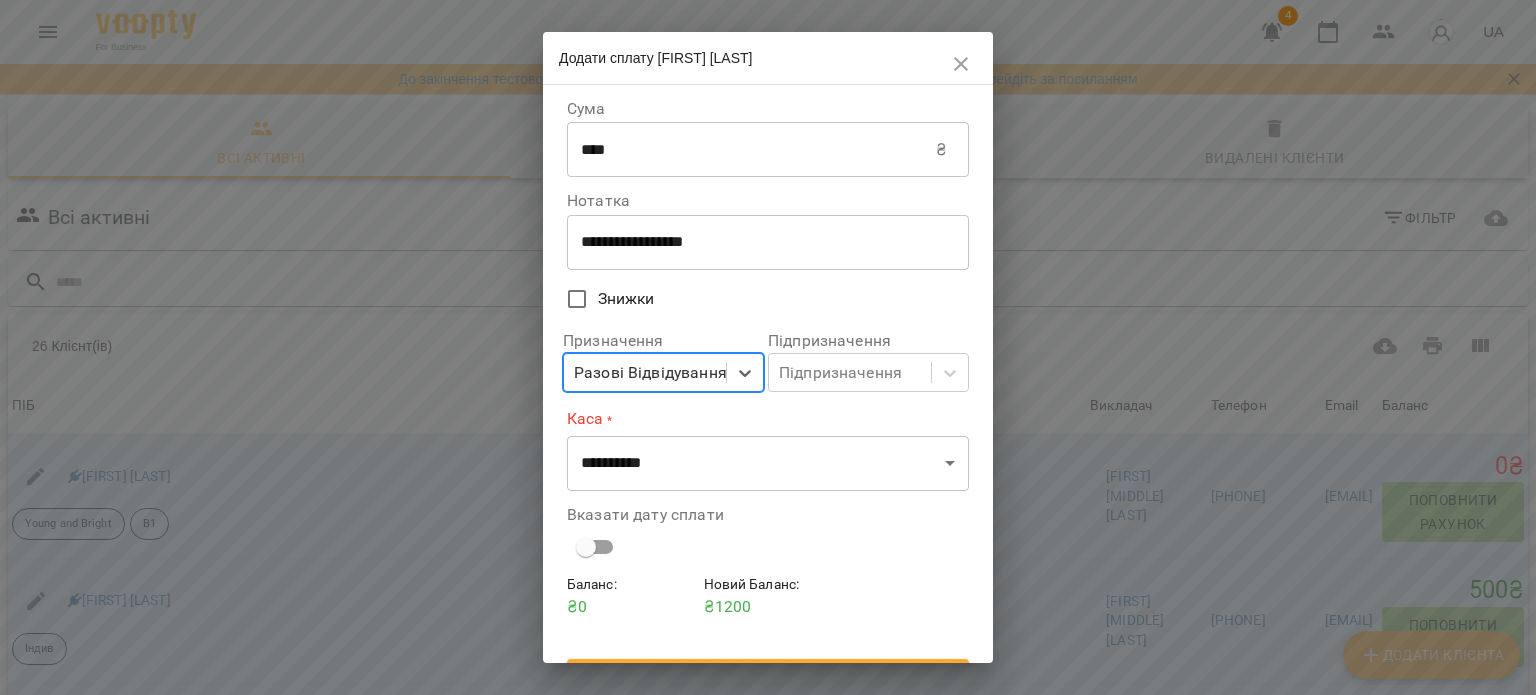 scroll, scrollTop: 41, scrollLeft: 0, axis: vertical 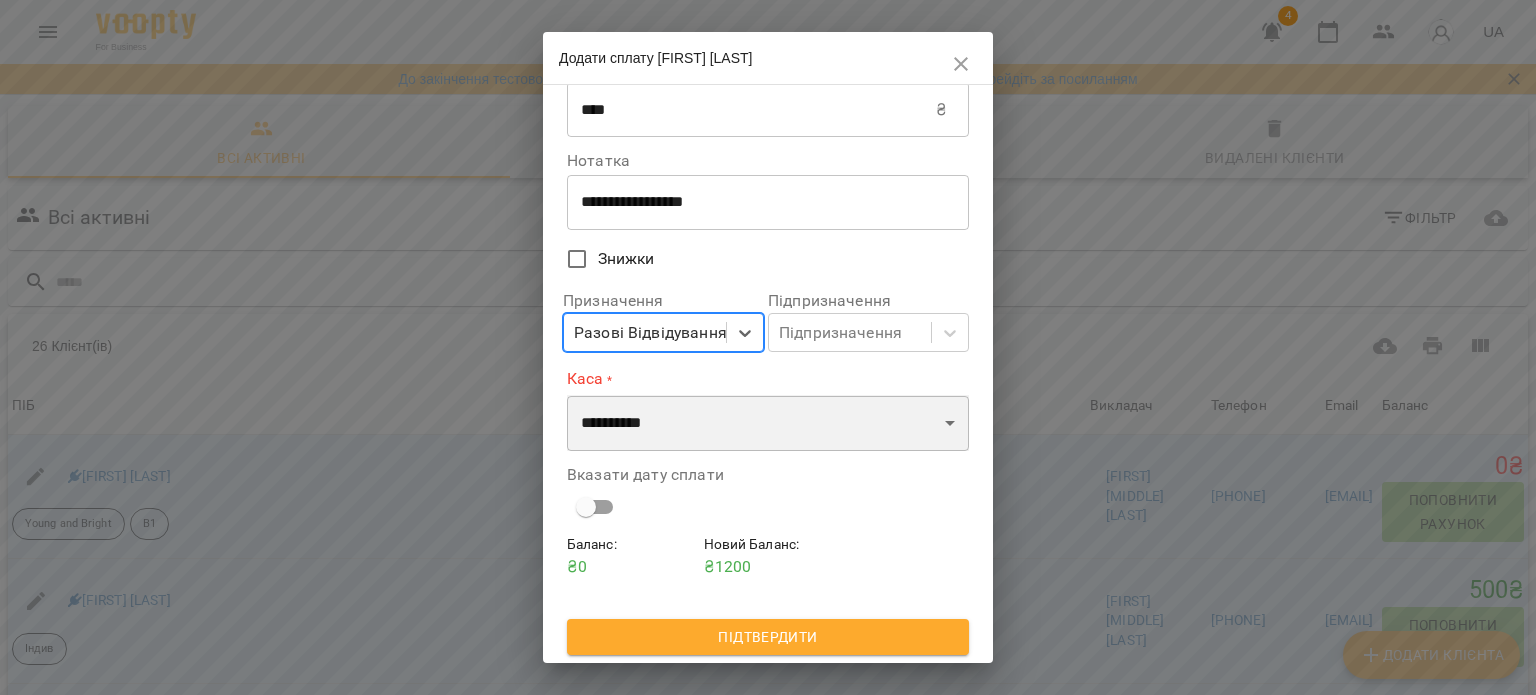 click on "**********" at bounding box center (768, 423) 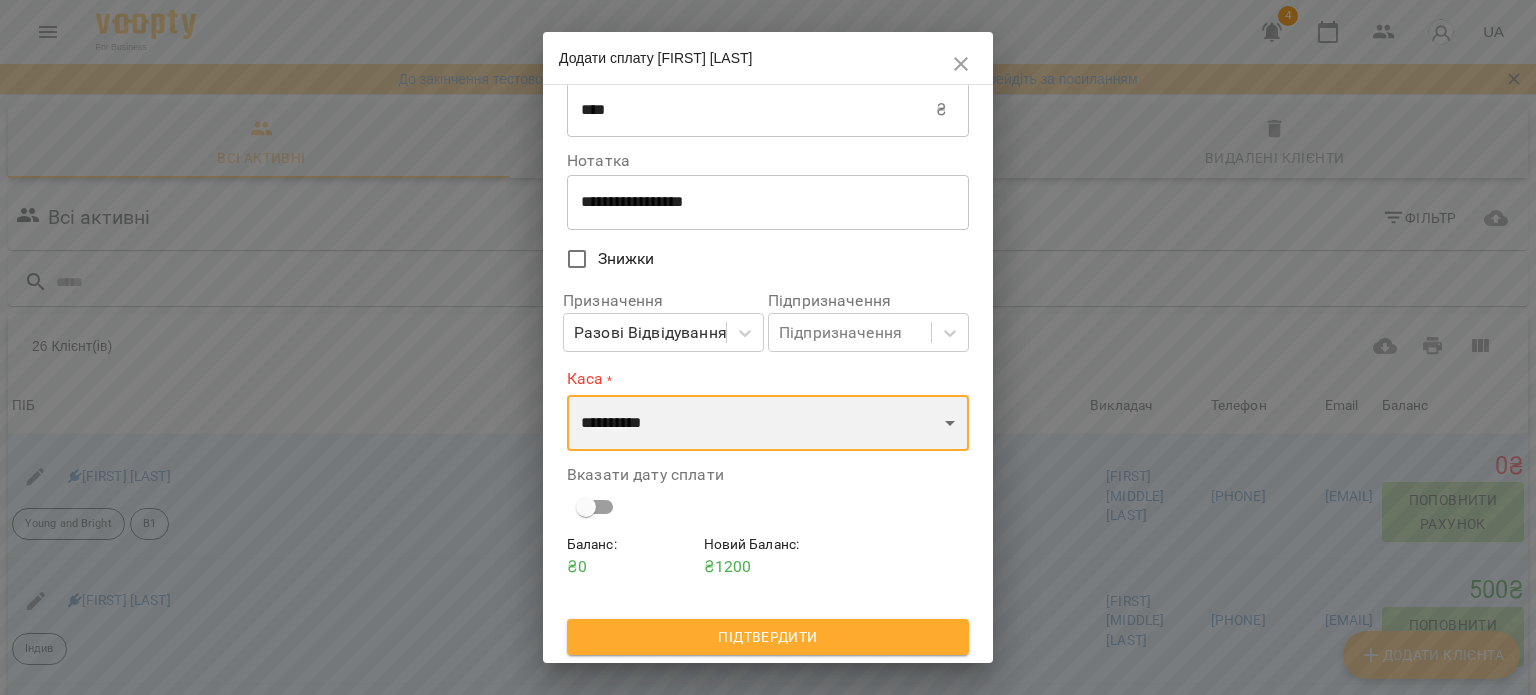 click on "**********" at bounding box center (768, 423) 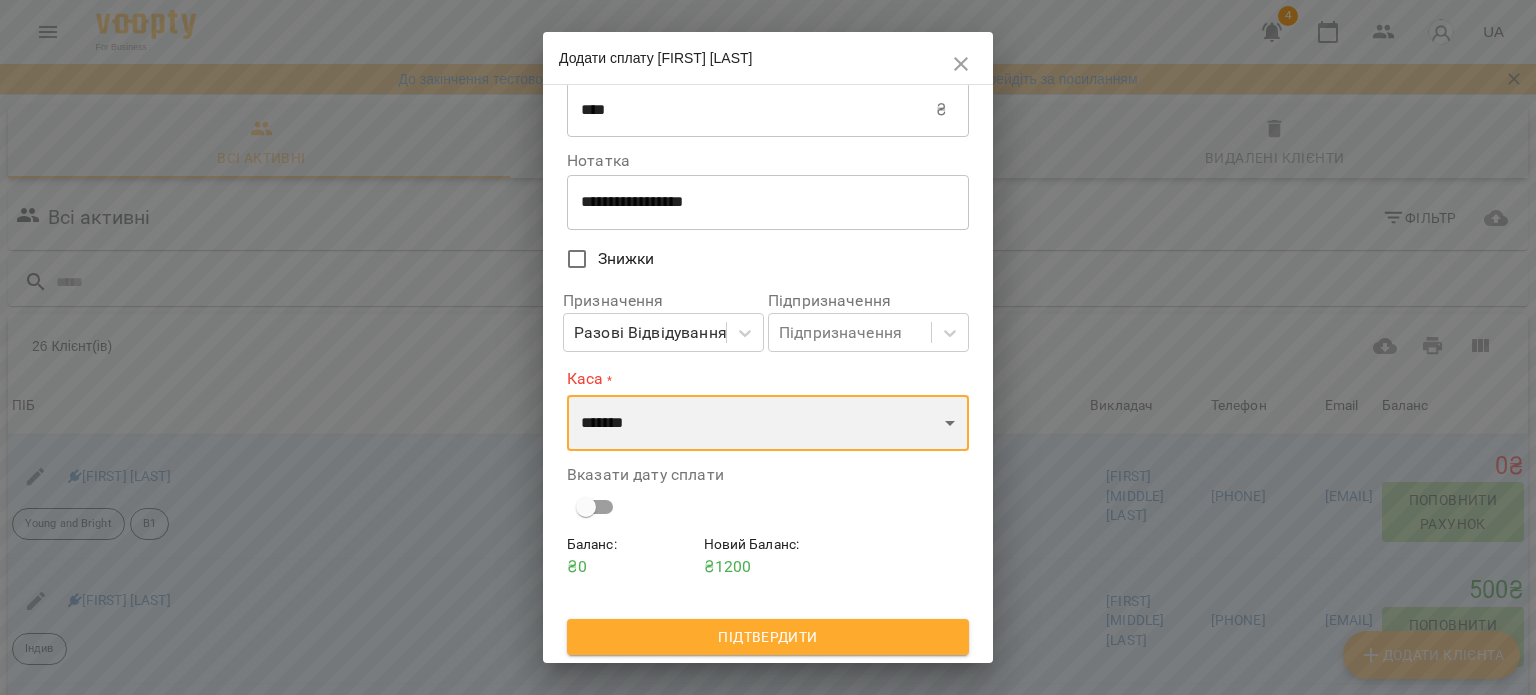 click on "**********" at bounding box center (768, 423) 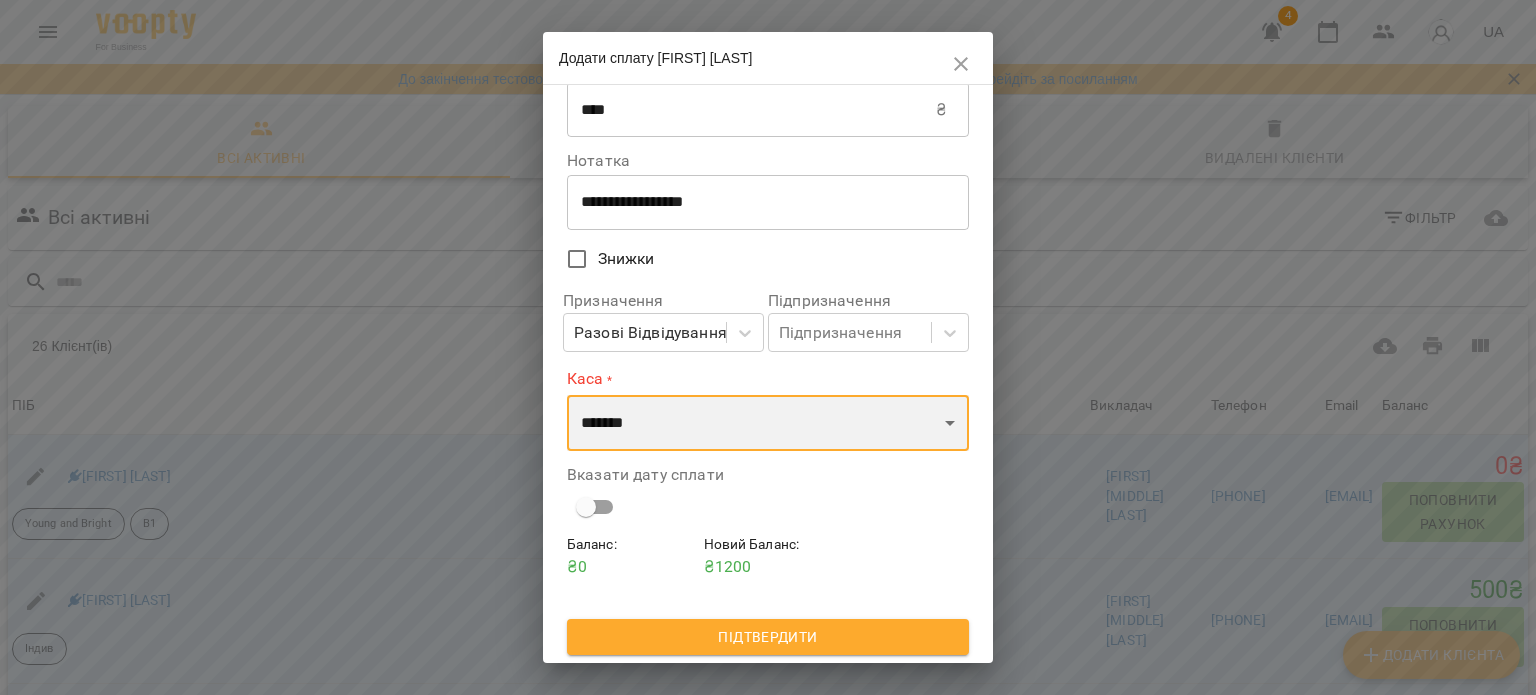 scroll, scrollTop: 35, scrollLeft: 0, axis: vertical 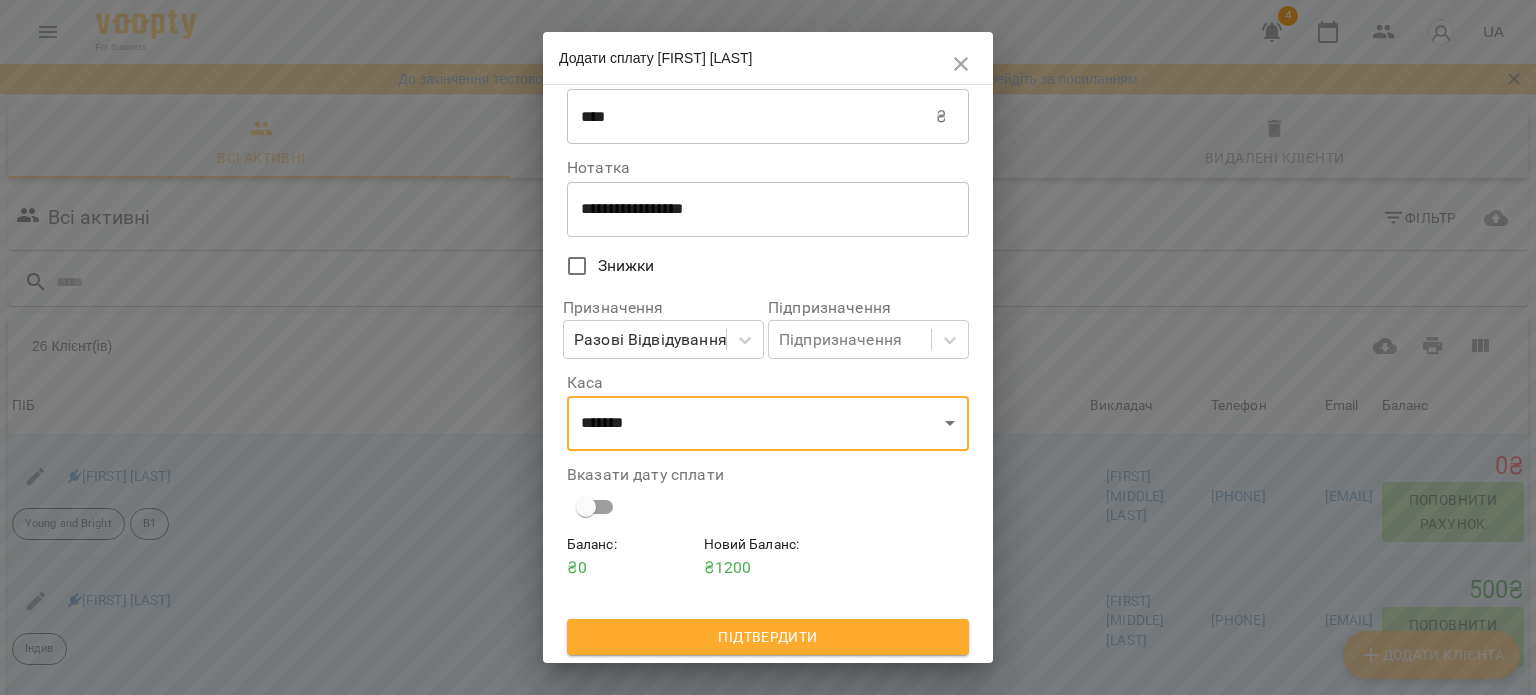 click on "Підтвердити" at bounding box center [768, 637] 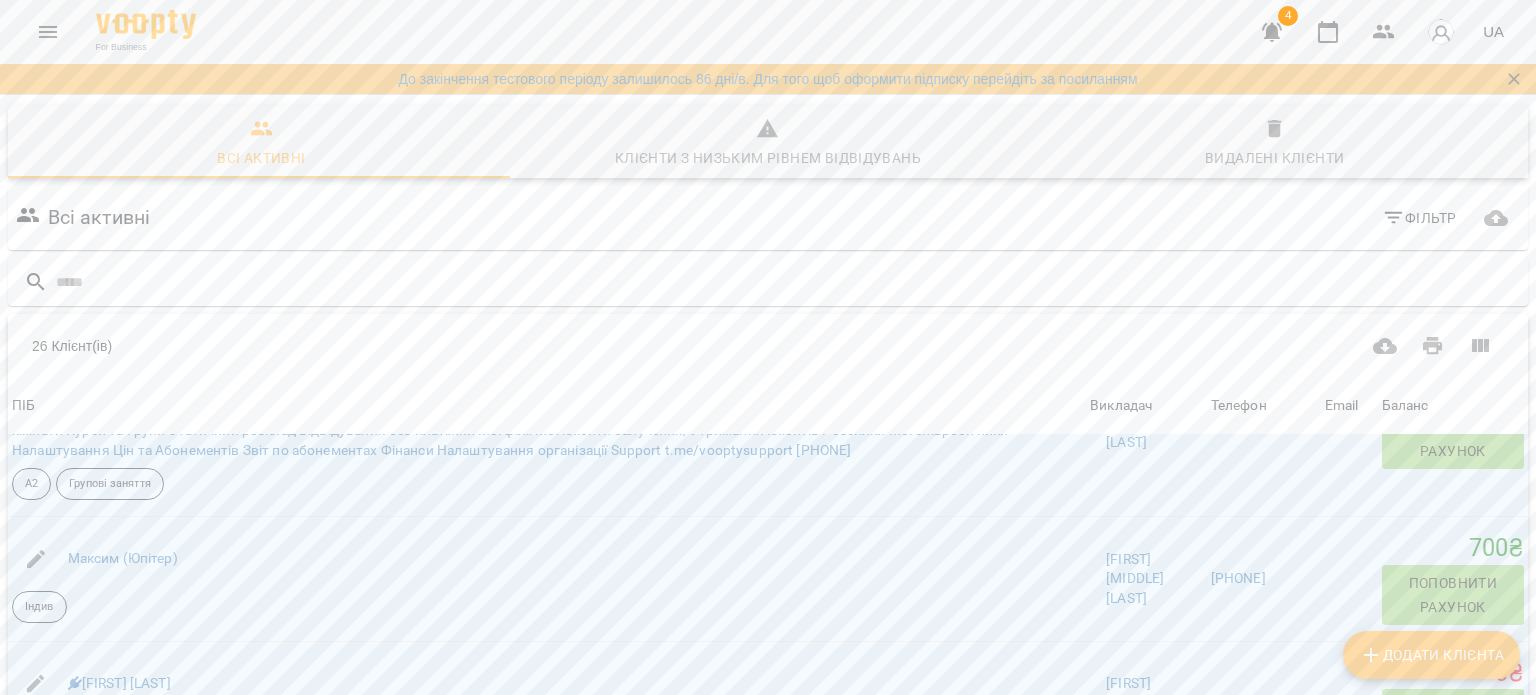 scroll, scrollTop: 1700, scrollLeft: 0, axis: vertical 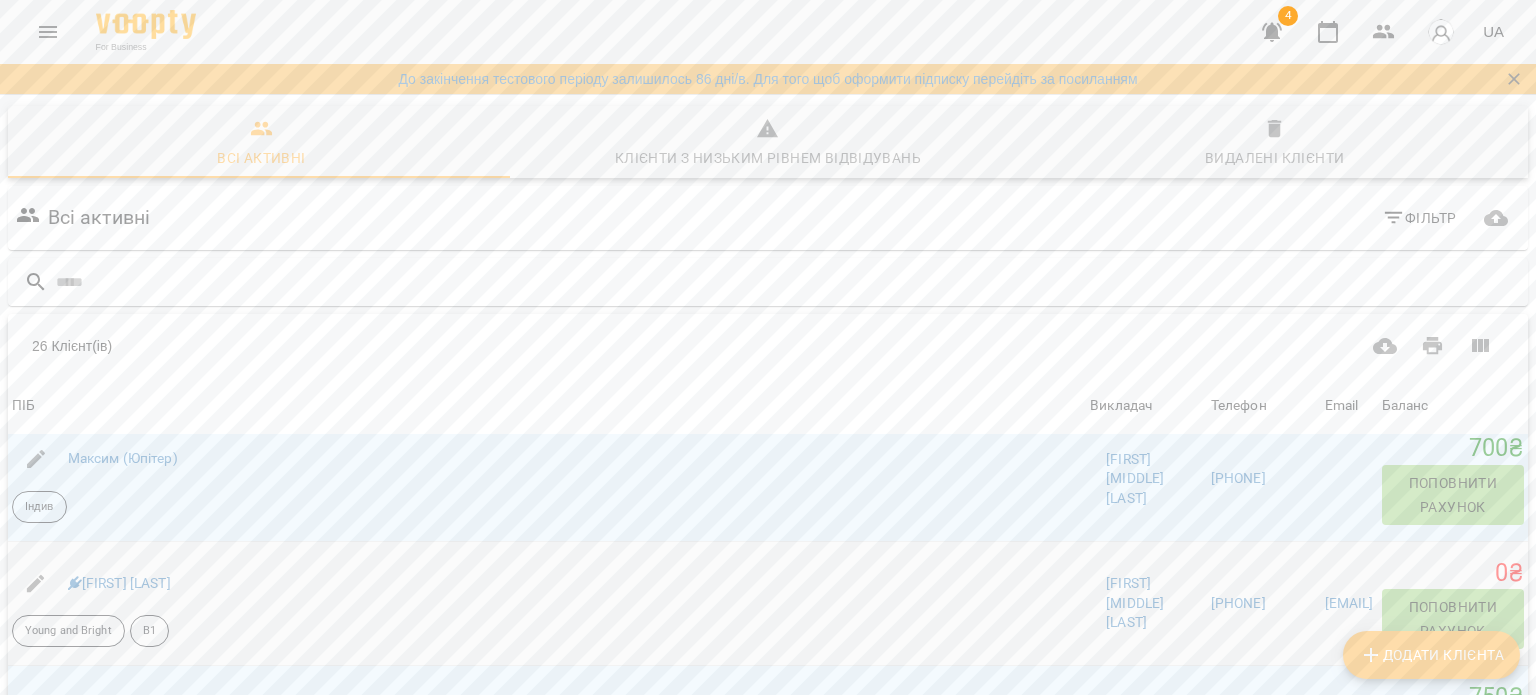 click on "Поповнити рахунок" at bounding box center [1453, 619] 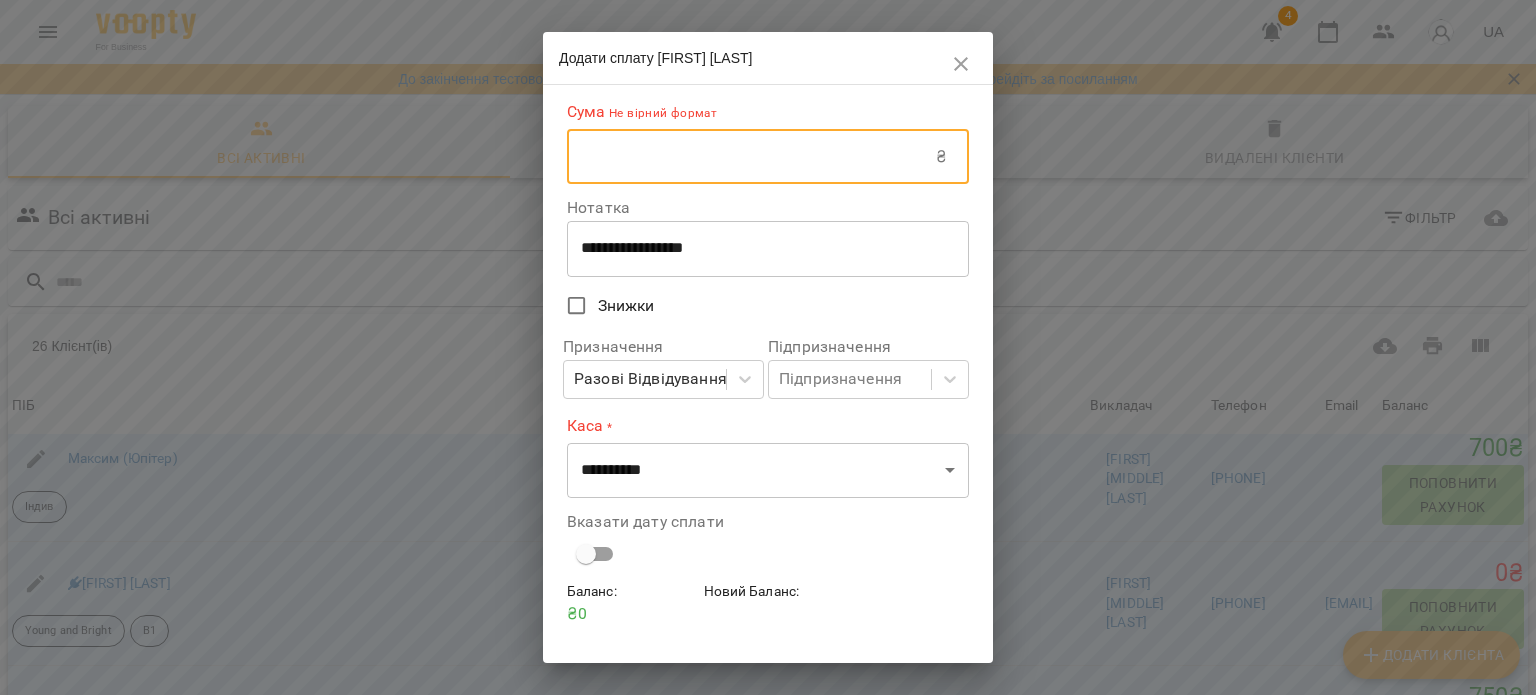 click at bounding box center [751, 157] 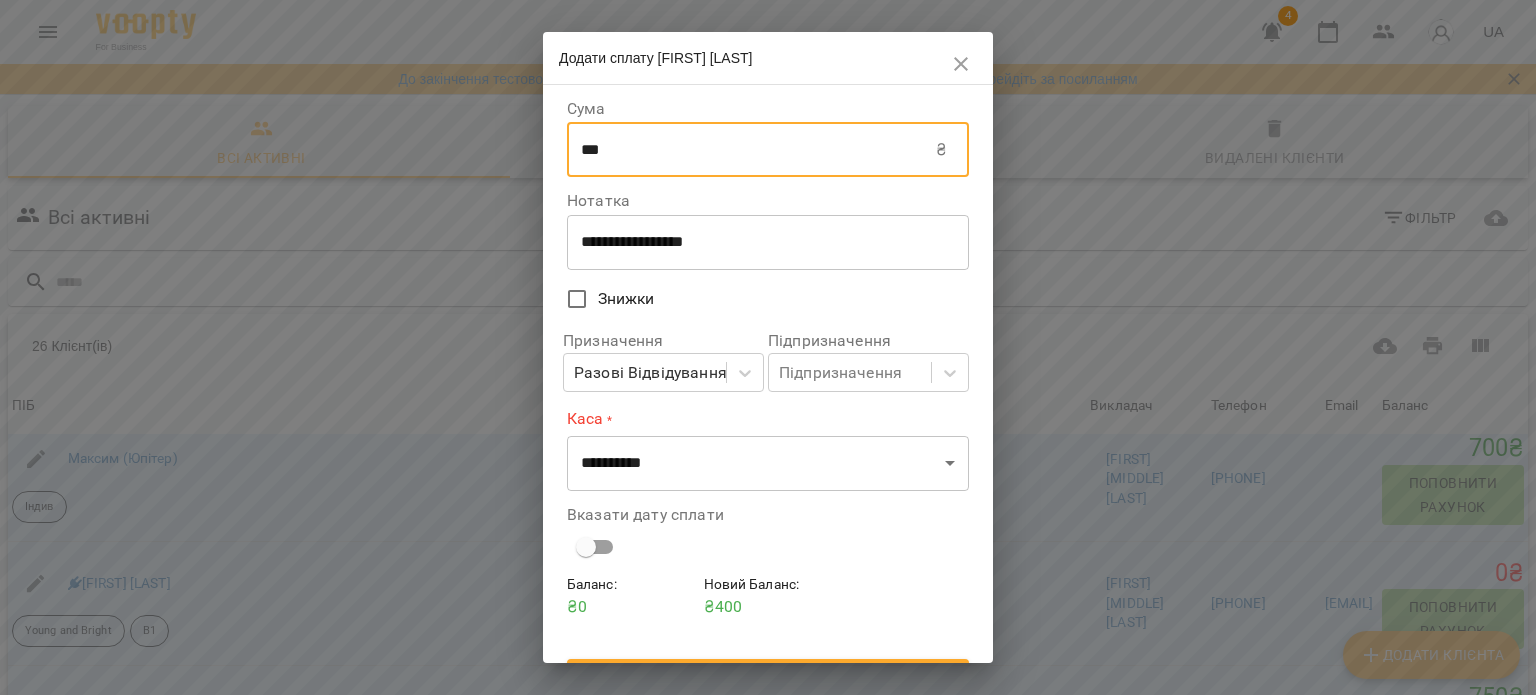 type on "***" 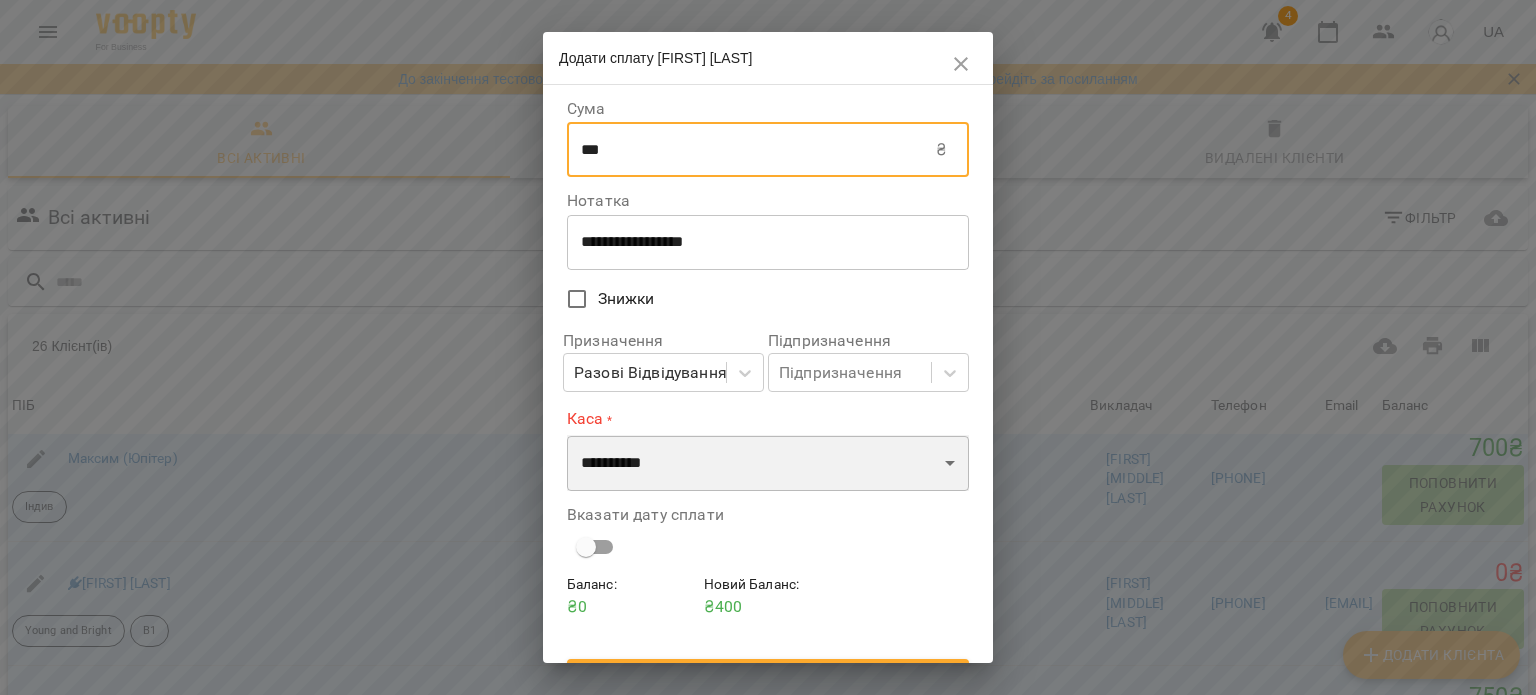 click on "**********" at bounding box center [768, 463] 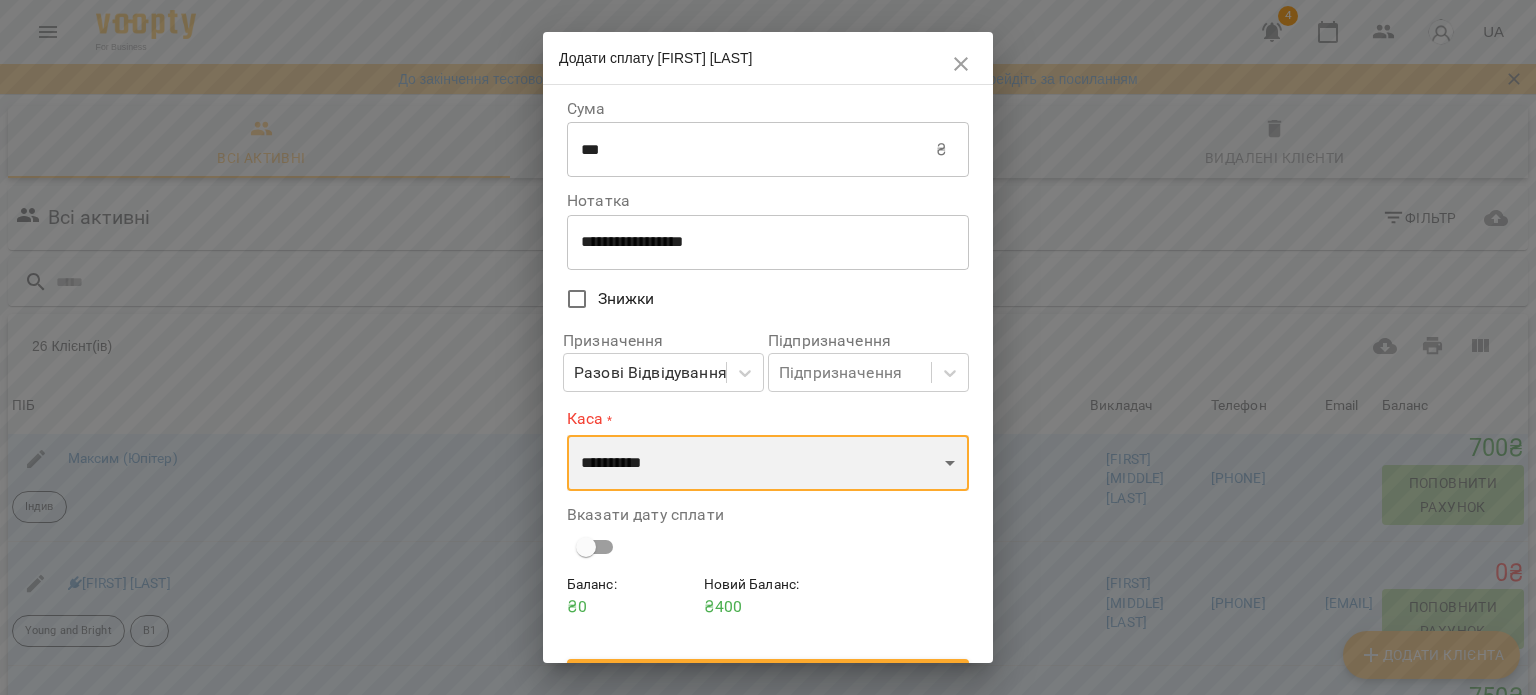 select on "****" 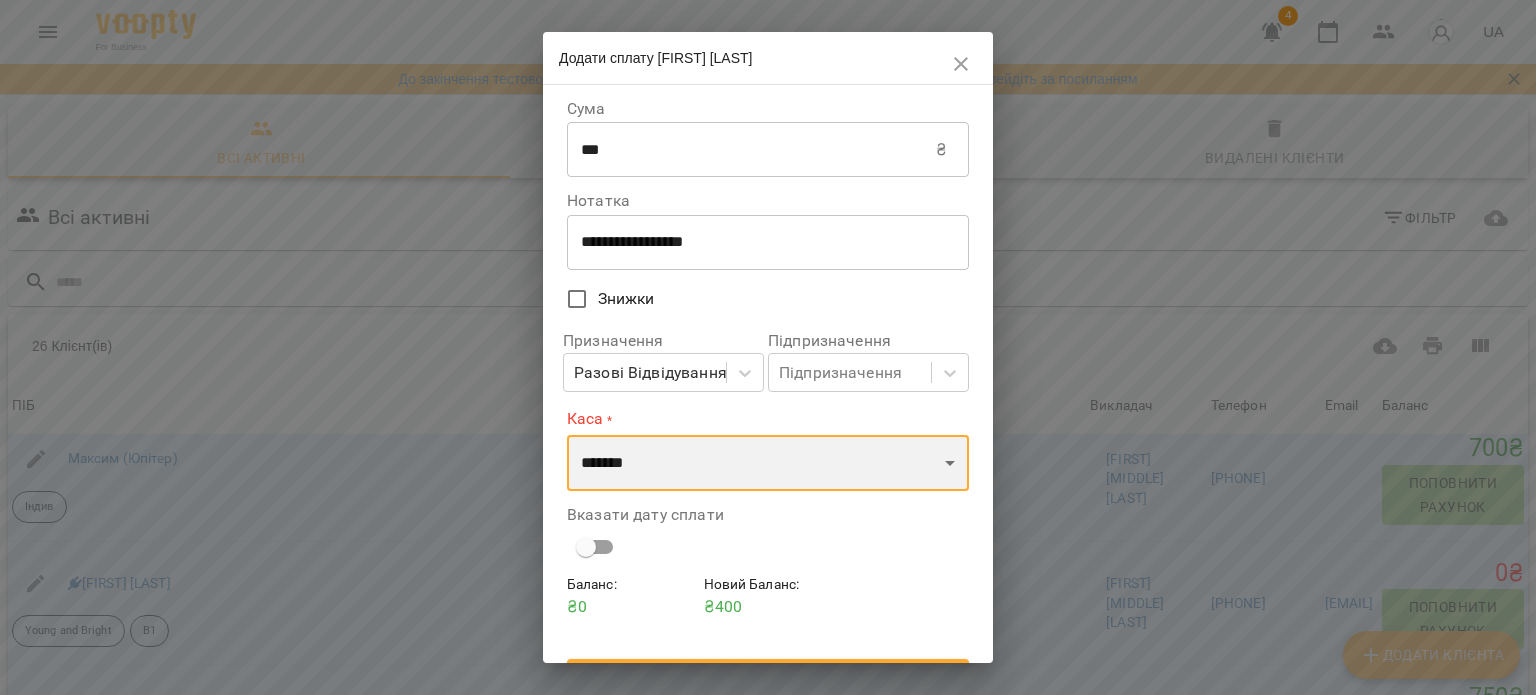 click on "**********" at bounding box center [768, 463] 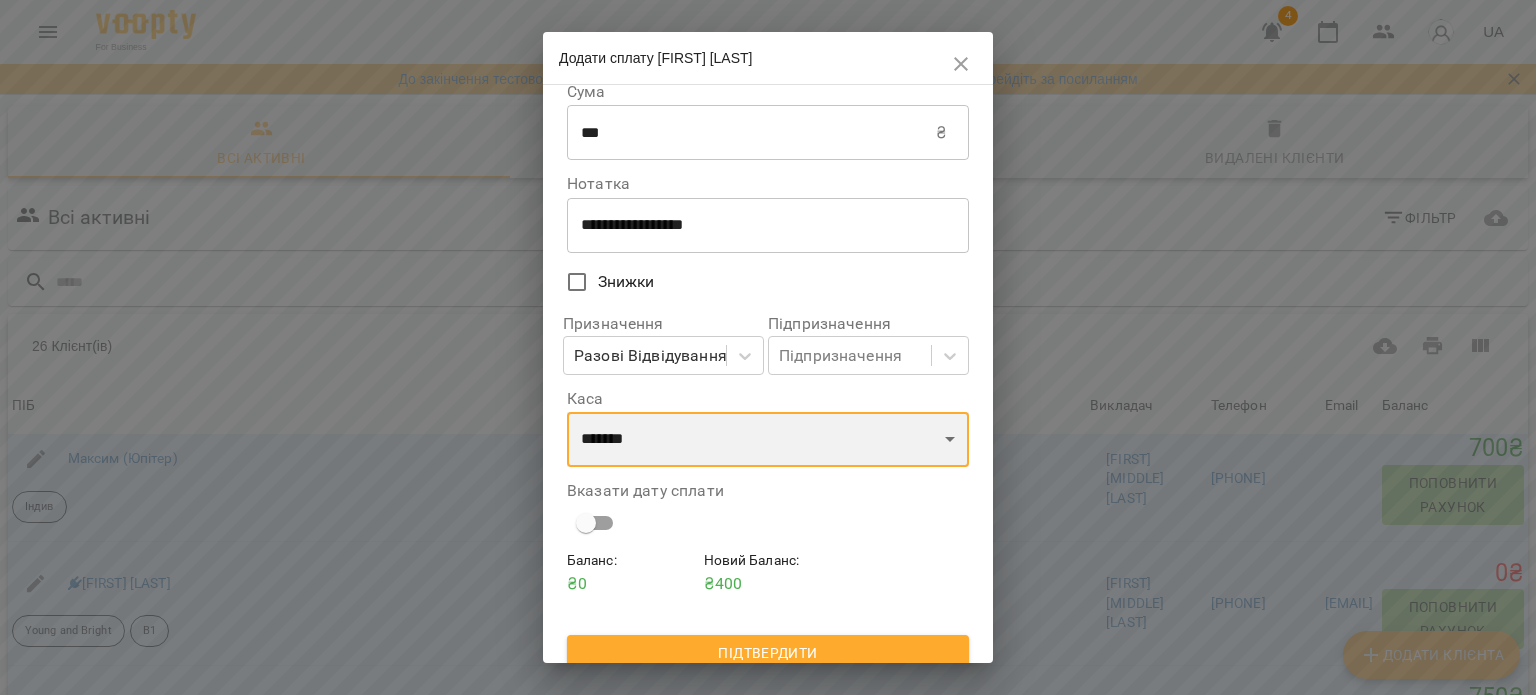 scroll, scrollTop: 35, scrollLeft: 0, axis: vertical 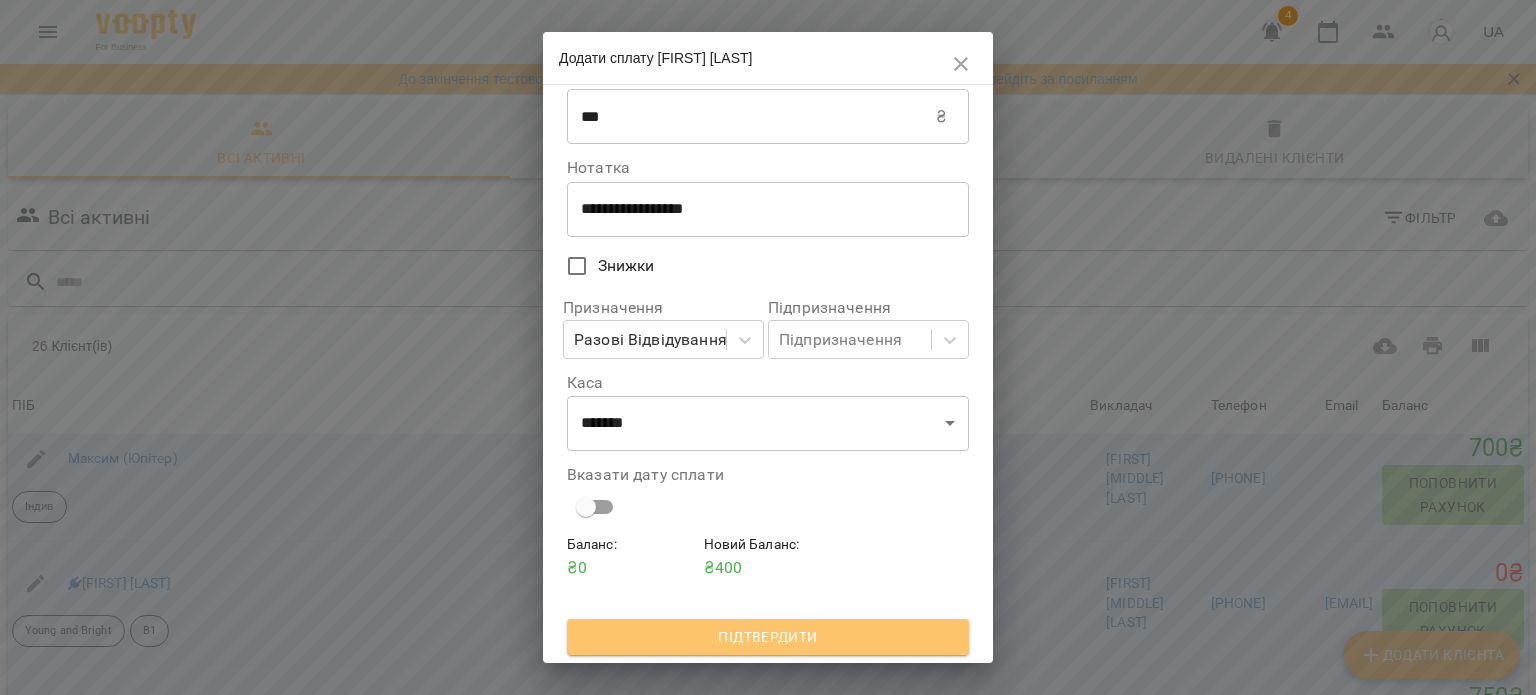 click on "Підтвердити" at bounding box center [768, 637] 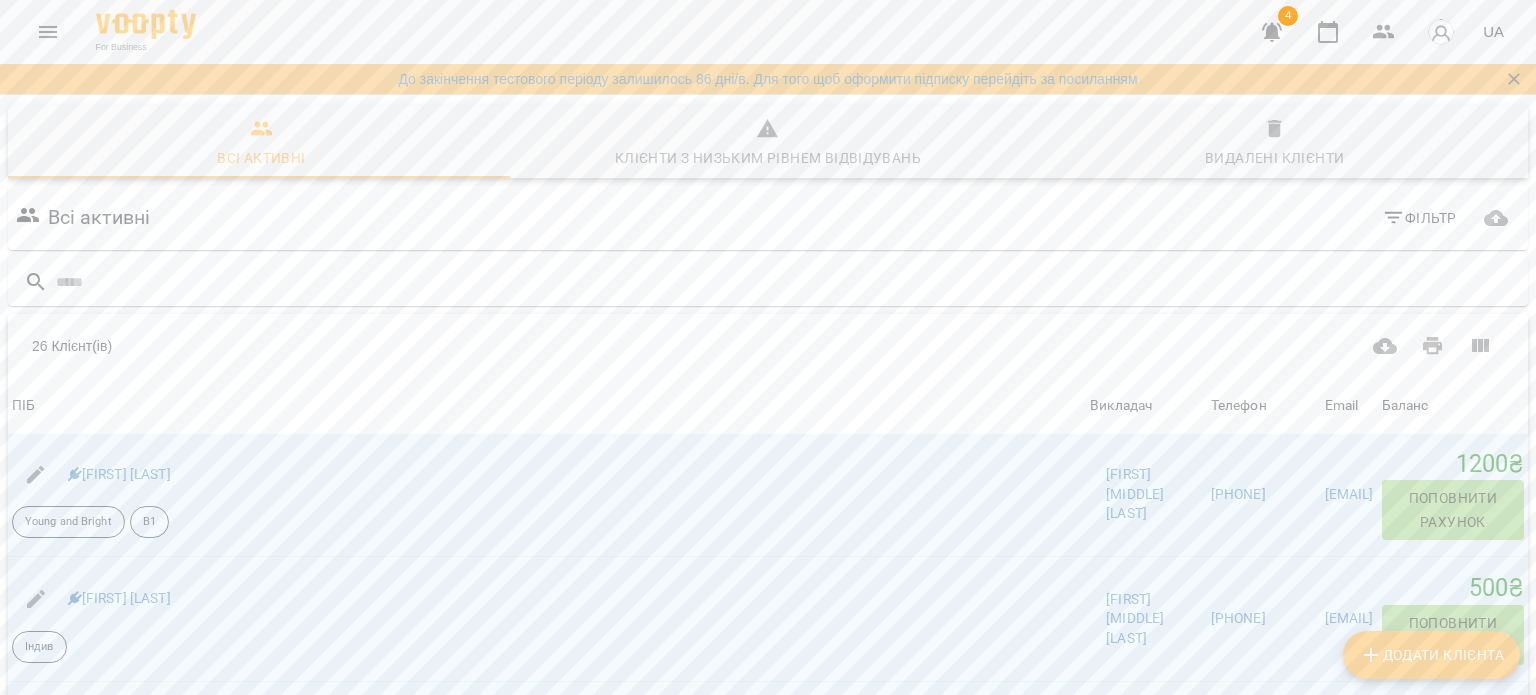 scroll, scrollTop: 0, scrollLeft: 0, axis: both 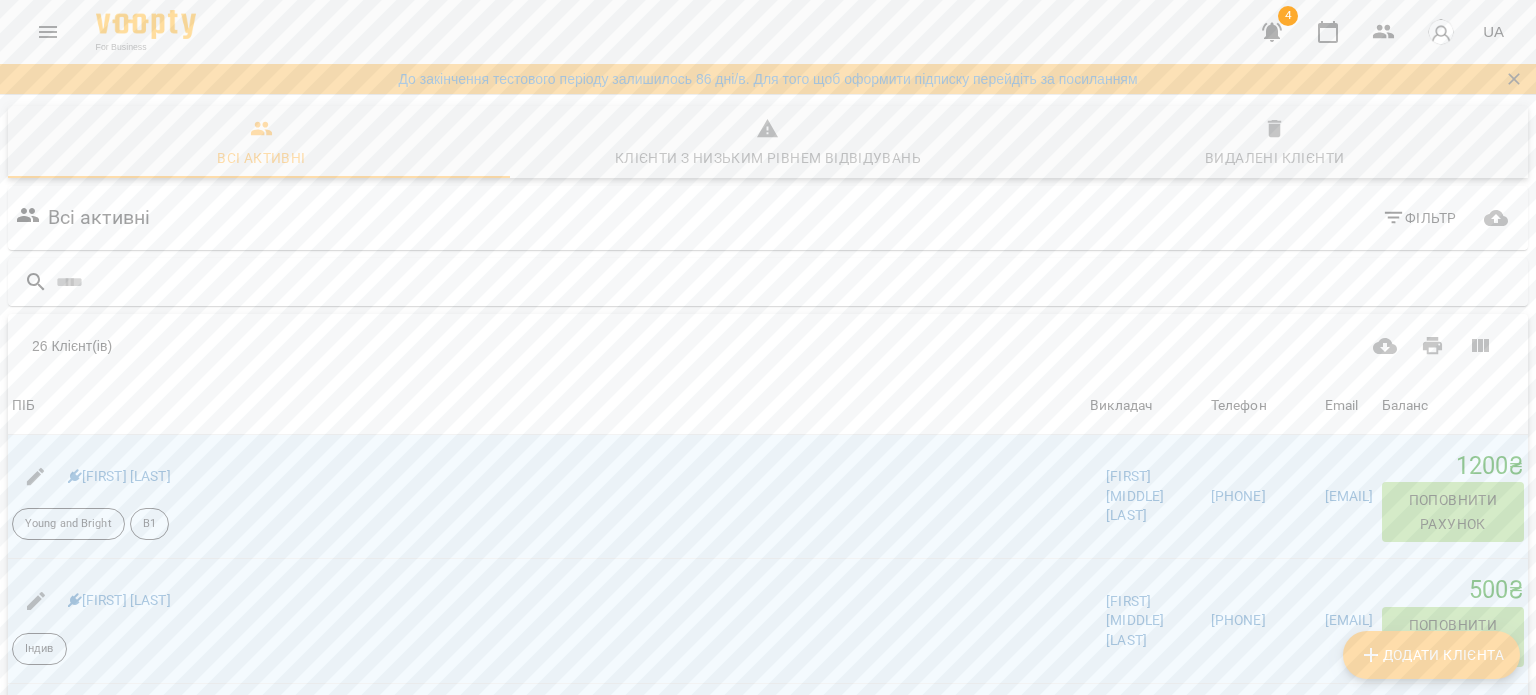 click at bounding box center (1272, 32) 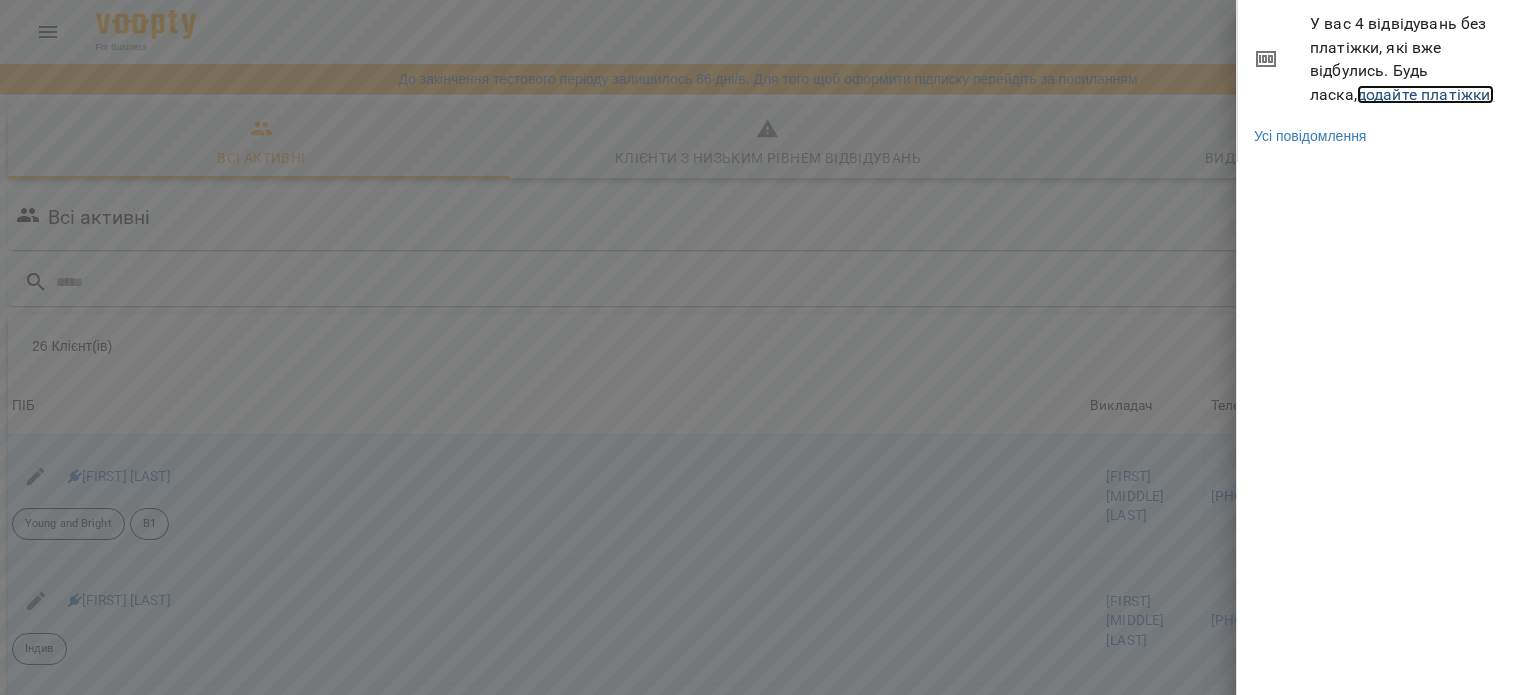 click on "додайте платіжки!" at bounding box center (1426, 94) 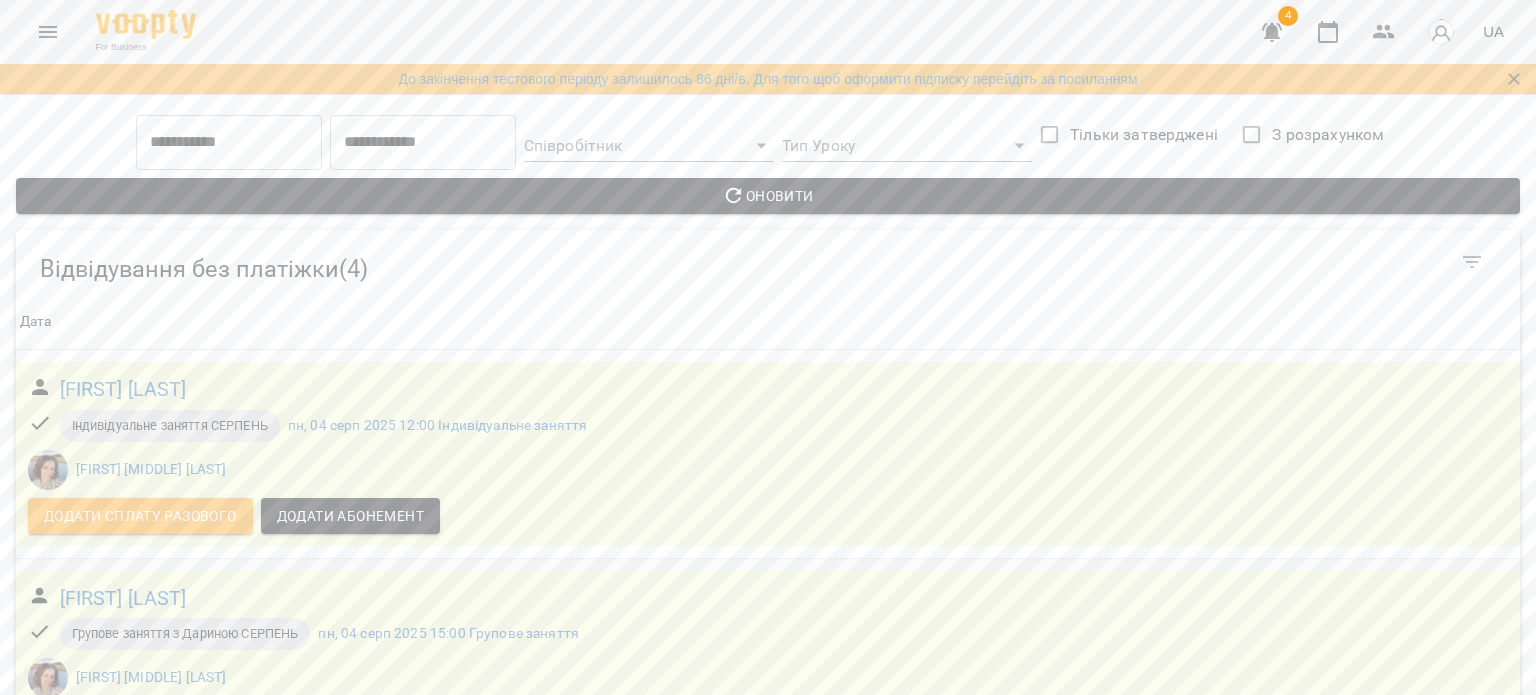 scroll, scrollTop: 400, scrollLeft: 0, axis: vertical 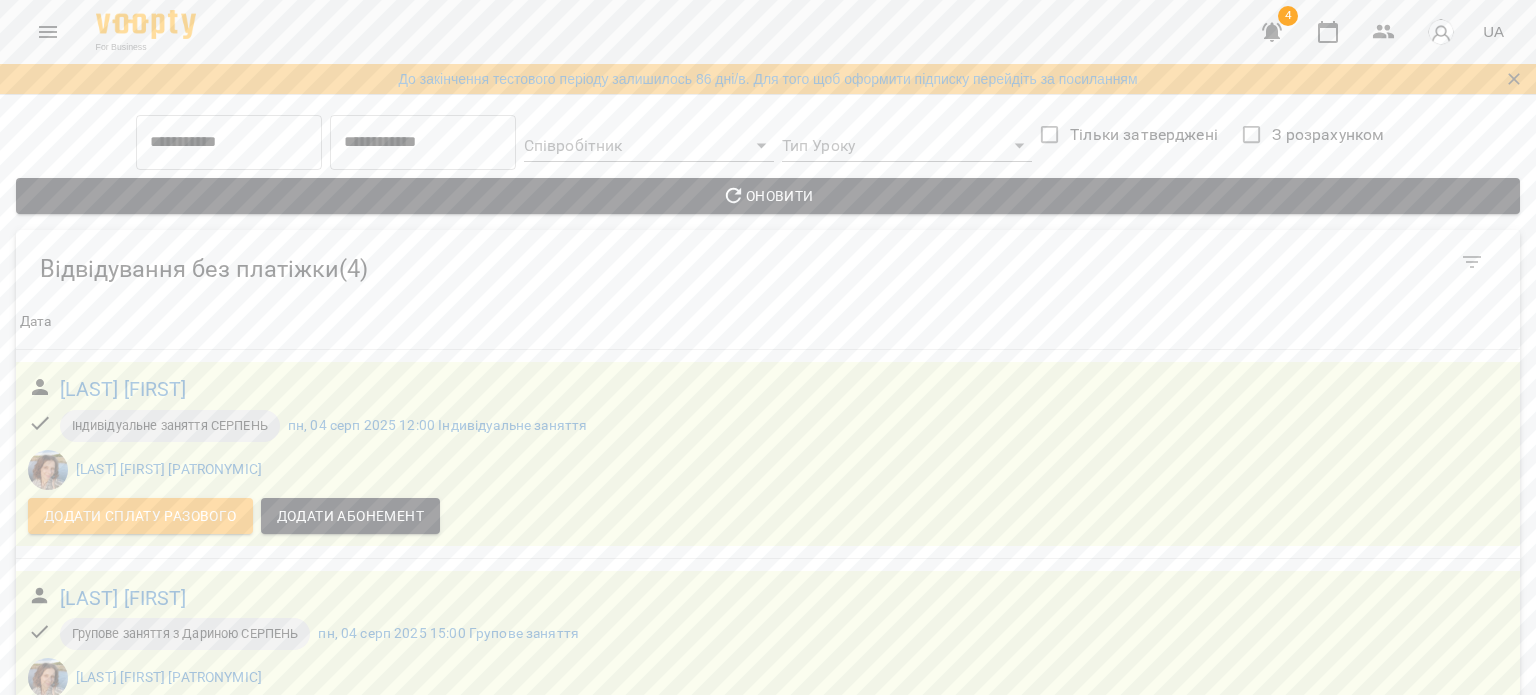 click on "Додати сплату разового" at bounding box center [140, 933] 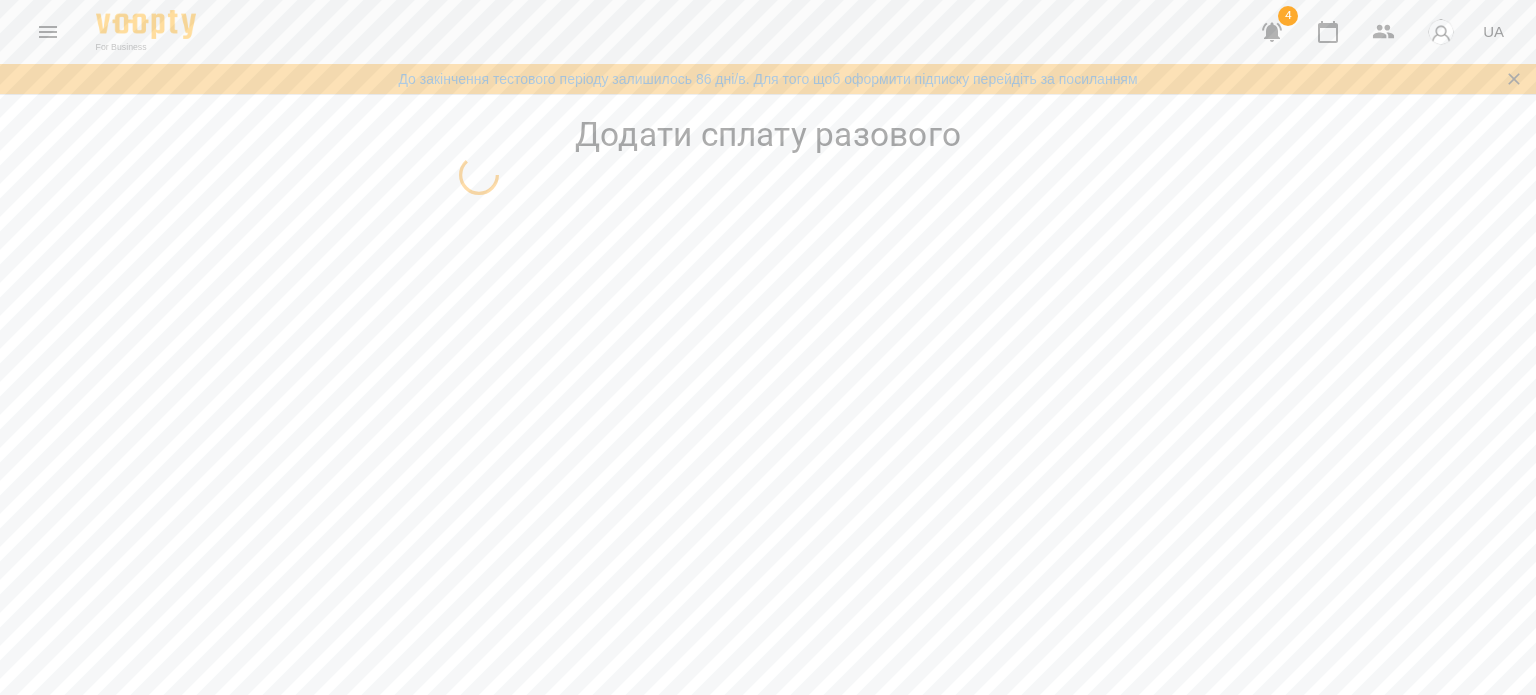 scroll, scrollTop: 0, scrollLeft: 0, axis: both 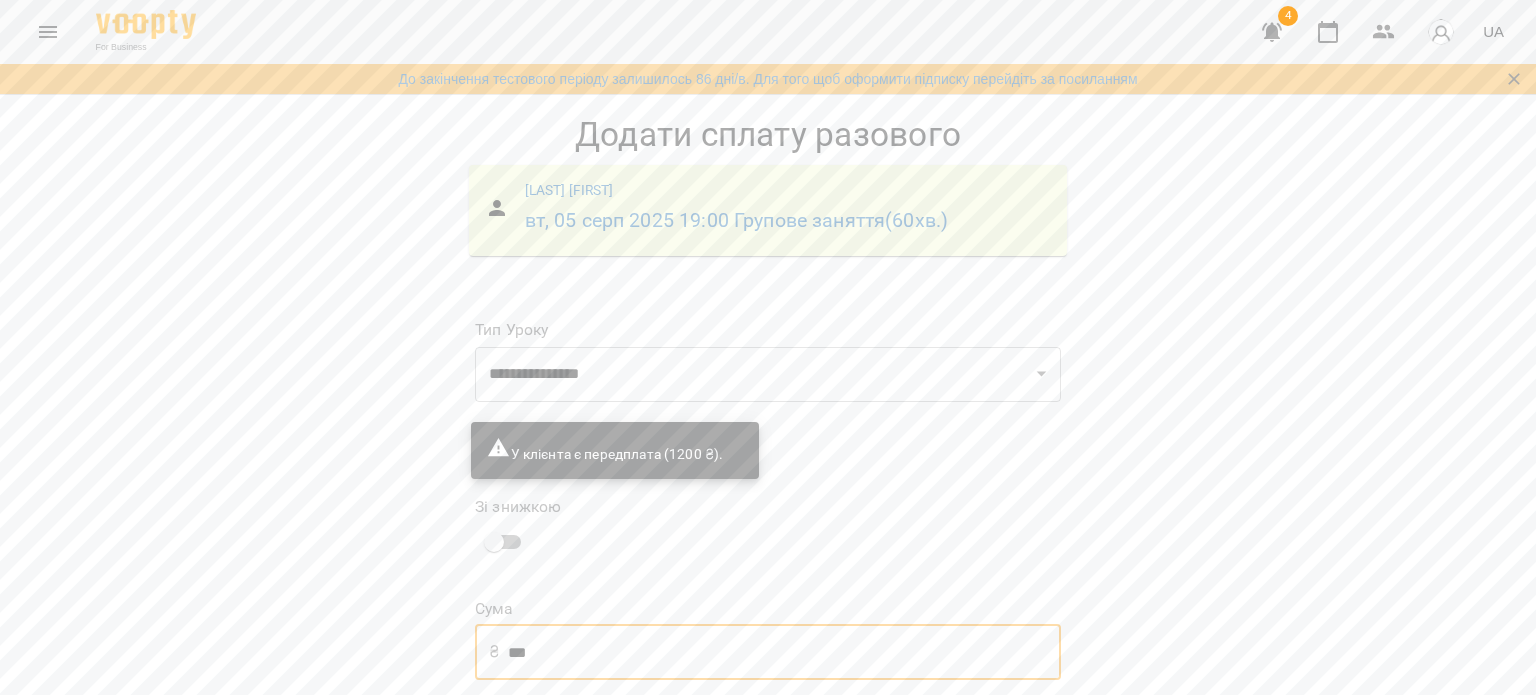 drag, startPoint x: 550, startPoint y: 502, endPoint x: 500, endPoint y: 506, distance: 50.159744 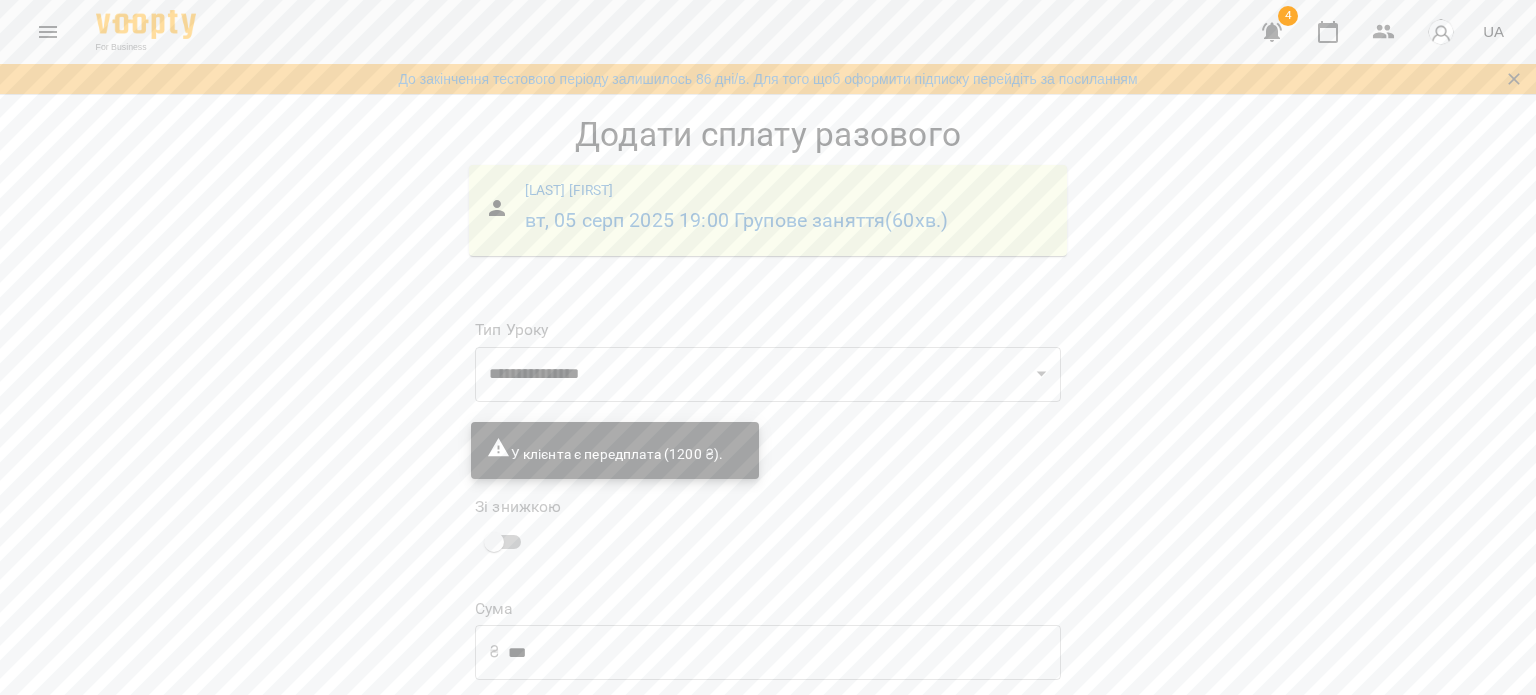 scroll, scrollTop: 137, scrollLeft: 0, axis: vertical 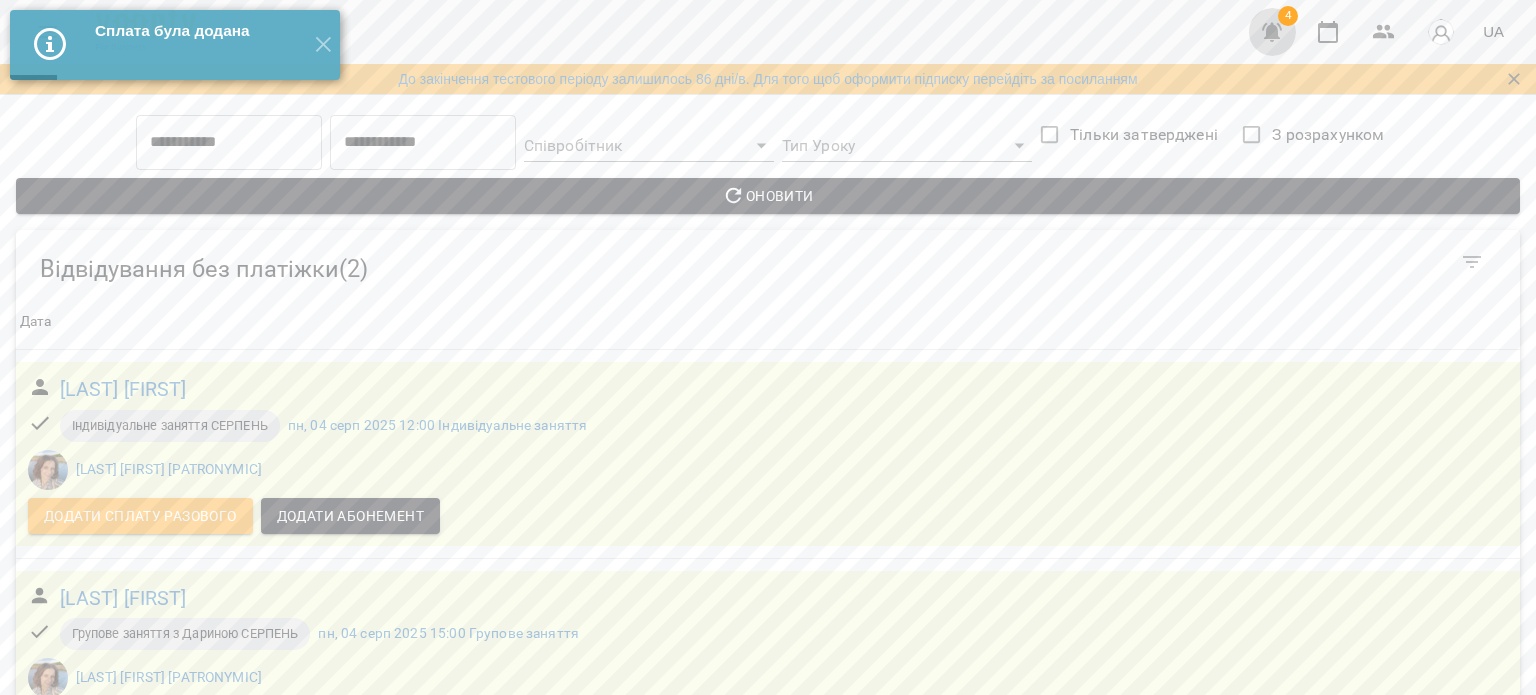 click 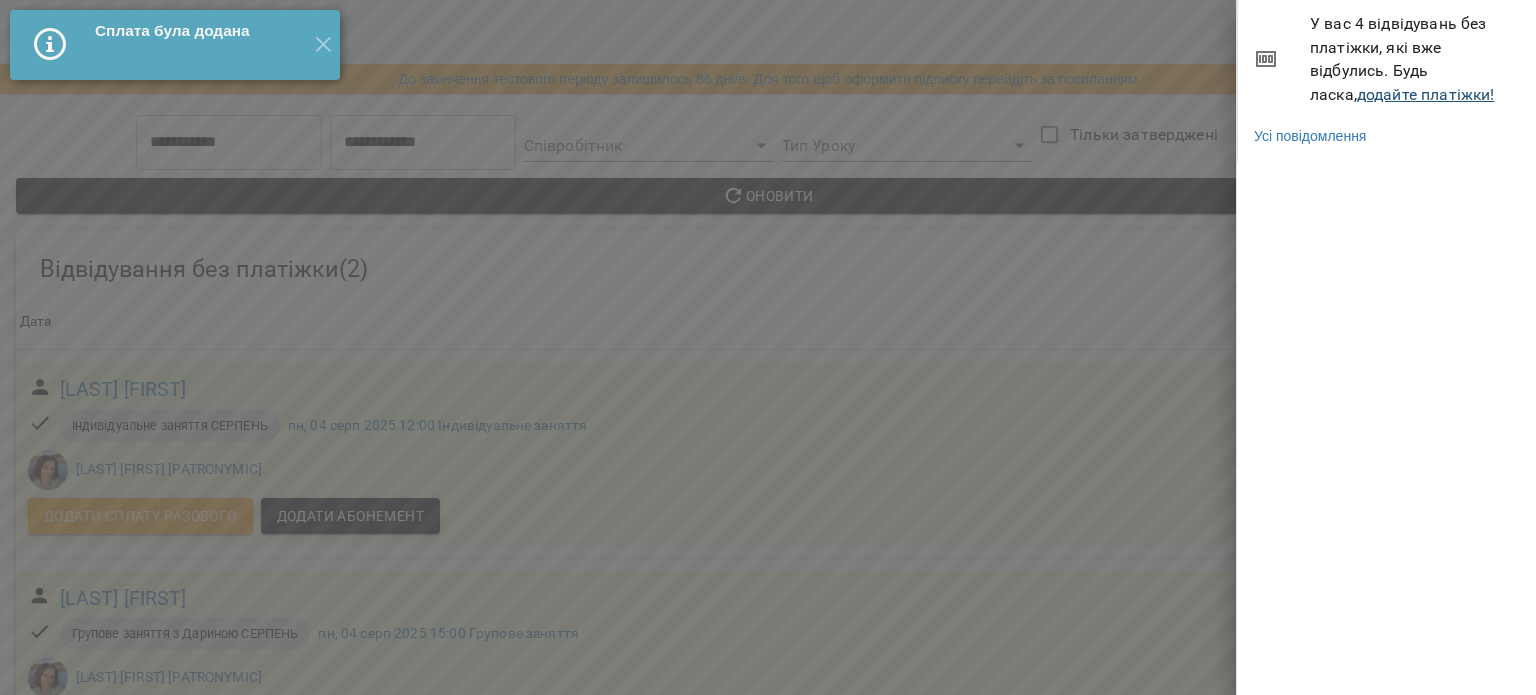 click on "У вас 4 відвідувань без платіжки, які вже відбулись. Будь ласка,  додайте платіжки!" at bounding box center [1415, 59] 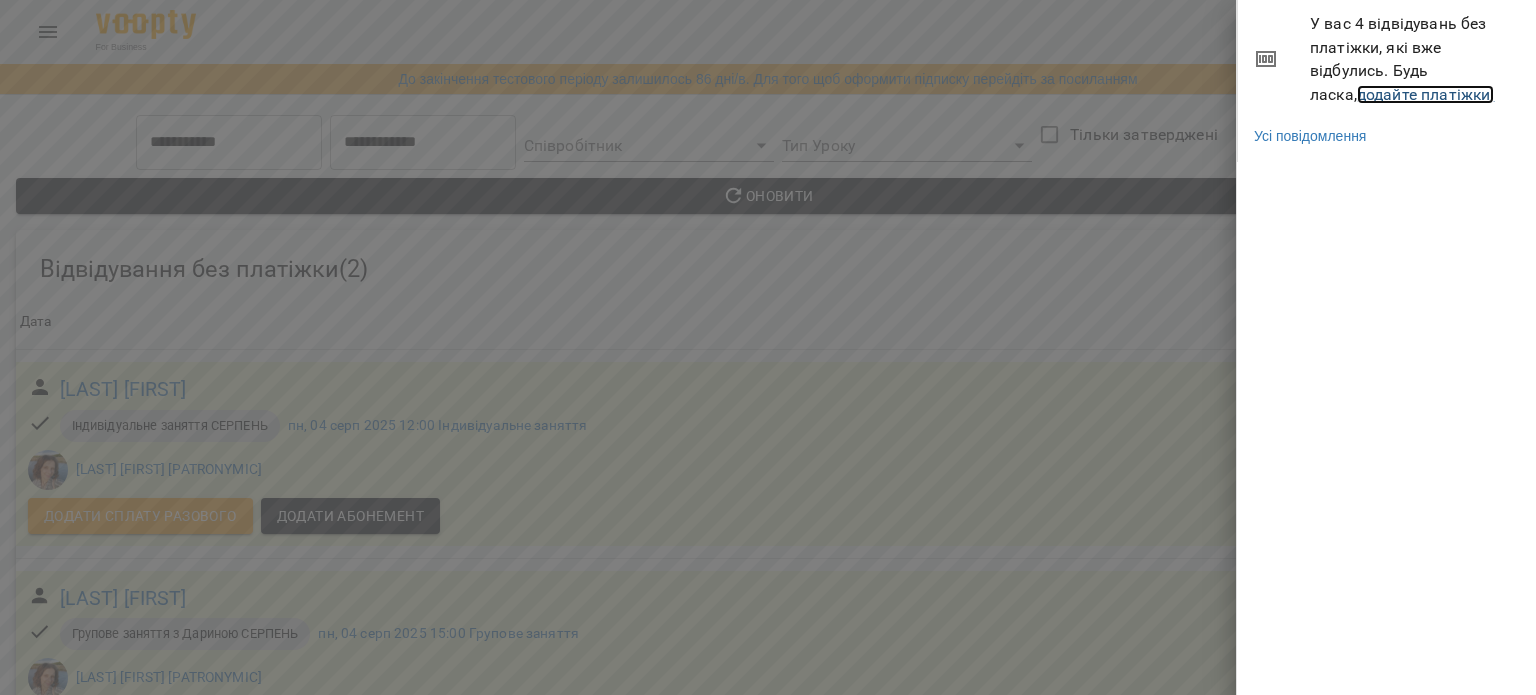click on "додайте платіжки!" at bounding box center [1426, 94] 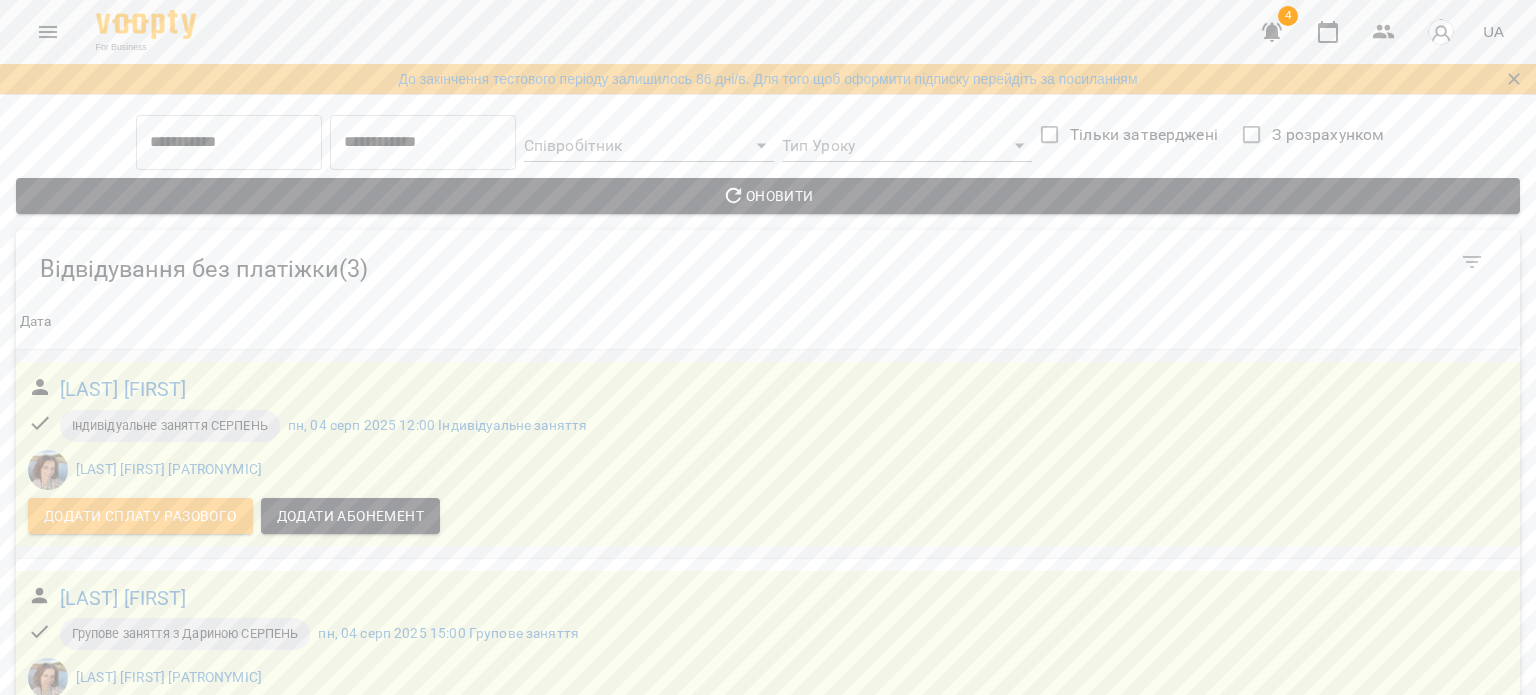 scroll, scrollTop: 295, scrollLeft: 0, axis: vertical 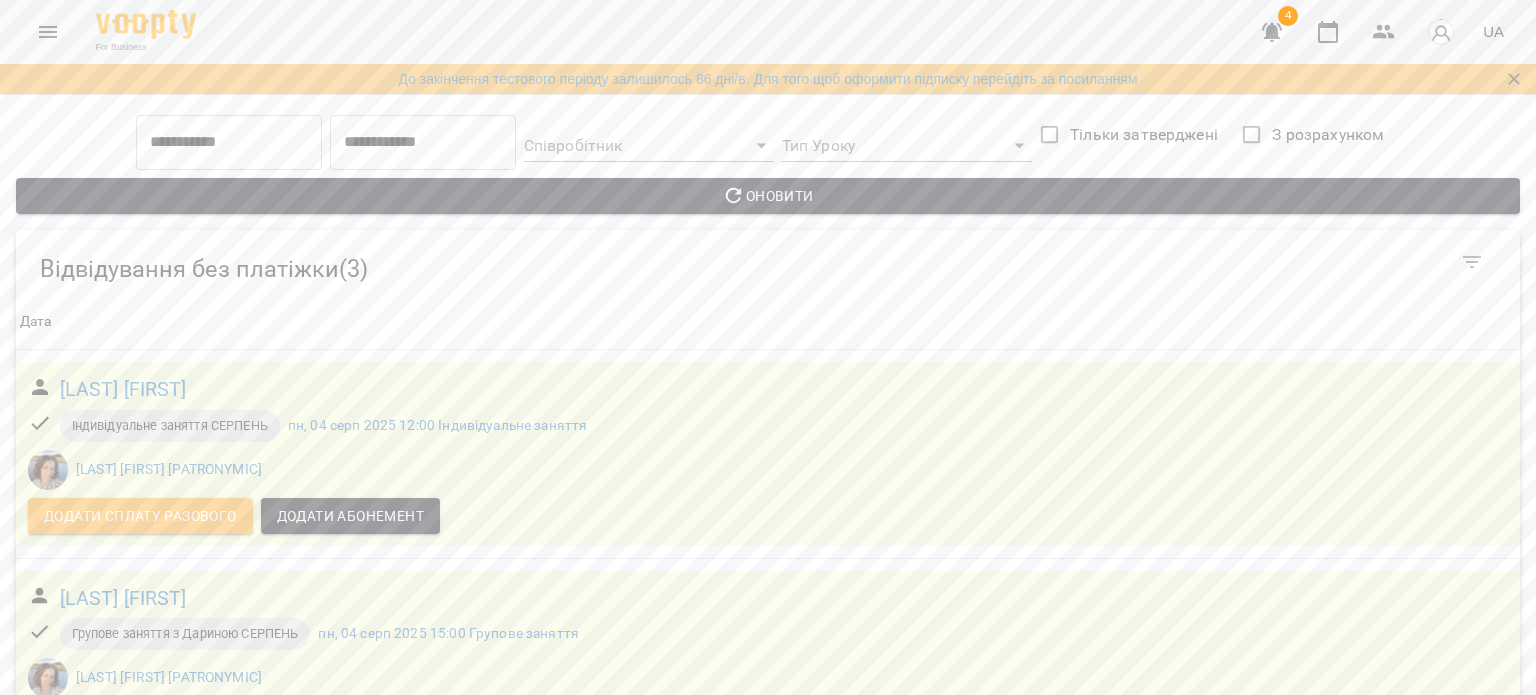 click on "Додати сплату разового" at bounding box center (140, 933) 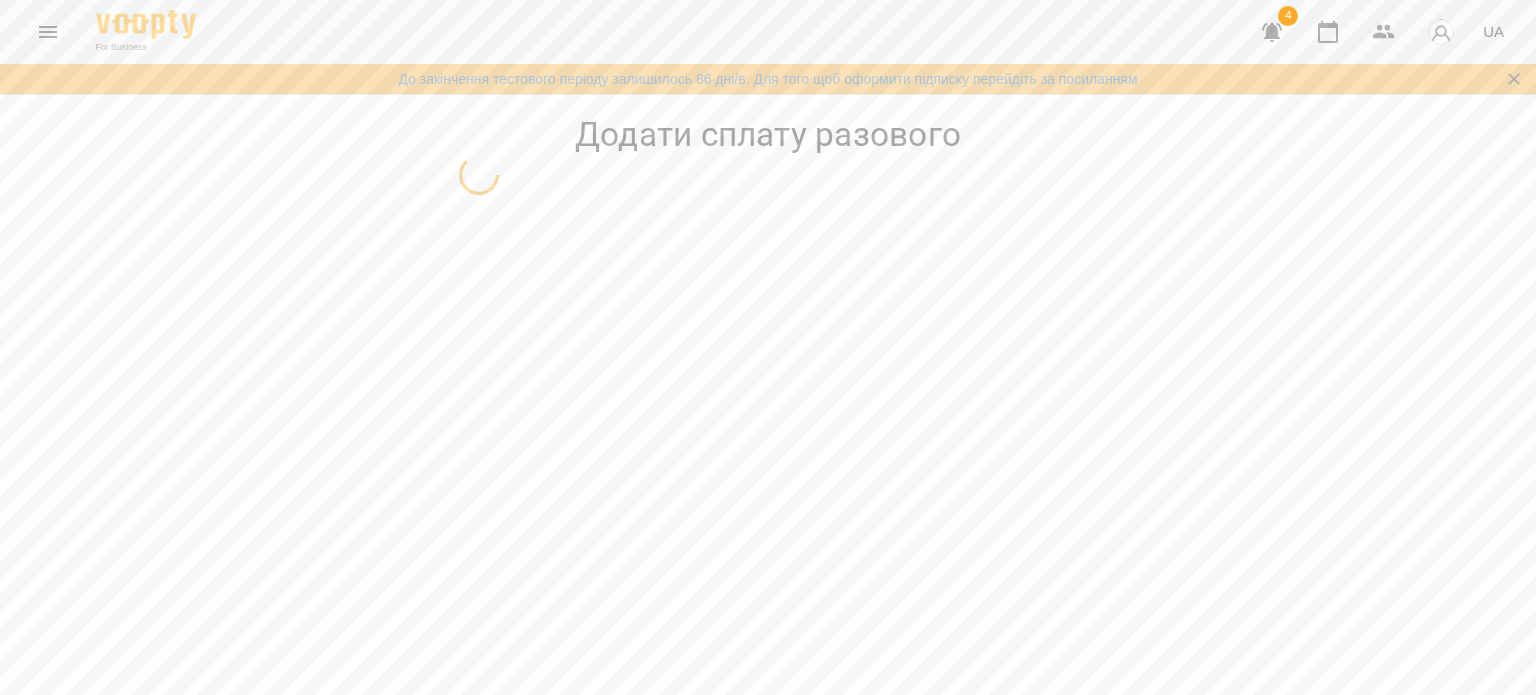 scroll, scrollTop: 0, scrollLeft: 0, axis: both 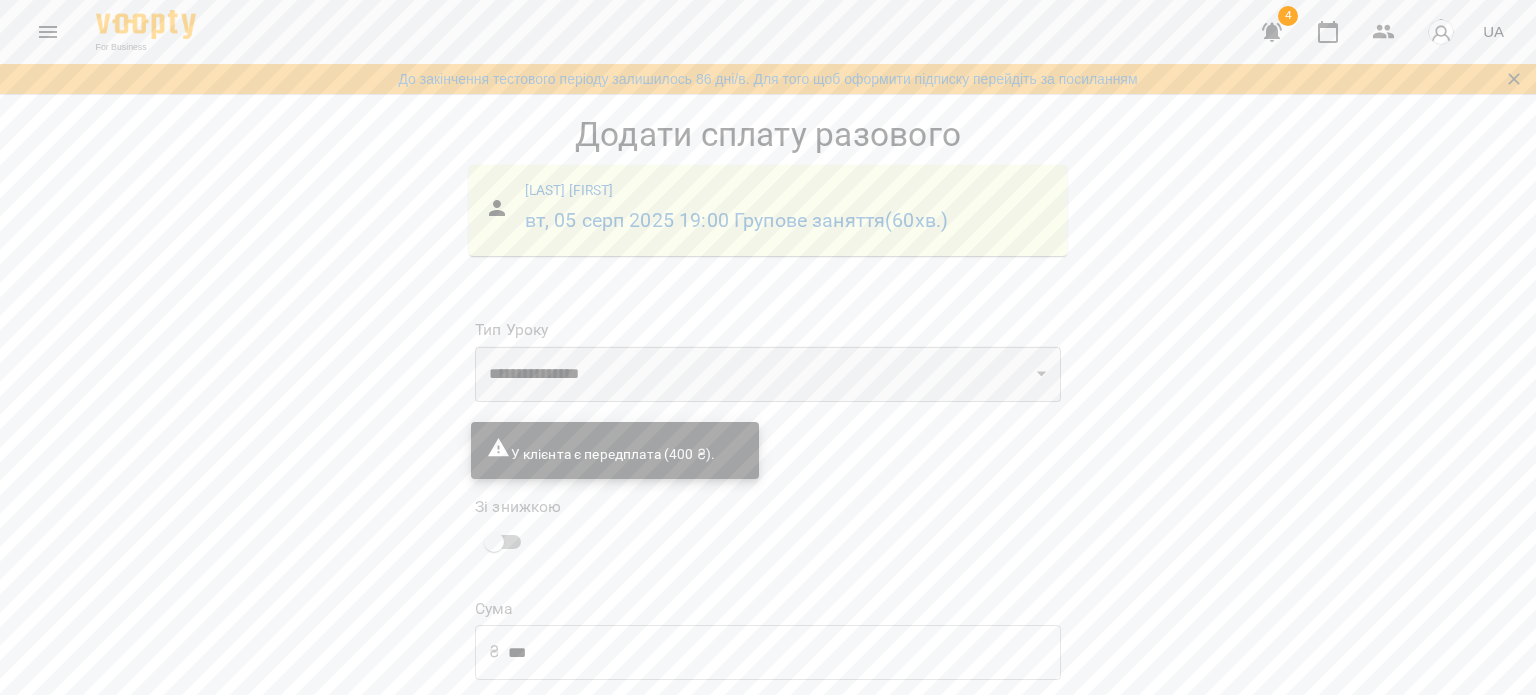 click on "**********" at bounding box center [768, 374] 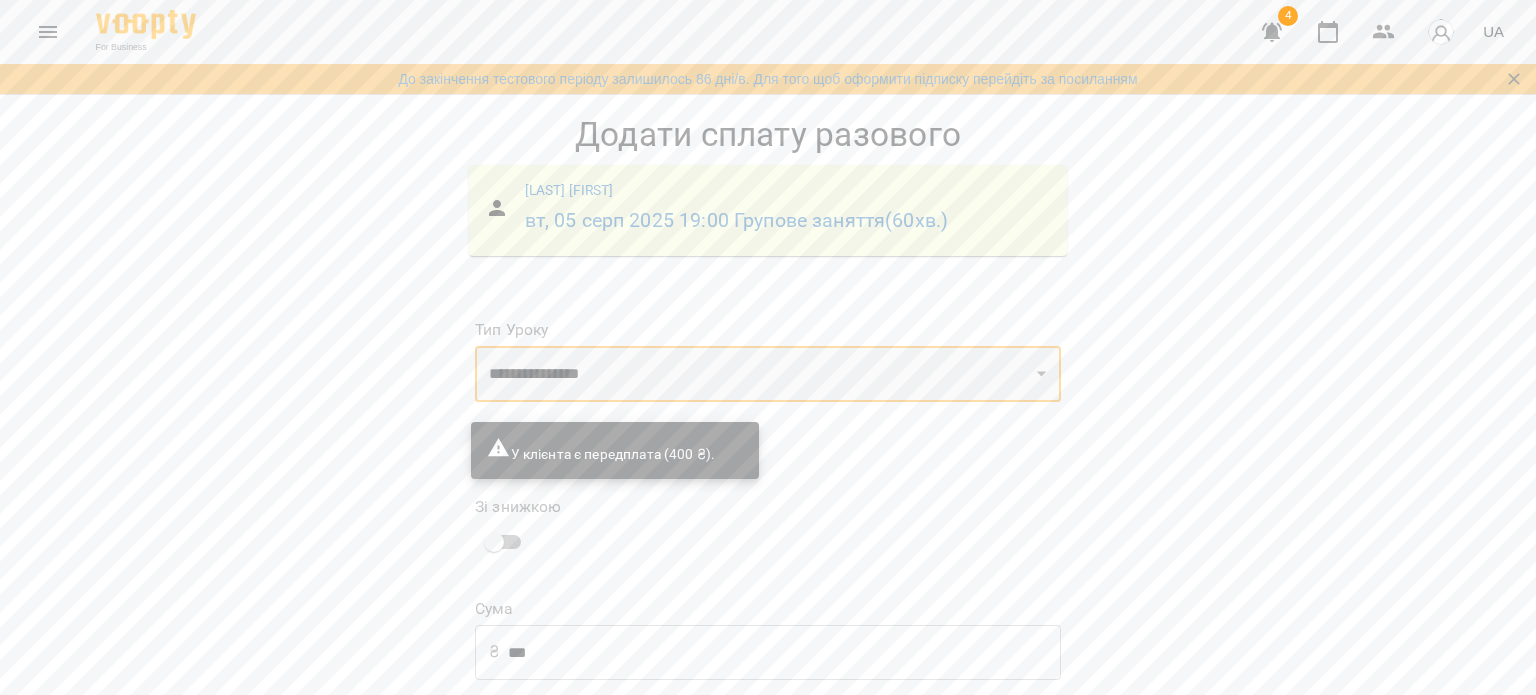 click on "**********" at bounding box center [768, 374] 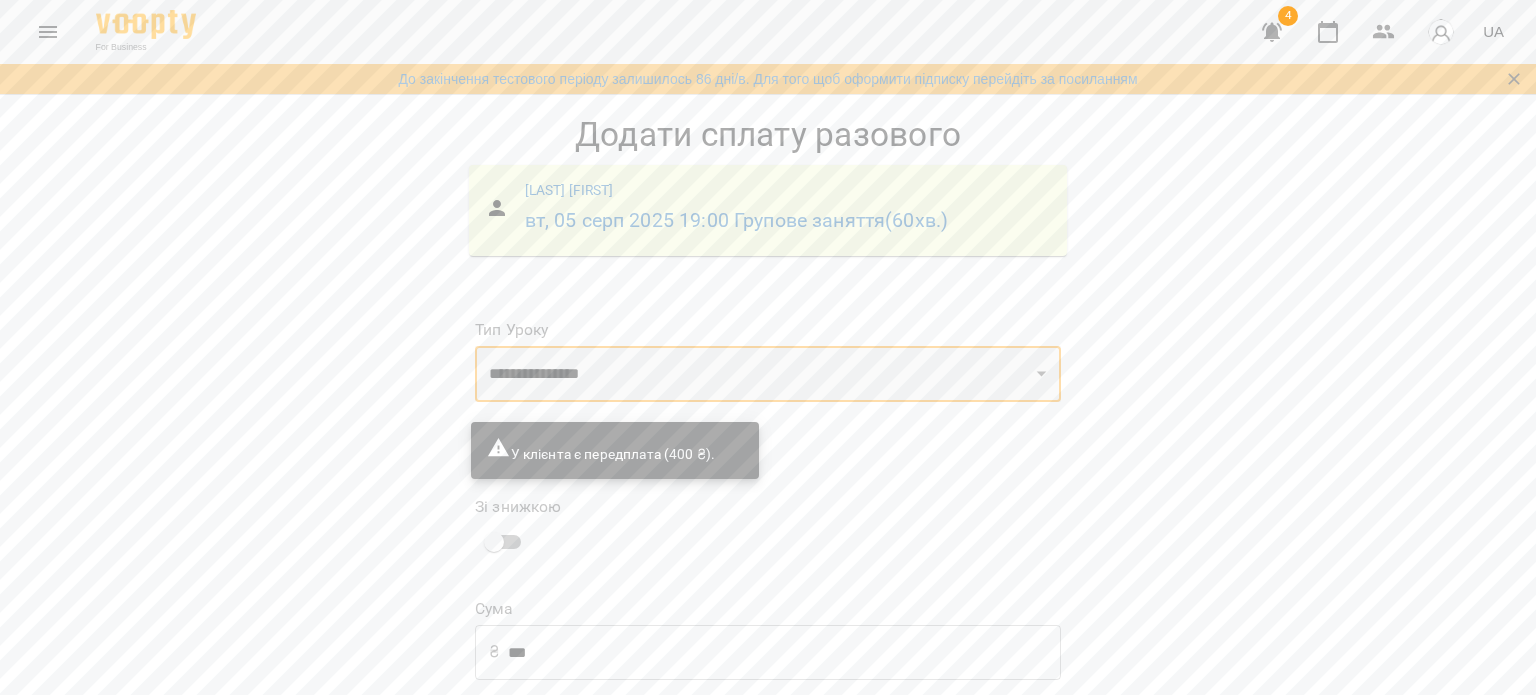 select on "**********" 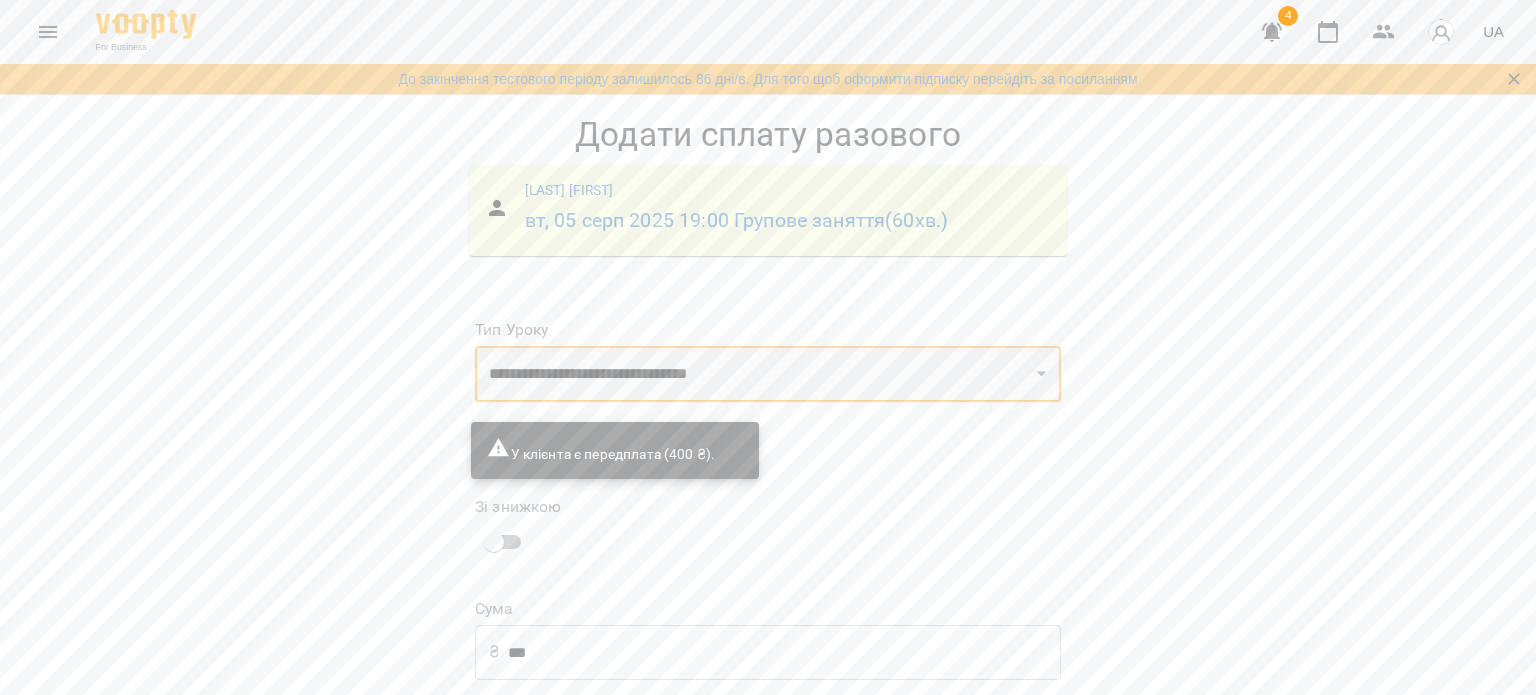 click on "**********" at bounding box center [768, 374] 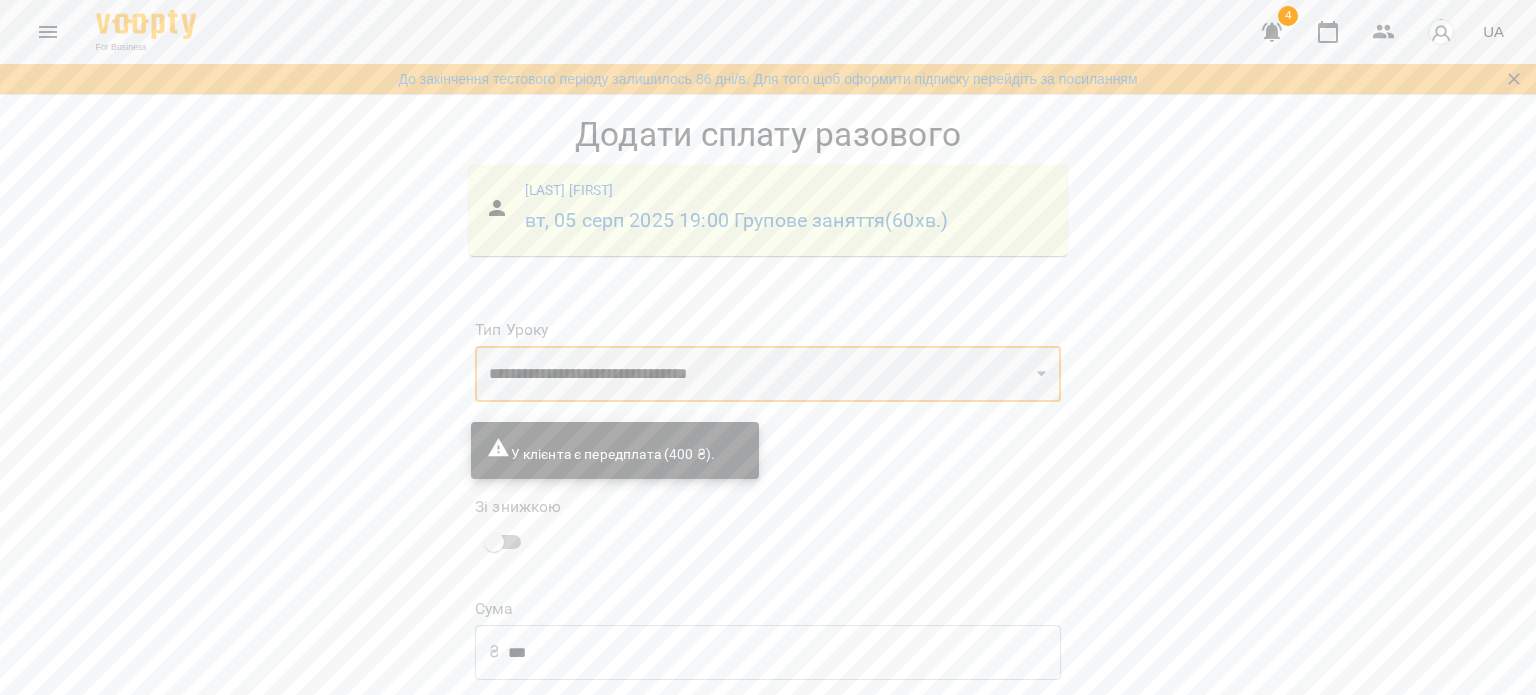 type on "******" 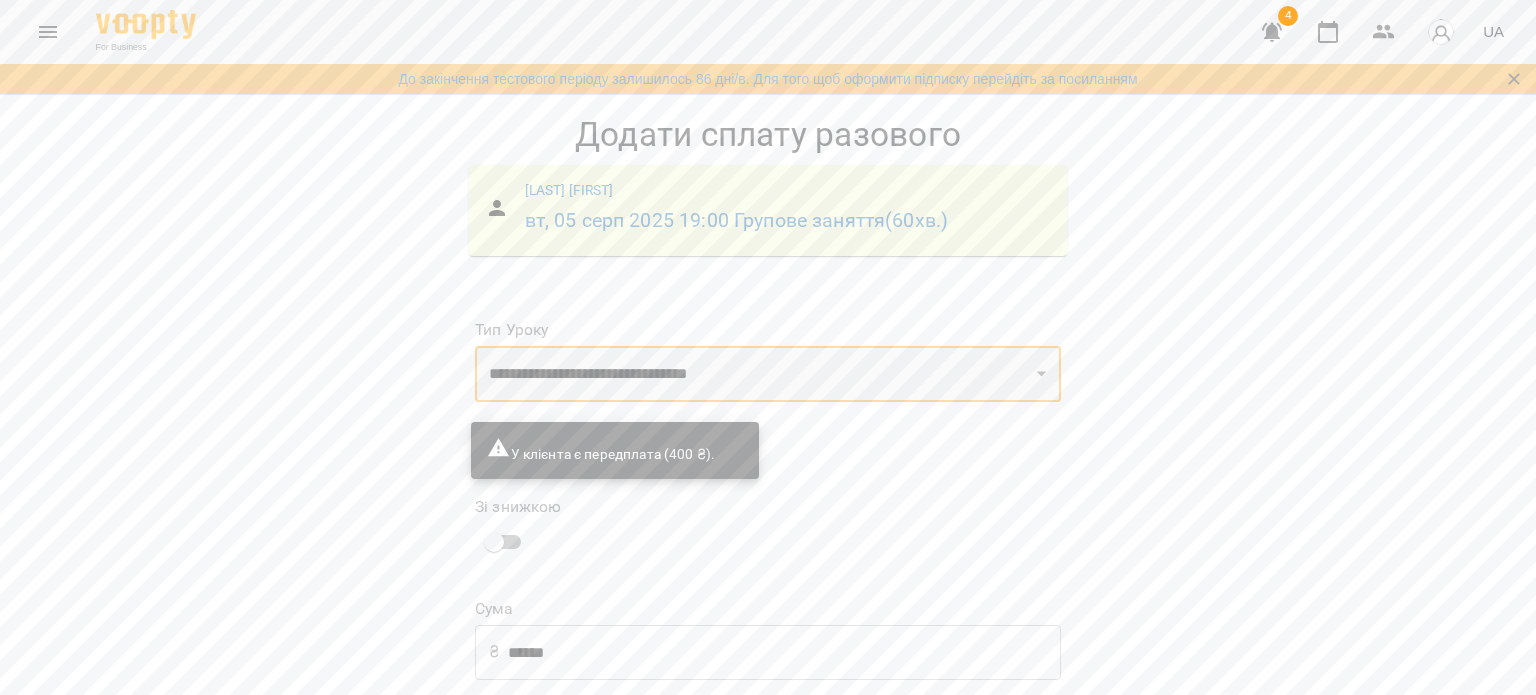 click on "**********" at bounding box center [768, 374] 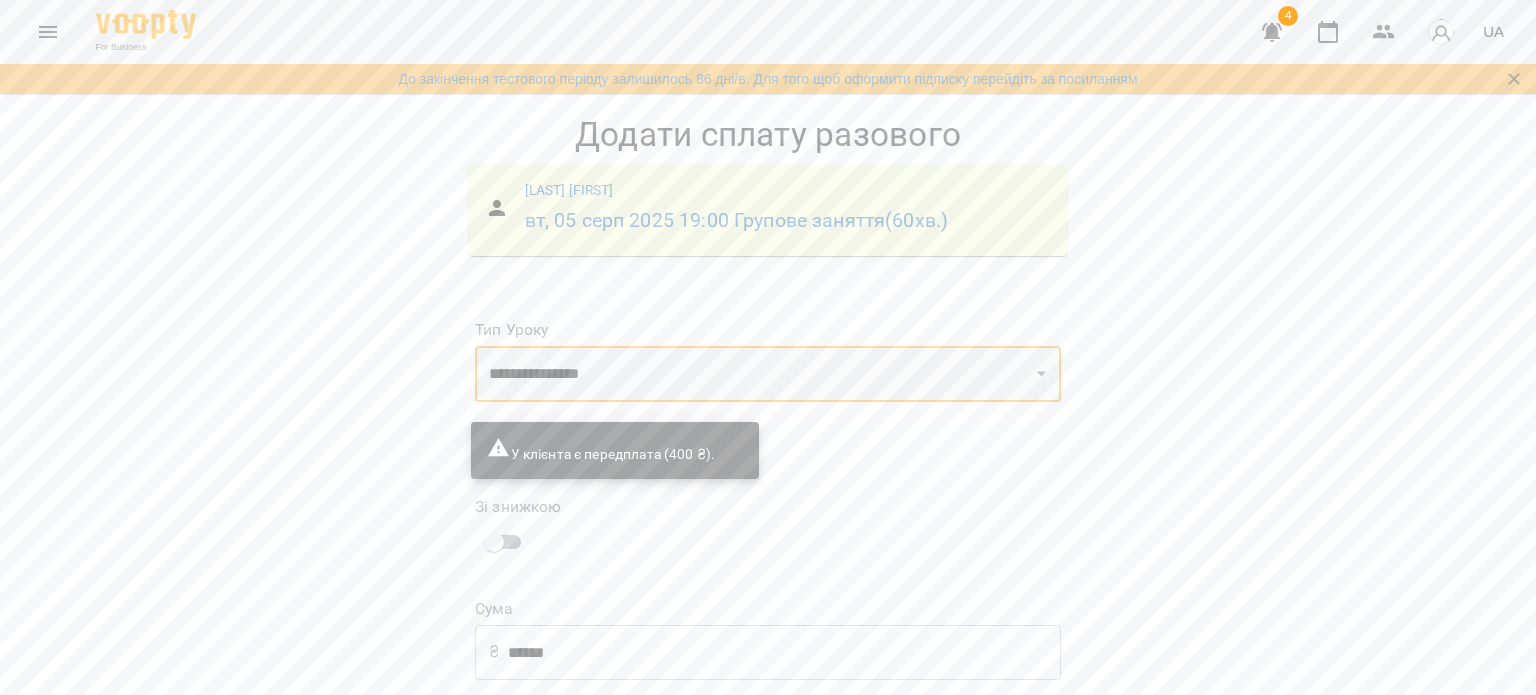 click on "**********" at bounding box center [768, 374] 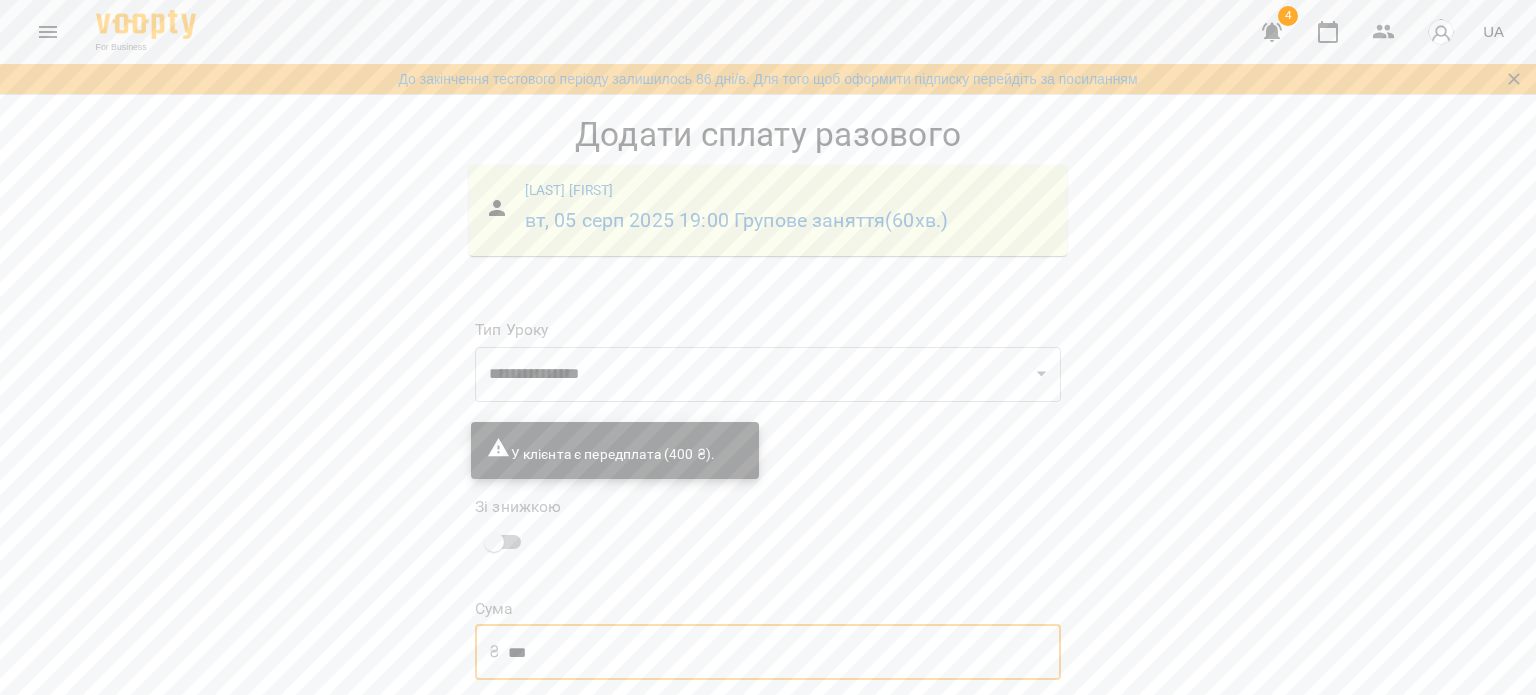 drag, startPoint x: 564, startPoint y: 631, endPoint x: 489, endPoint y: 638, distance: 75.32596 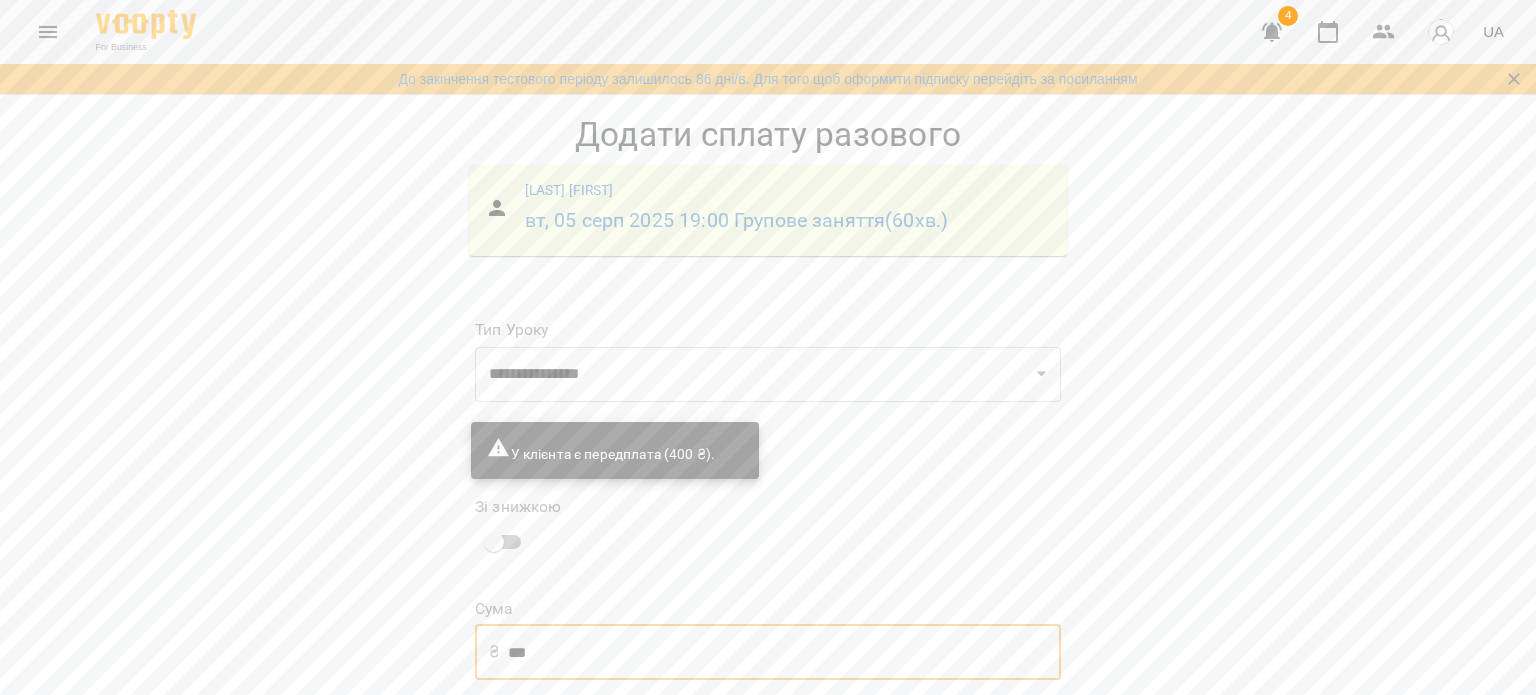 type on "***" 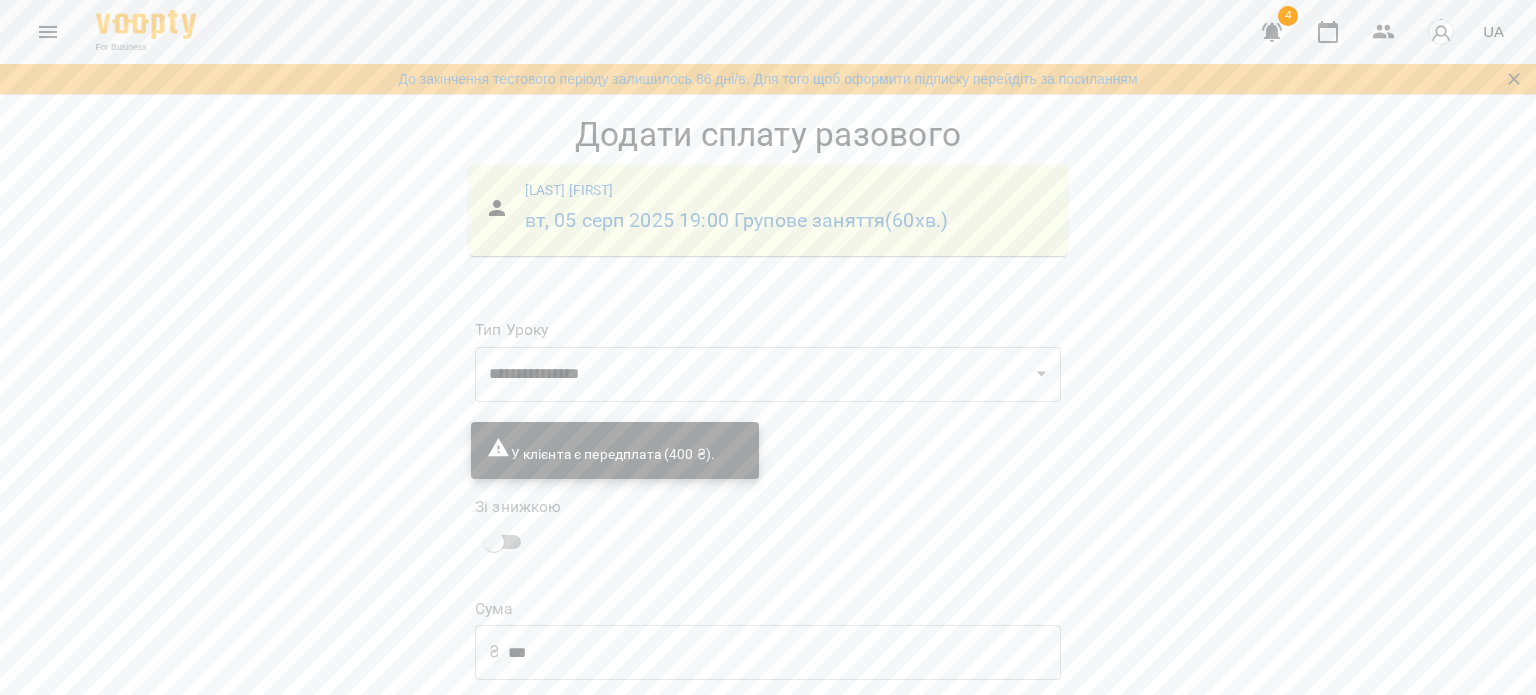 click on "Додати сплату разового" at bounding box center (934, 781) 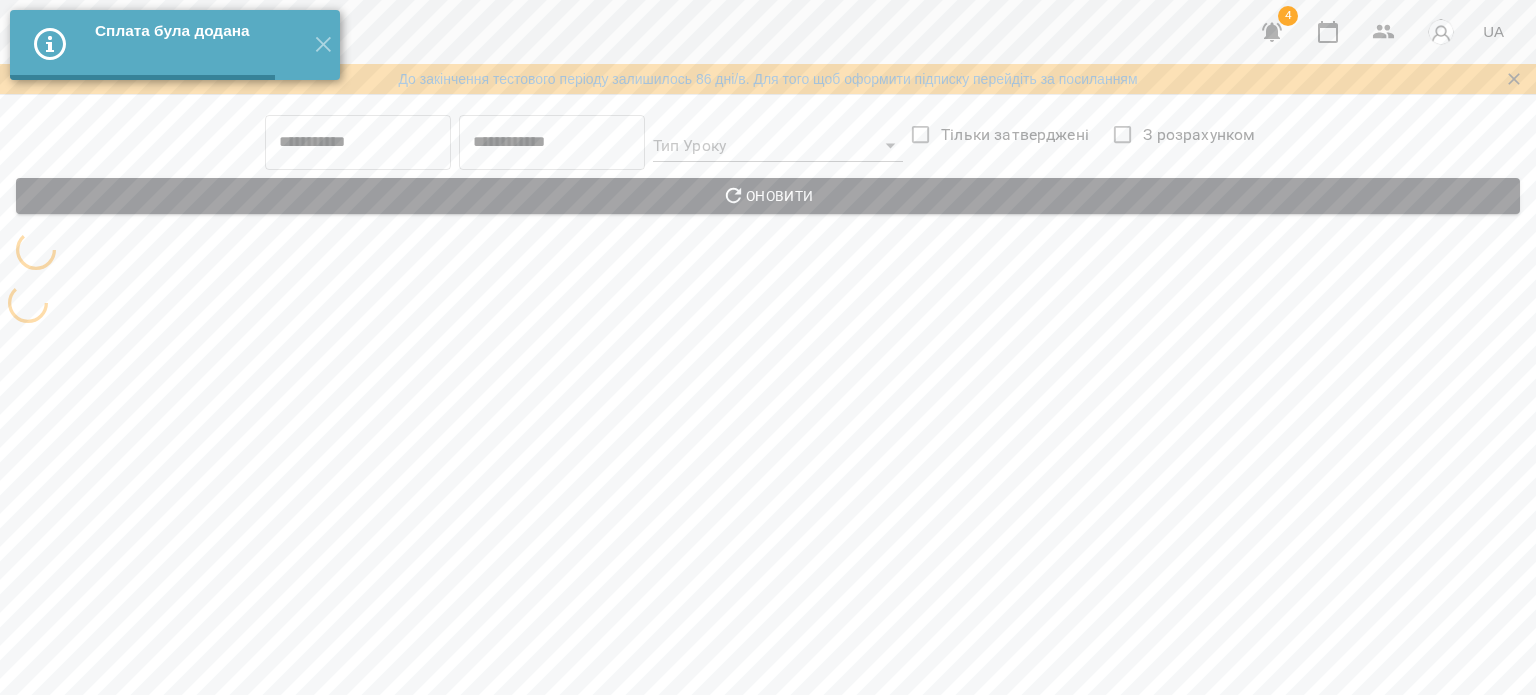 scroll, scrollTop: 0, scrollLeft: 0, axis: both 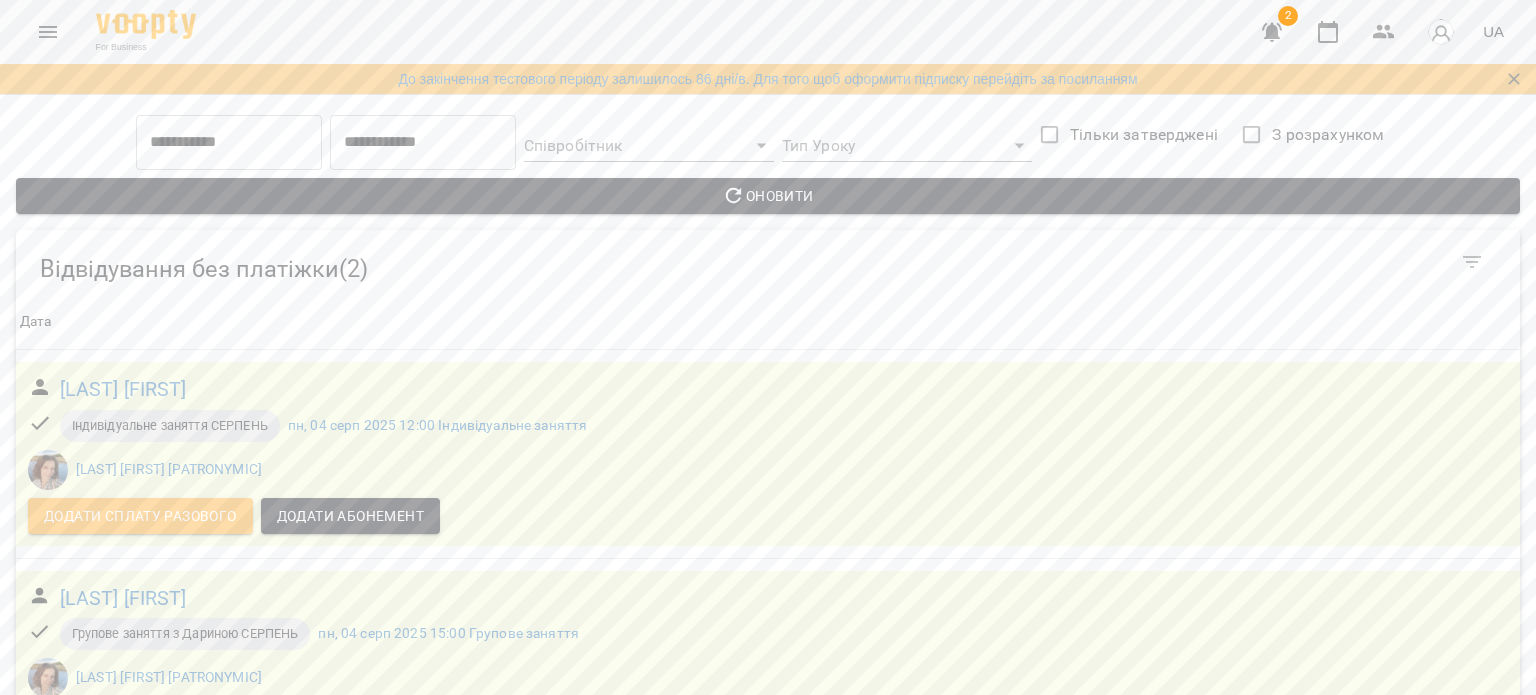 click at bounding box center (48, 32) 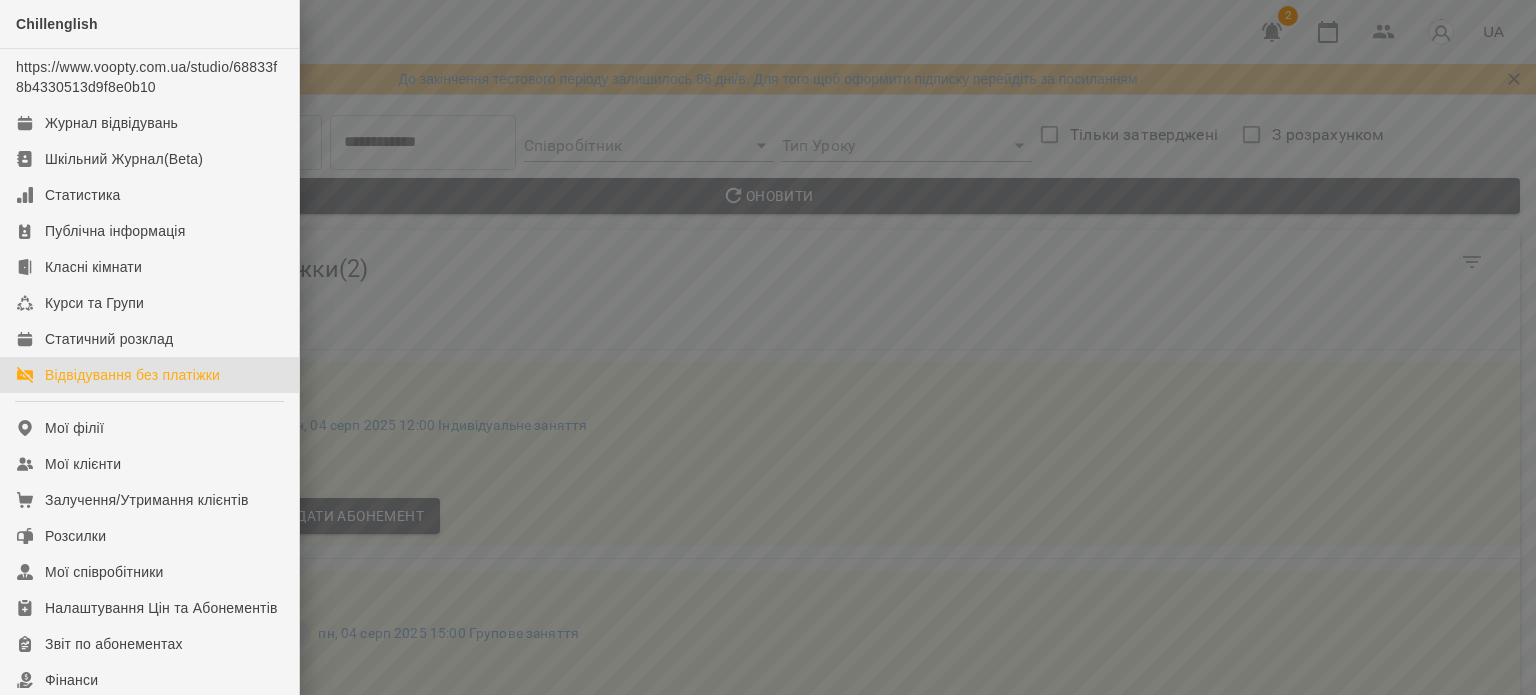 click on "Відвідування без платіжки" at bounding box center (149, 375) 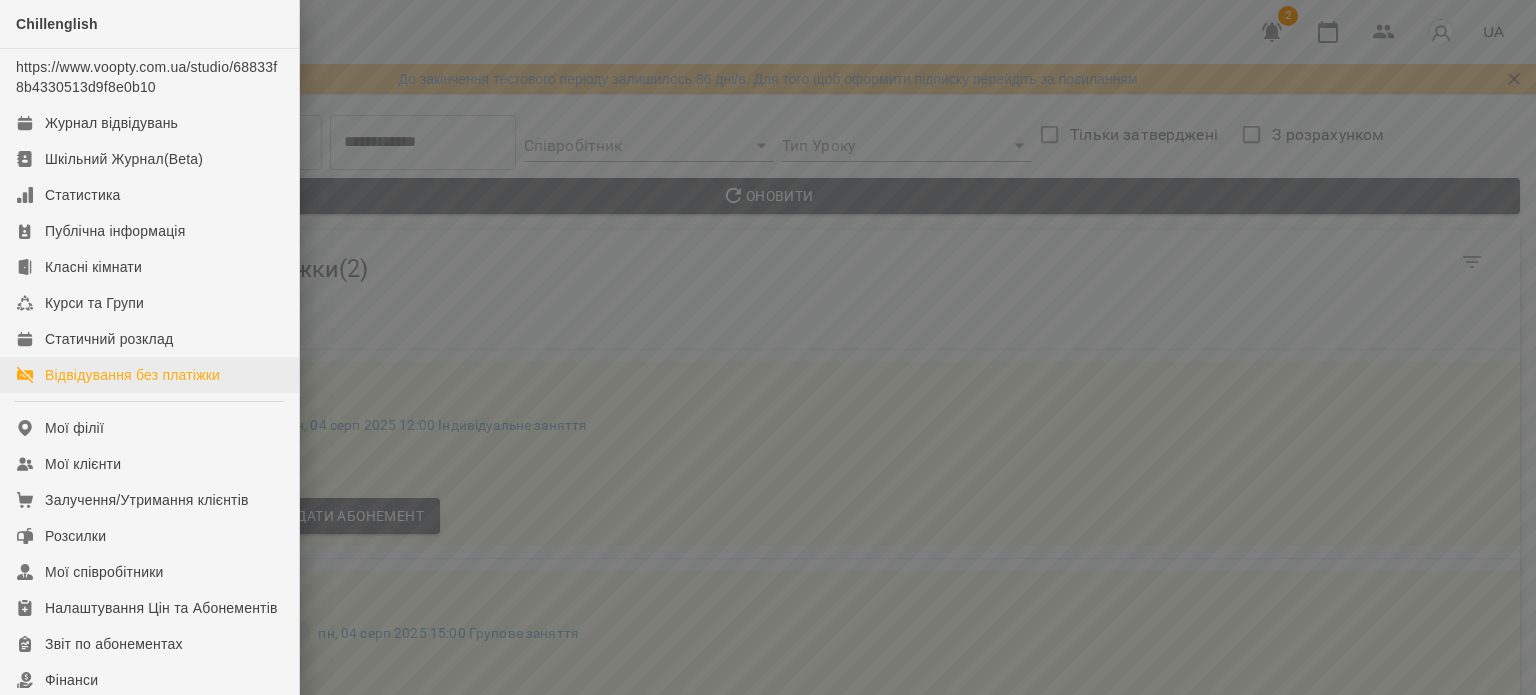 scroll, scrollTop: 0, scrollLeft: 0, axis: both 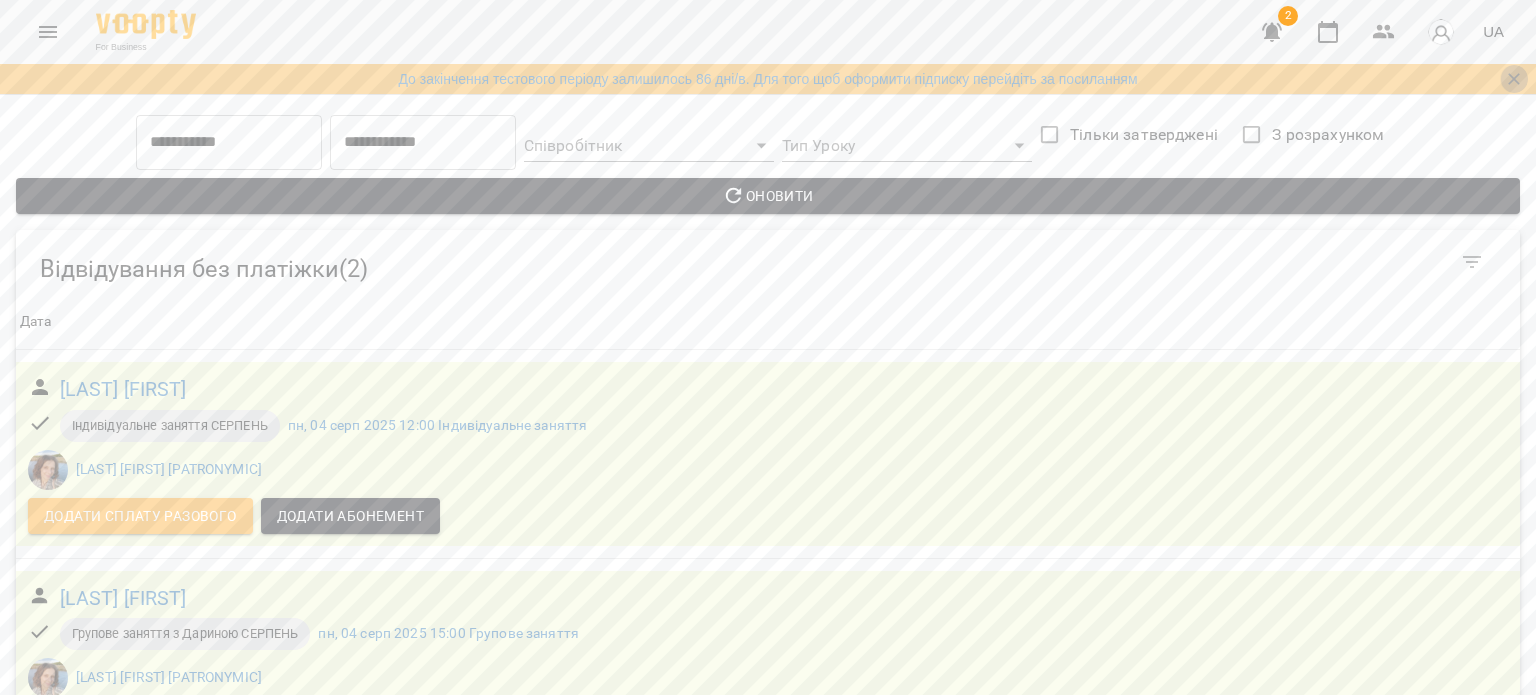 click 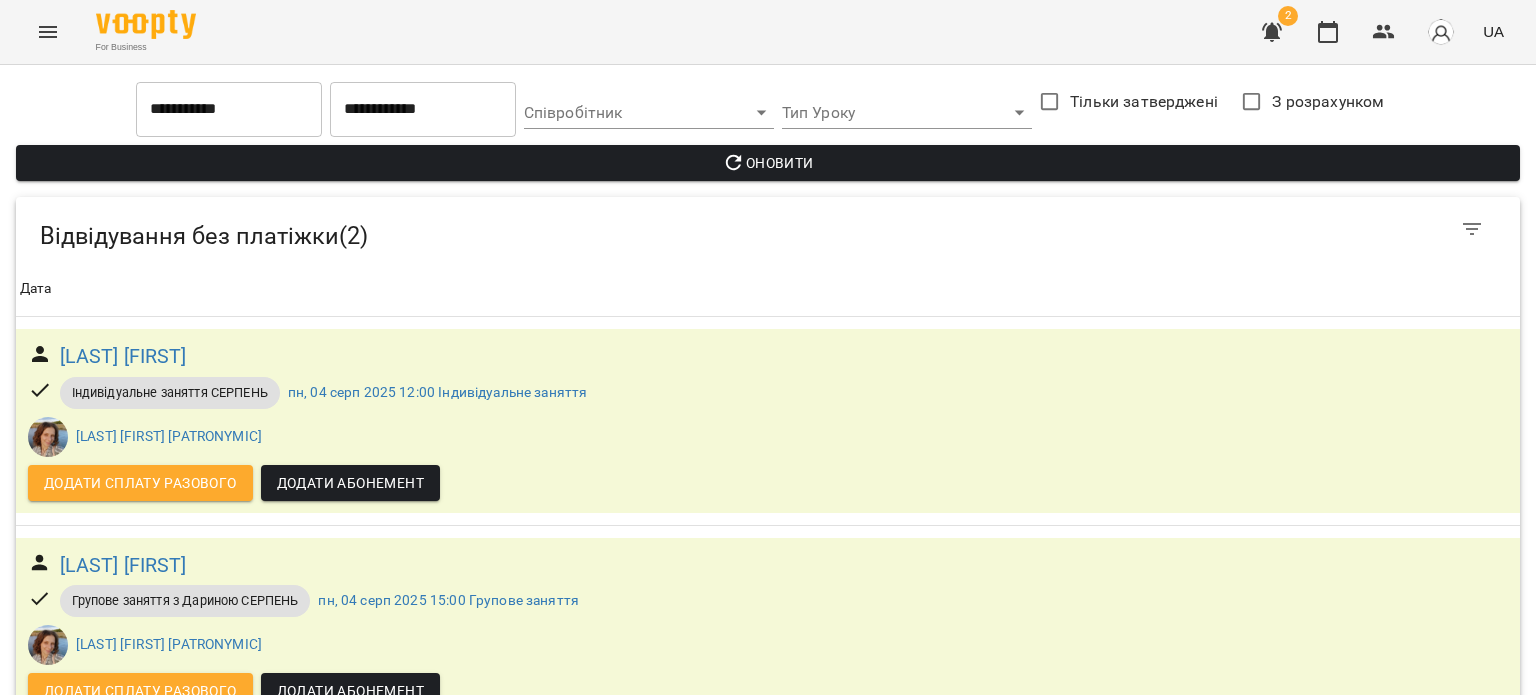 click at bounding box center (48, 32) 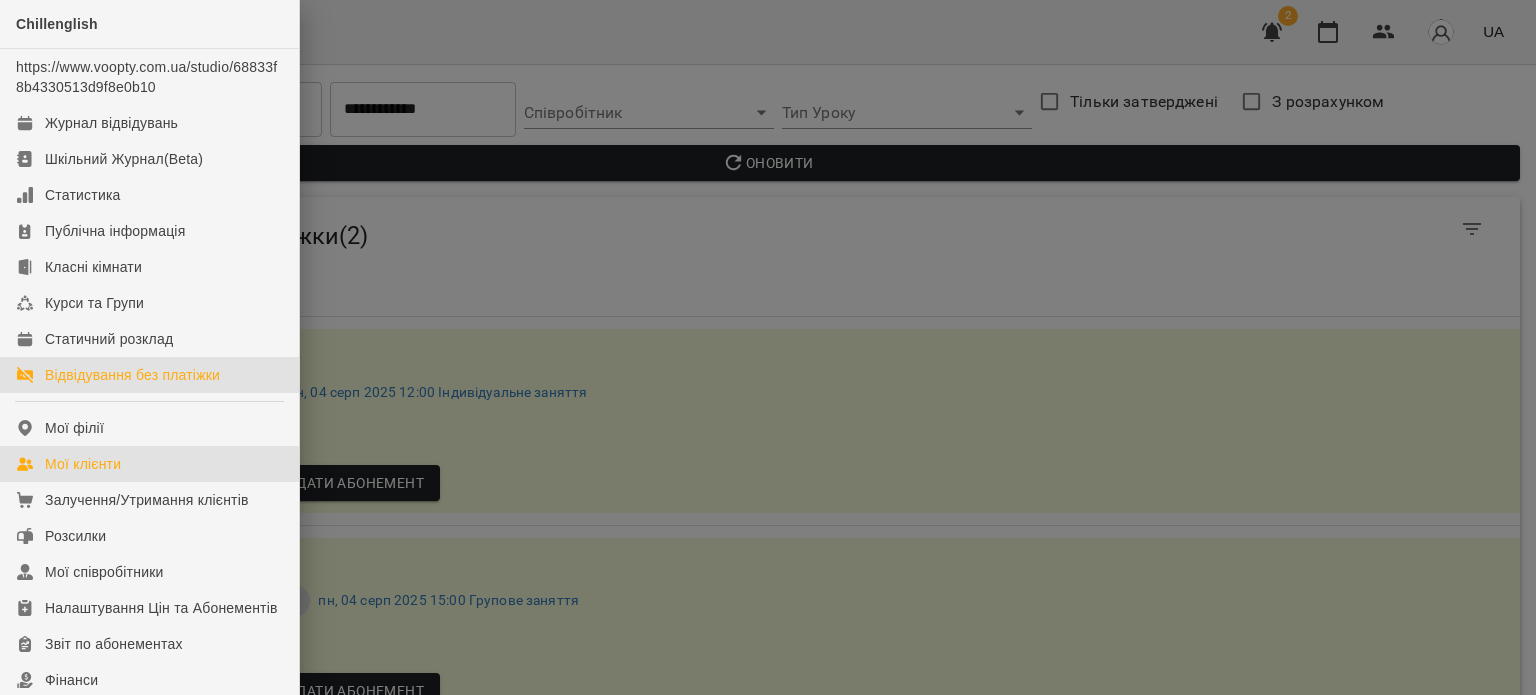 click on "Мої клієнти" at bounding box center [149, 464] 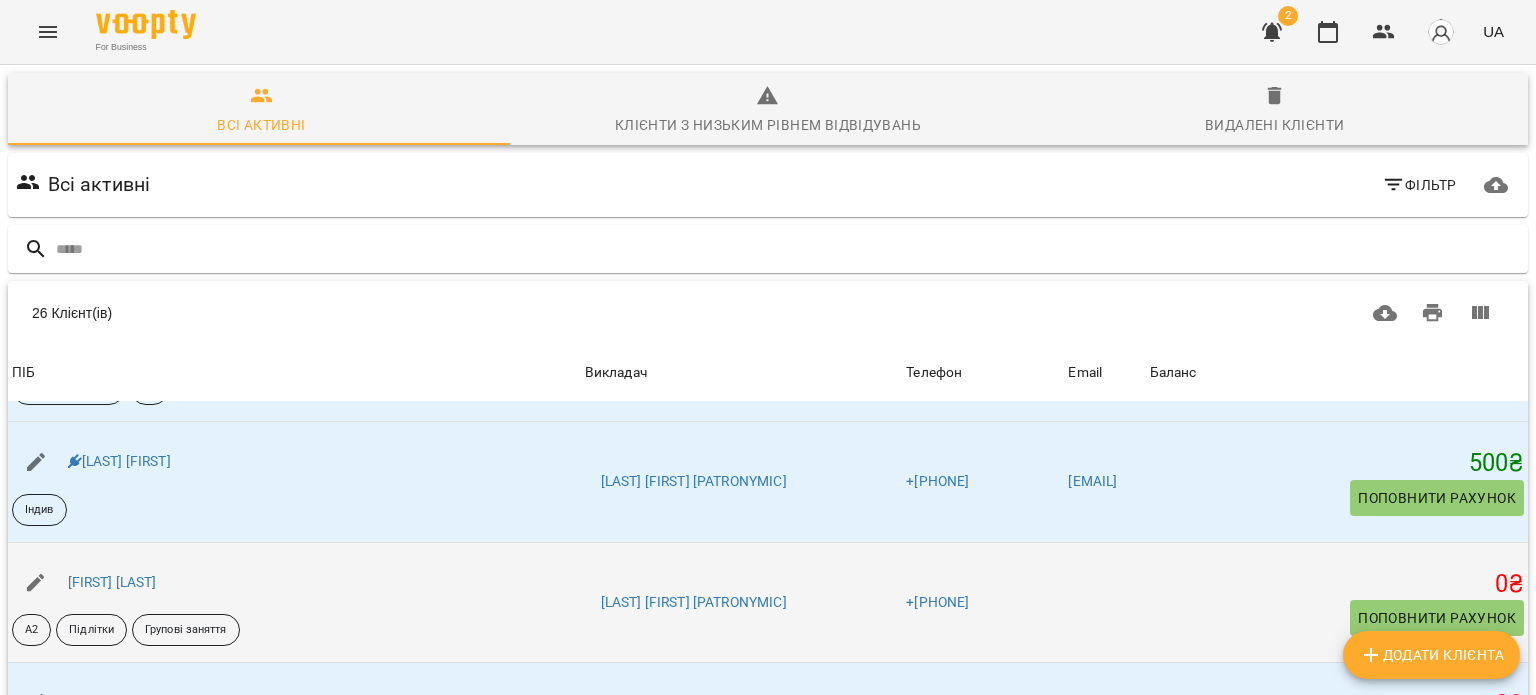 scroll, scrollTop: 100, scrollLeft: 0, axis: vertical 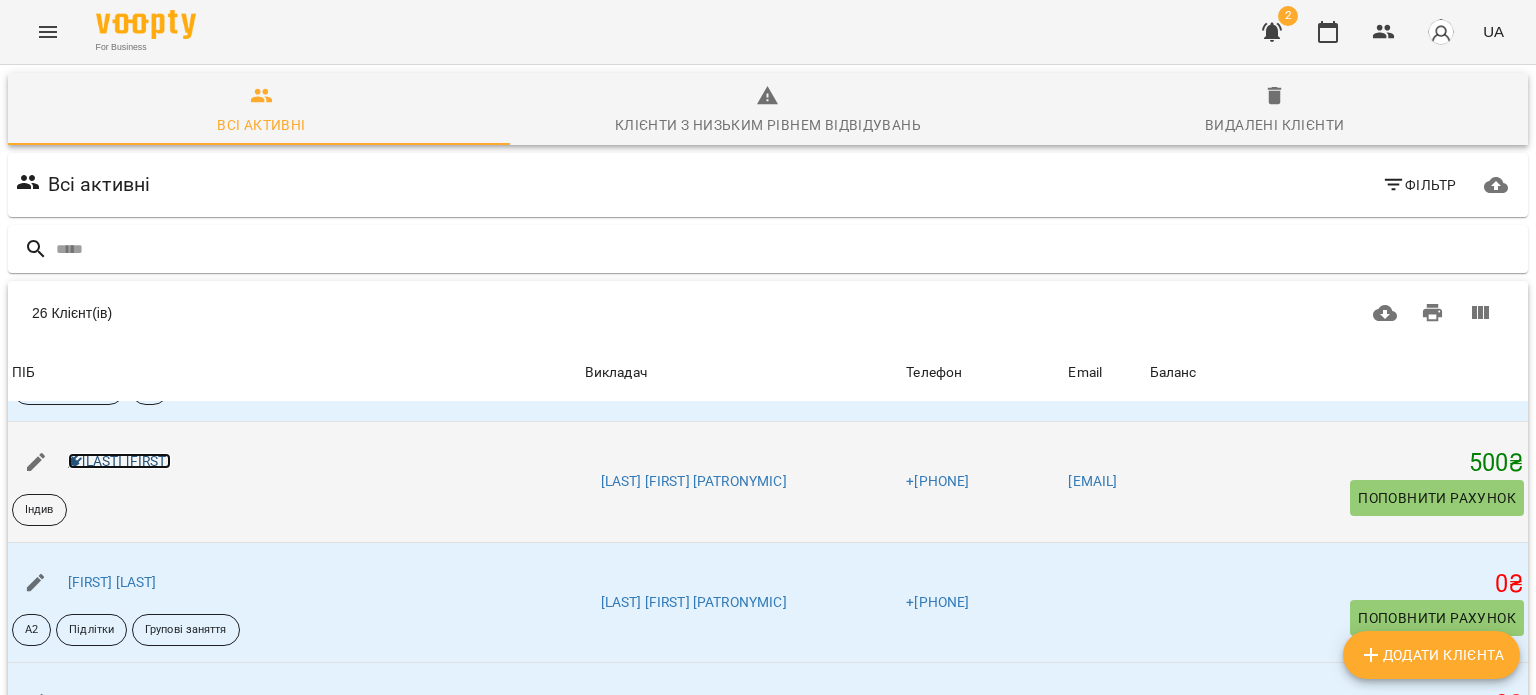 click on "[LAST] [FIRST]" at bounding box center (119, 461) 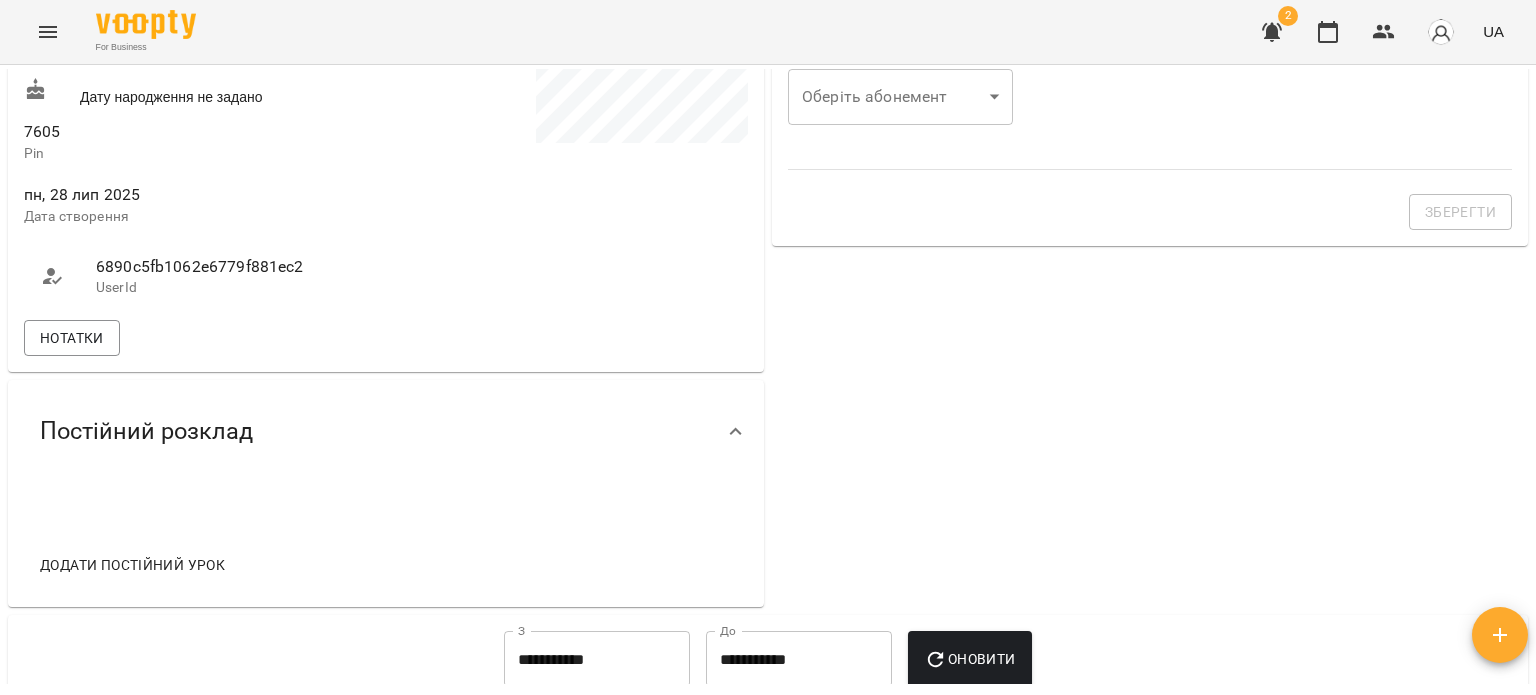 scroll, scrollTop: 800, scrollLeft: 0, axis: vertical 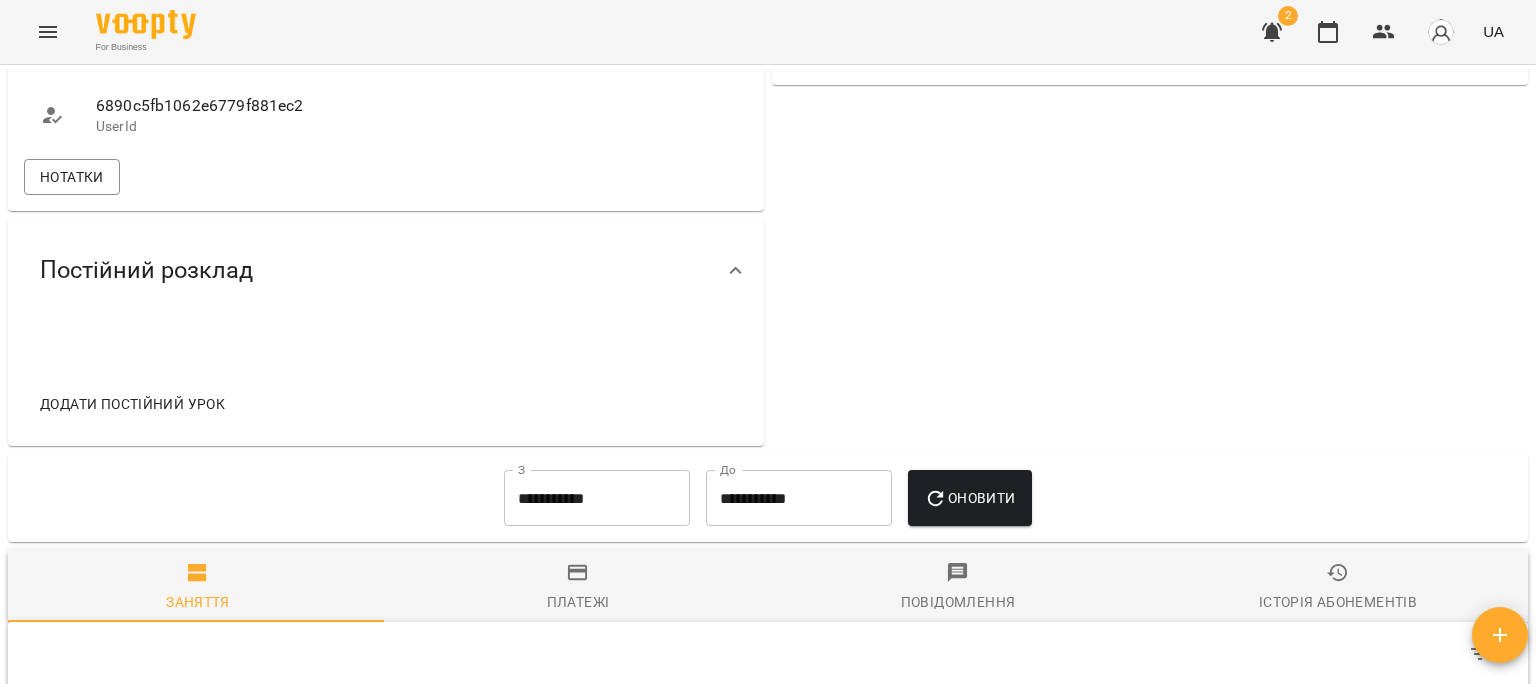 click on "Додати постійний урок" at bounding box center [132, 404] 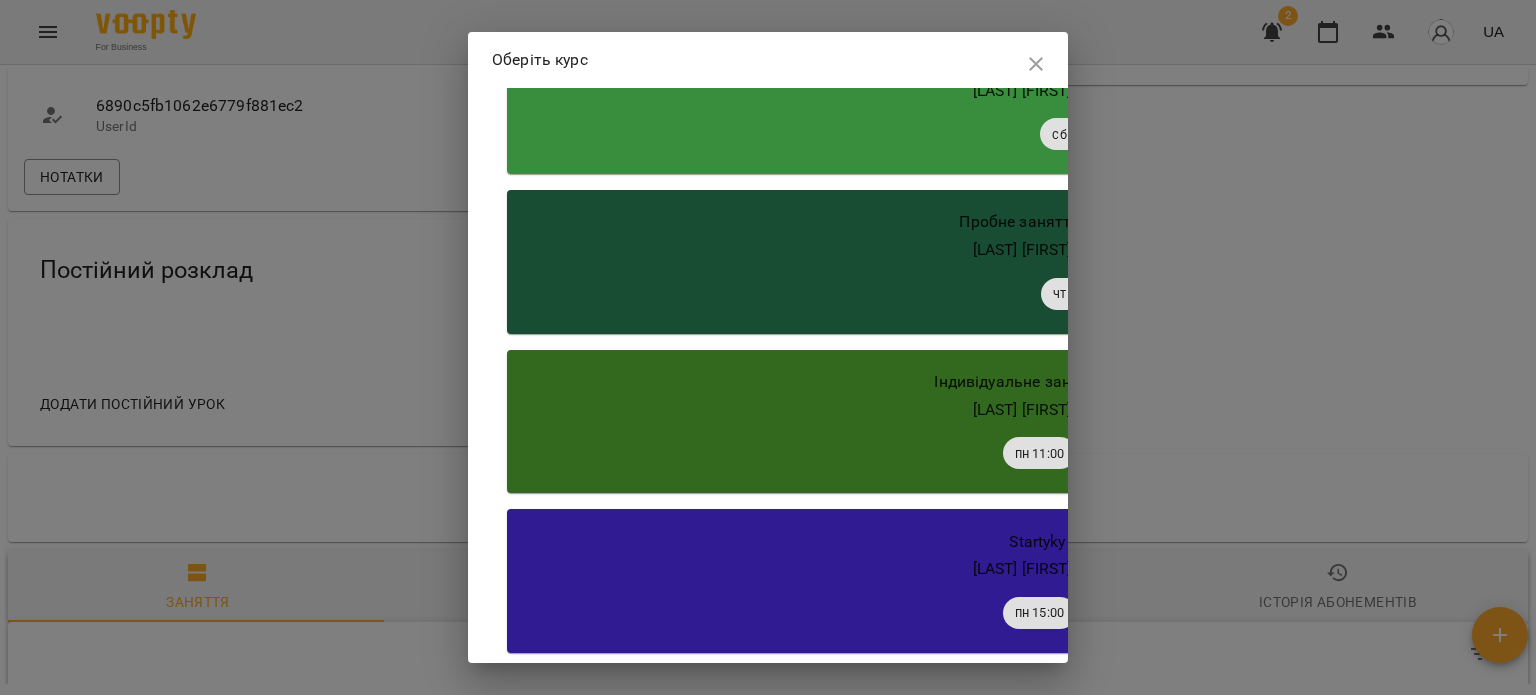 scroll, scrollTop: 833, scrollLeft: 0, axis: vertical 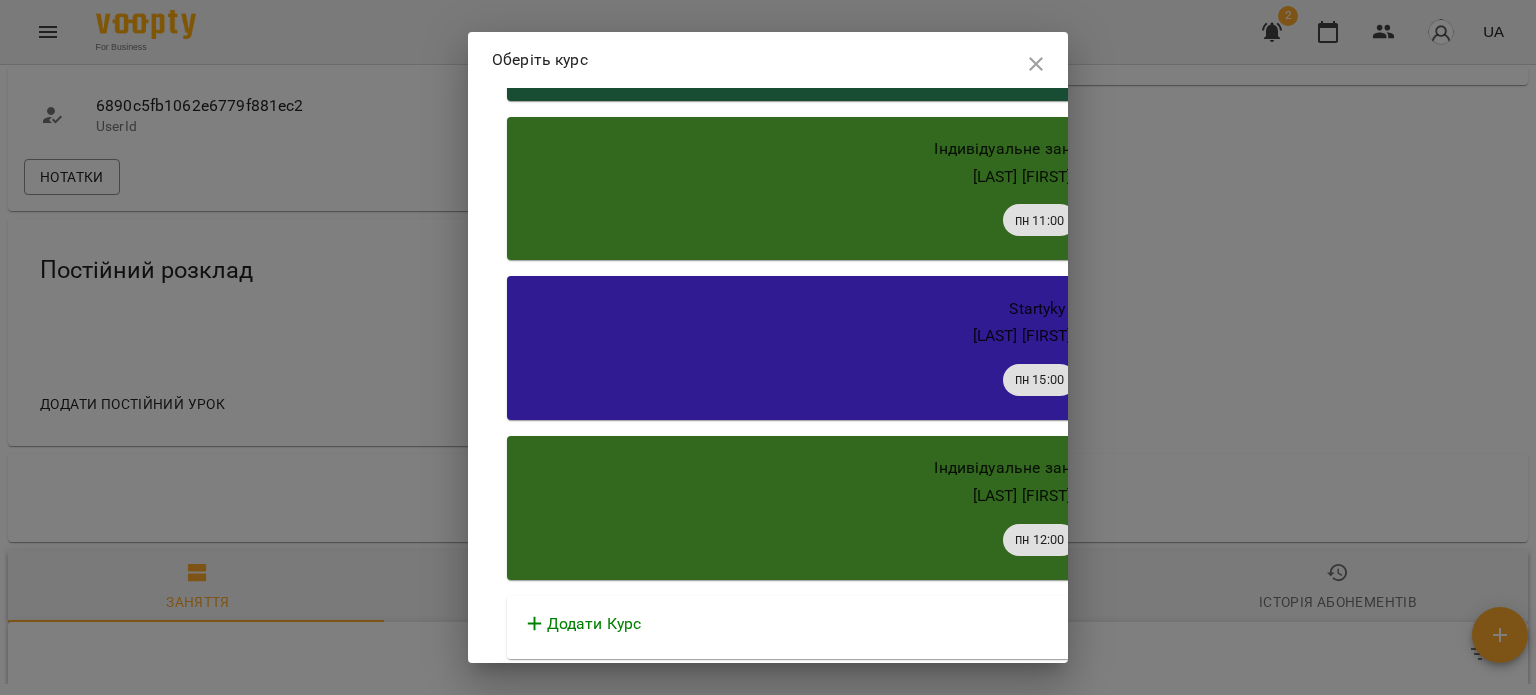 click on "Додати Курс" at bounding box center [594, 624] 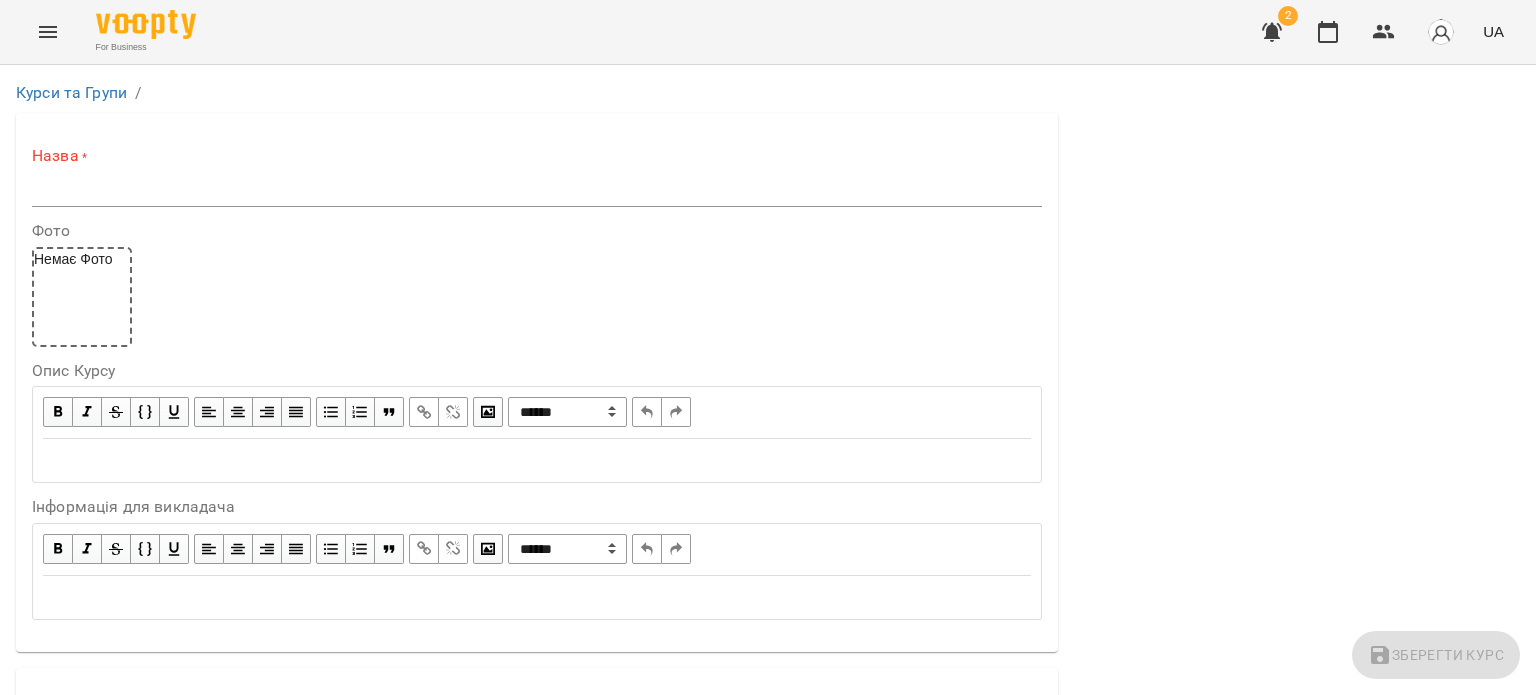 click on "Назва   *" at bounding box center [537, 176] 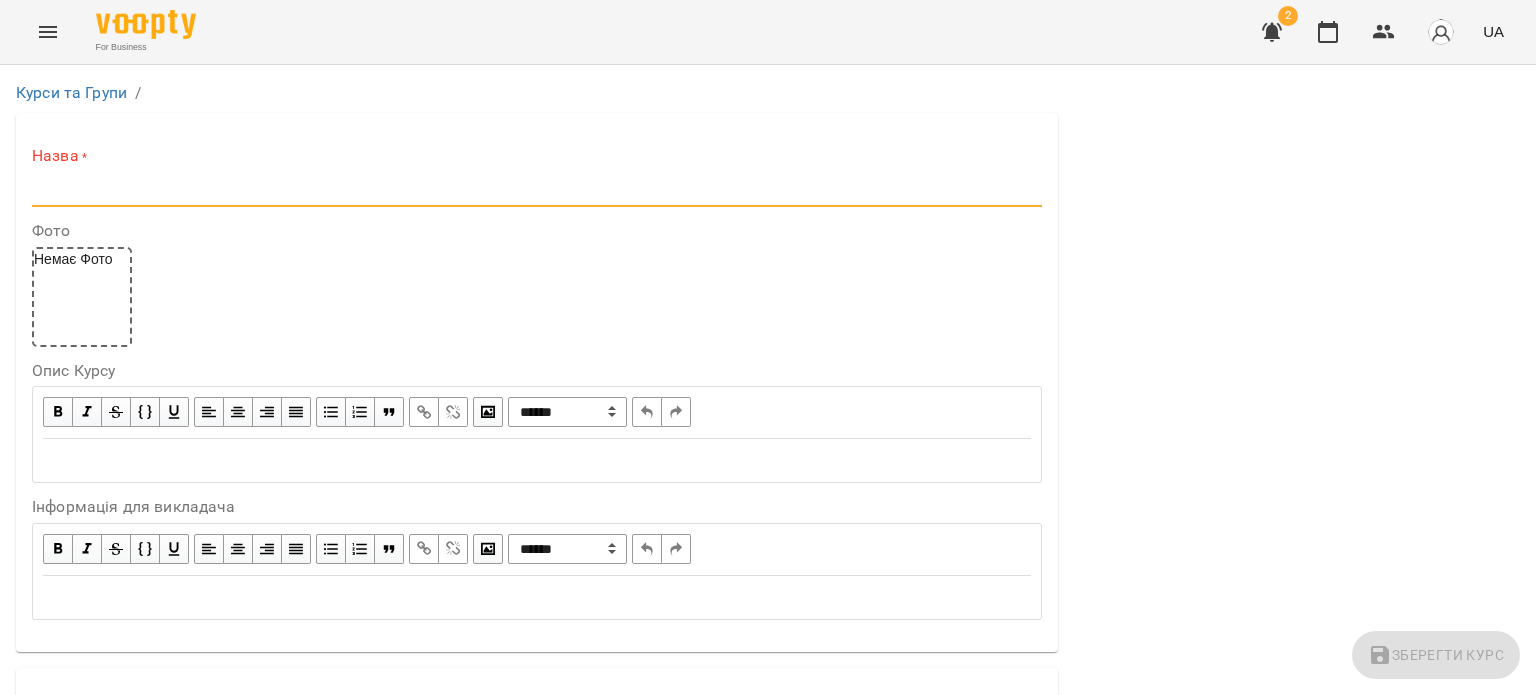 click at bounding box center (537, 191) 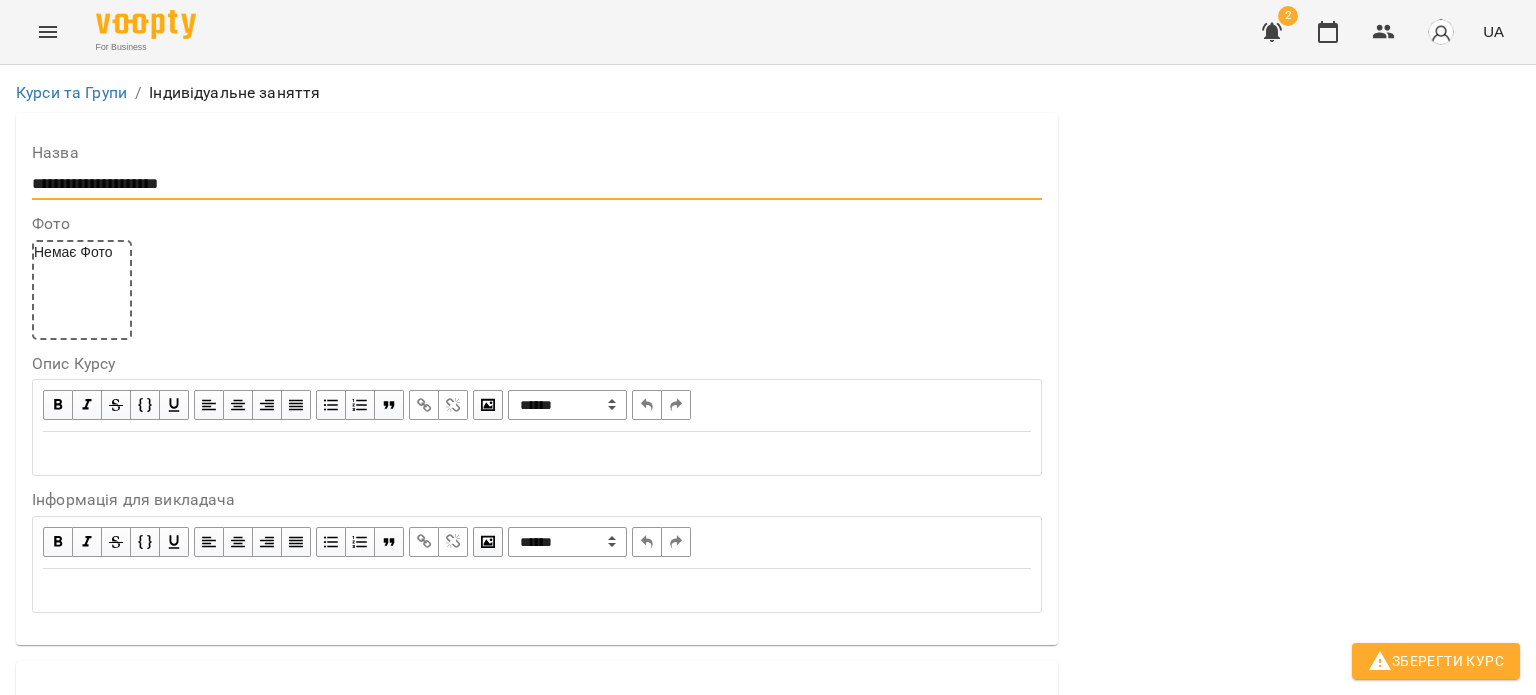 scroll, scrollTop: 400, scrollLeft: 0, axis: vertical 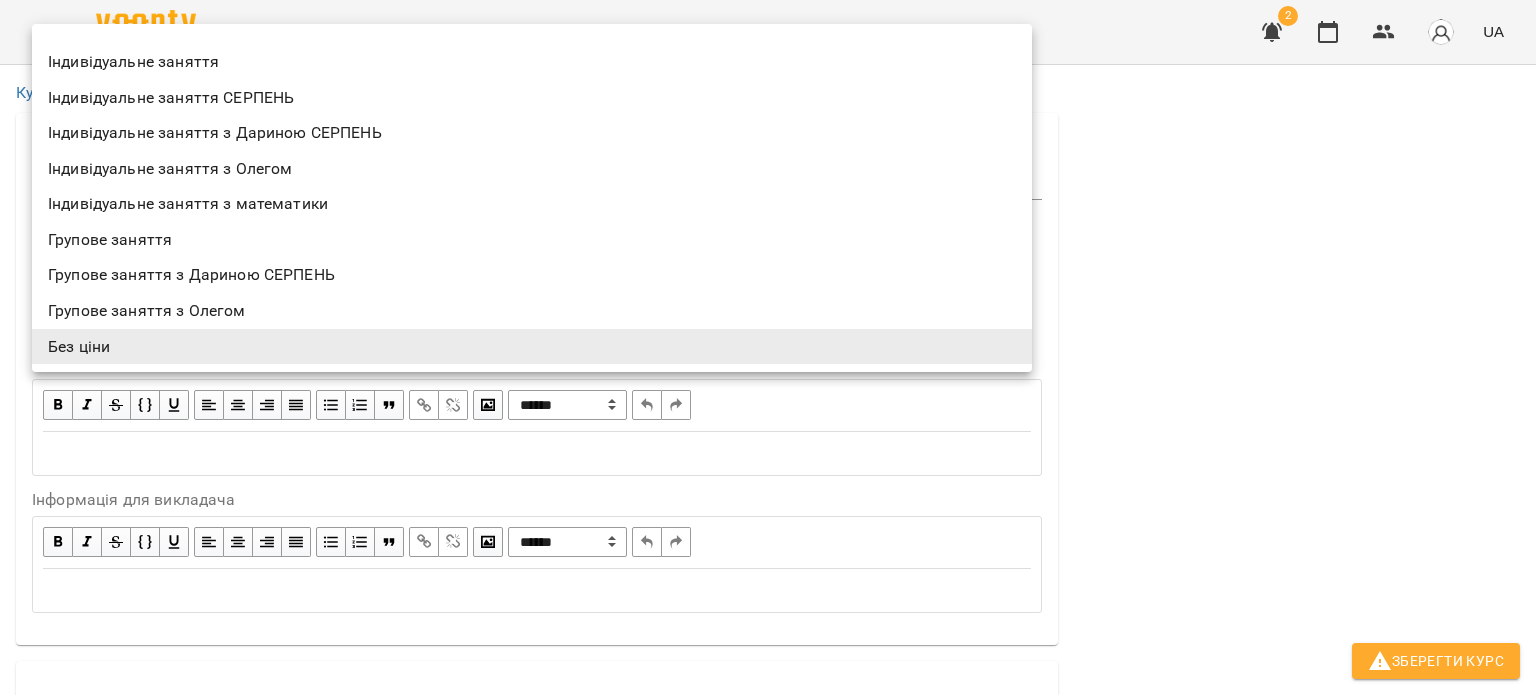 click on "Індивідуальне заняття СЕРПЕНЬ" at bounding box center [532, 98] 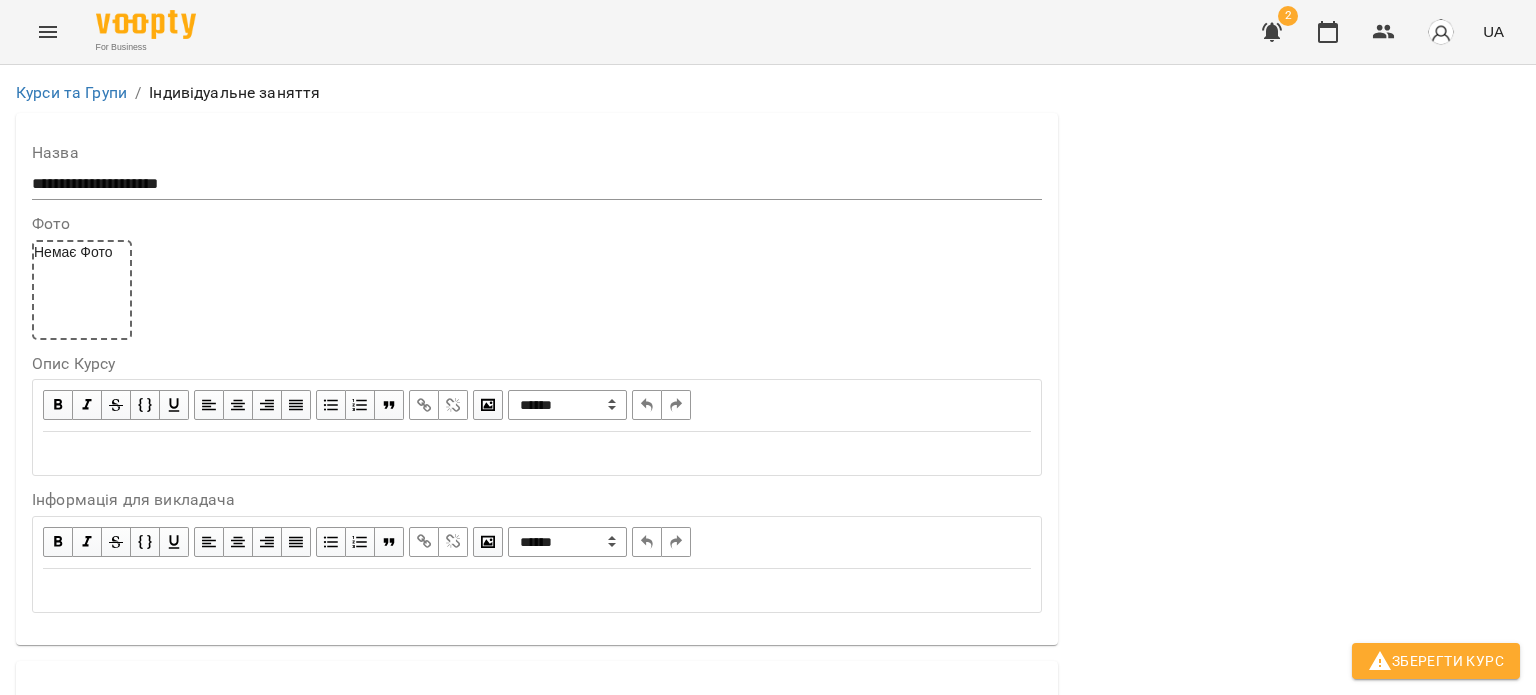 scroll, scrollTop: 600, scrollLeft: 0, axis: vertical 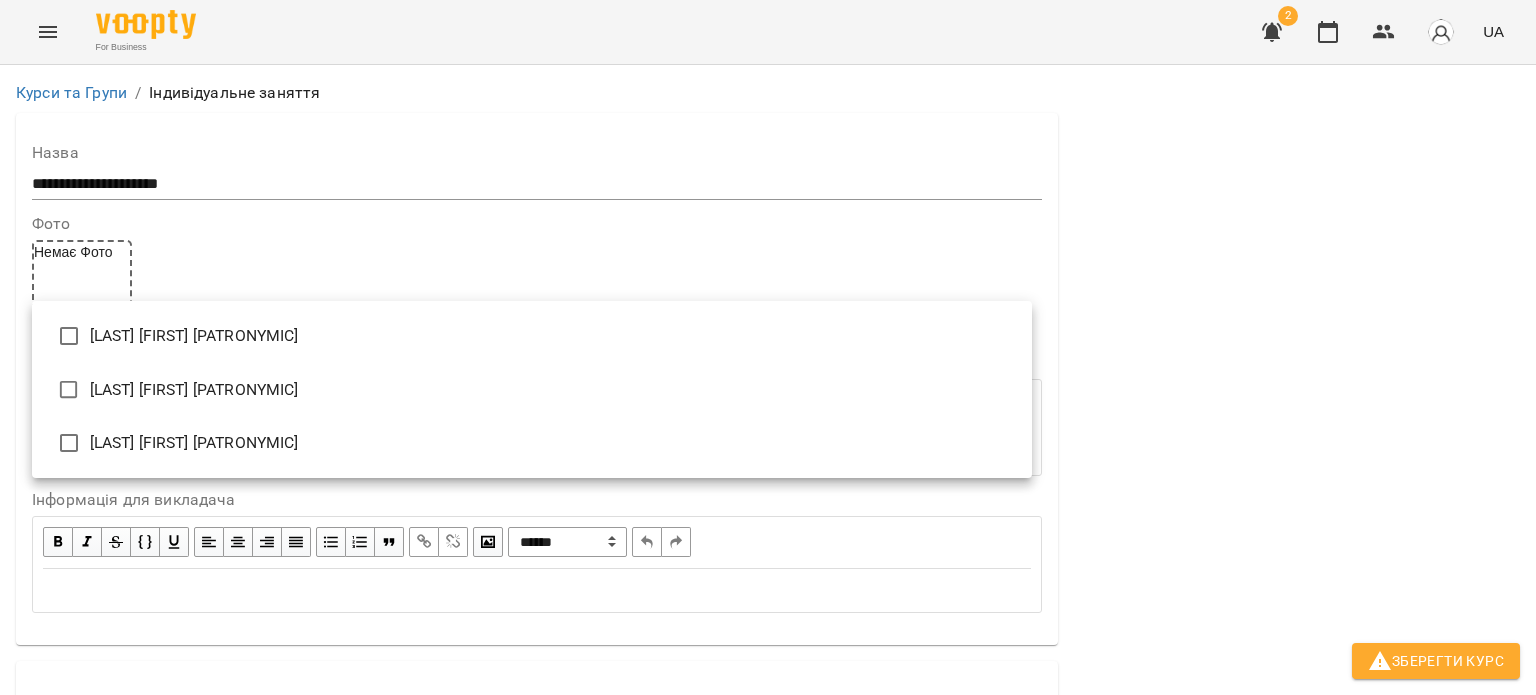 click on "**********" at bounding box center (768, 1179) 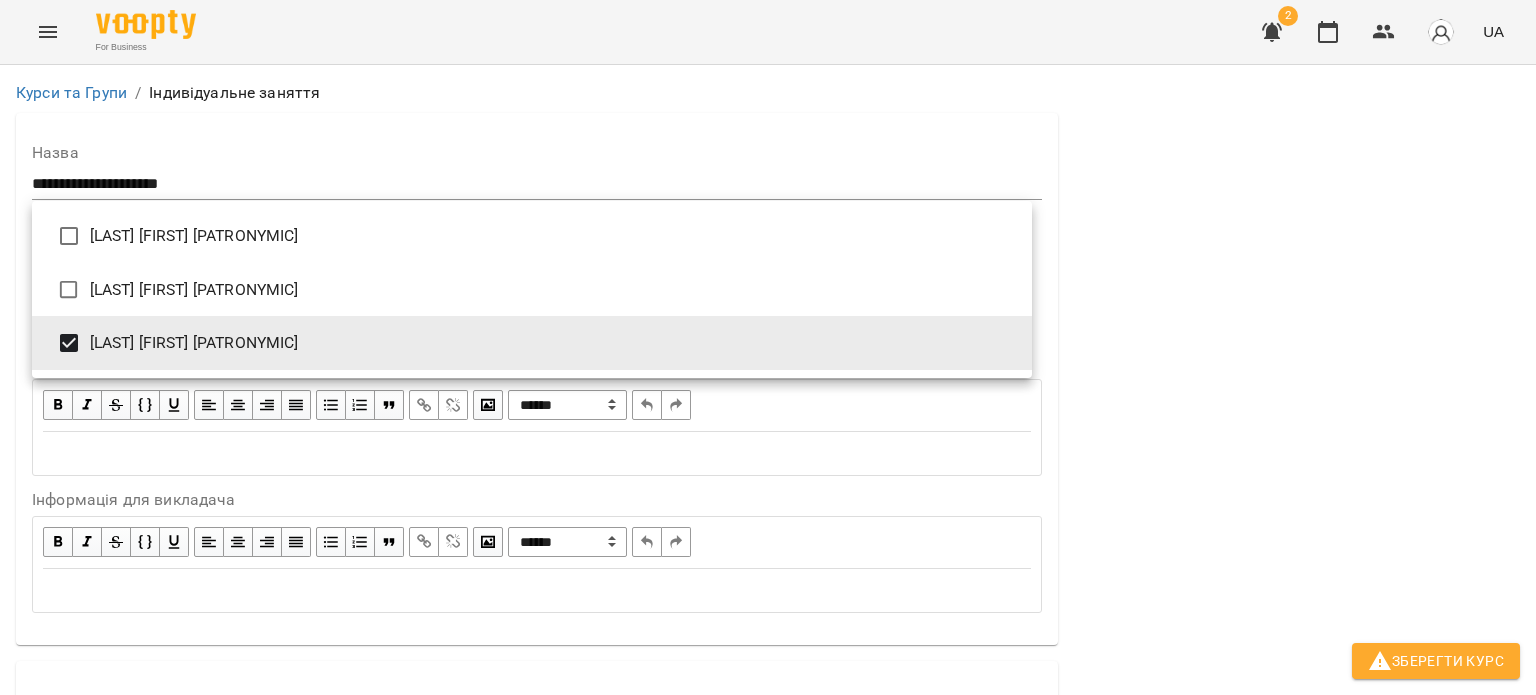 click at bounding box center (768, 347) 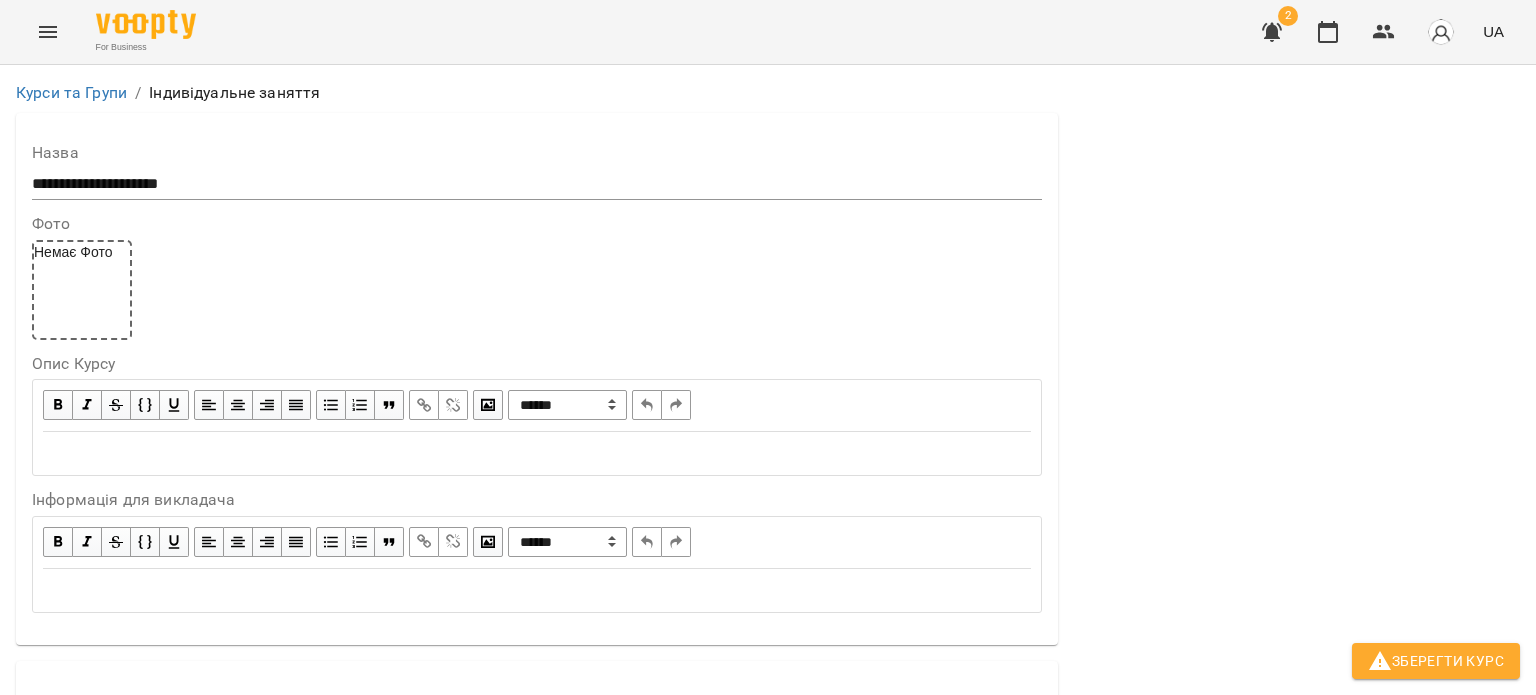 click on "Приватний урок(не відображати інформацію на публічній сторінці)" at bounding box center (316, 1163) 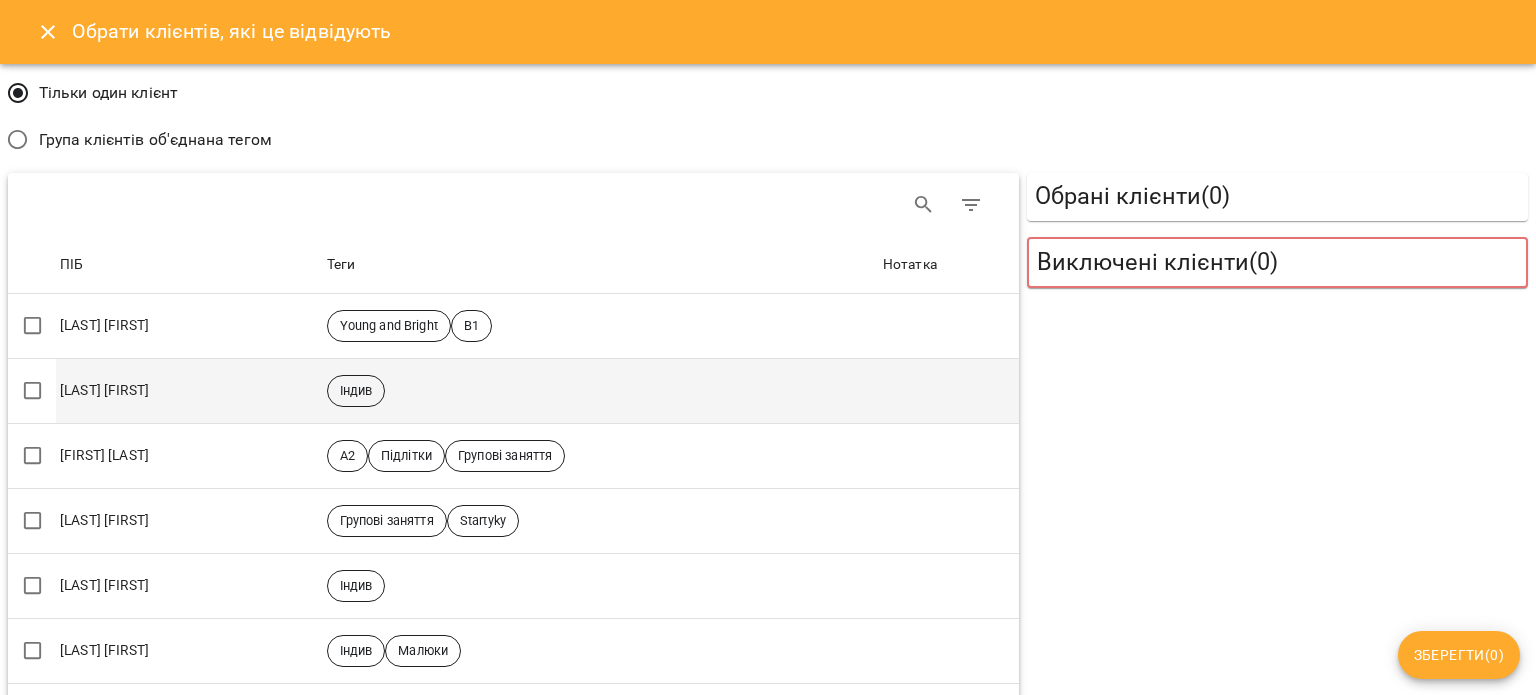 click on "[LAST] [FIRST]" at bounding box center [189, 390] 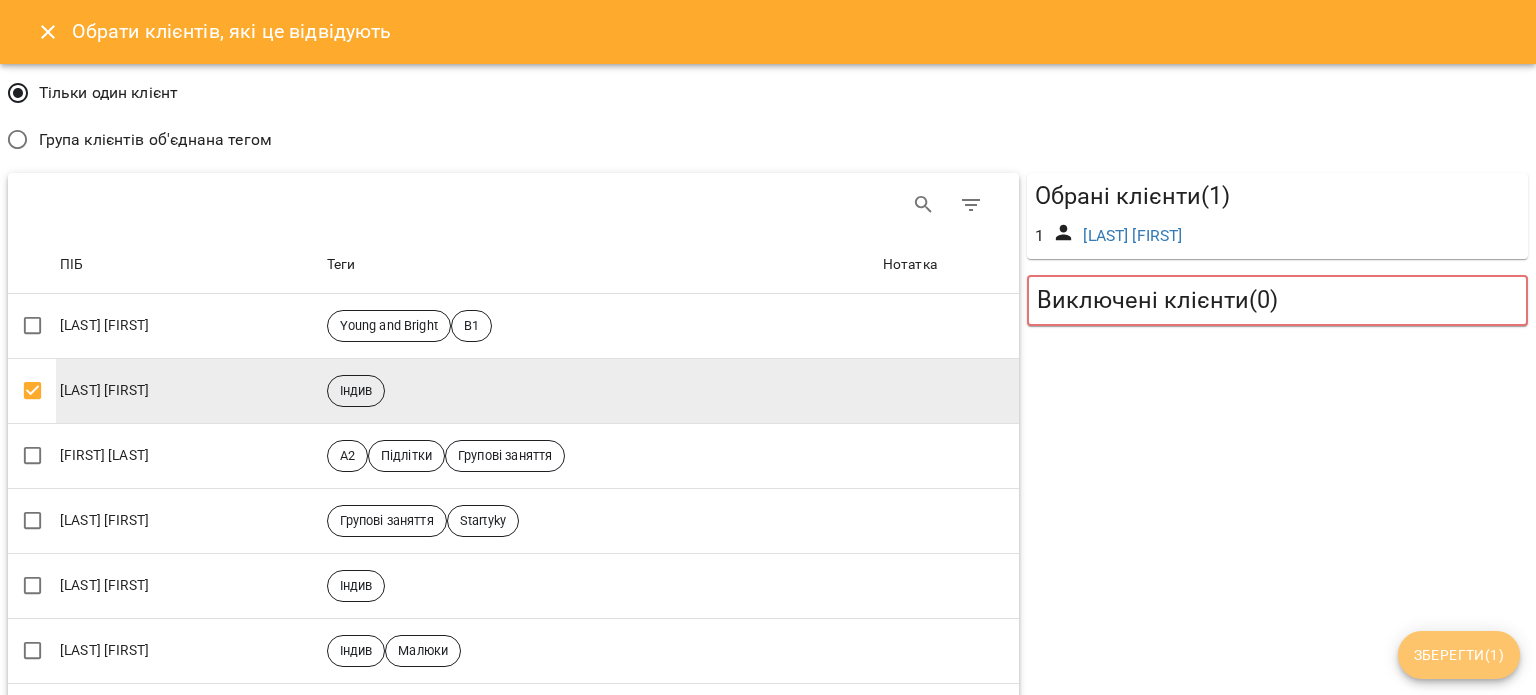 click on "Зберегти ( 1 )" at bounding box center (1459, 655) 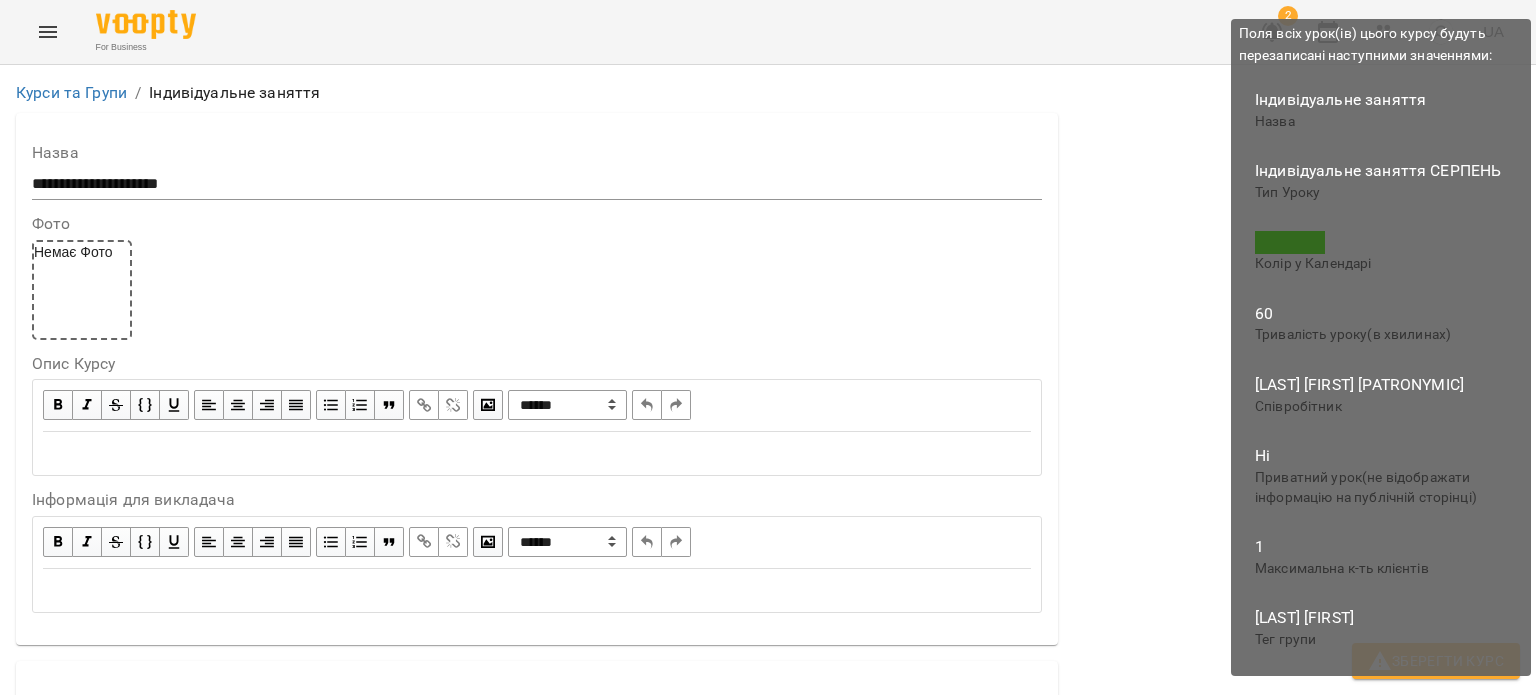 click on "Зберегти Курс" at bounding box center [1436, 661] 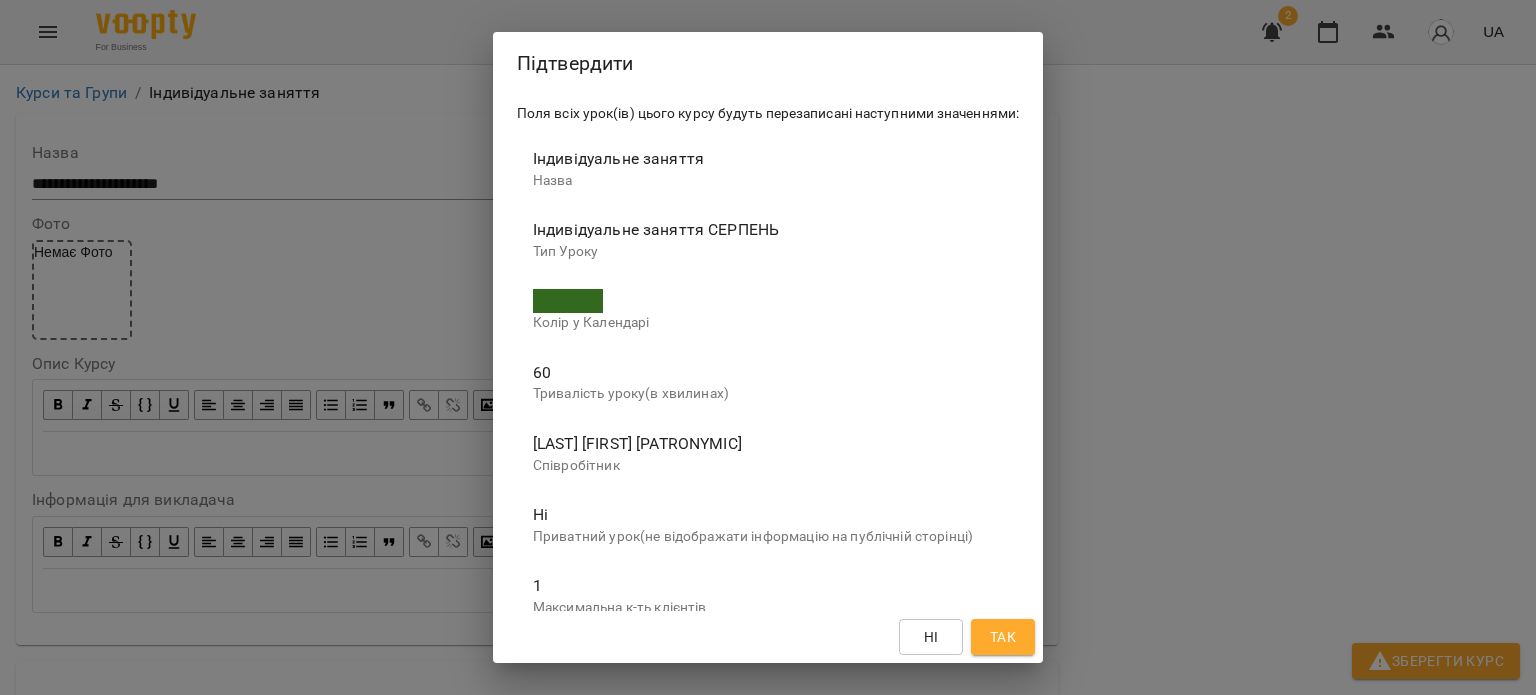 click on "Так" at bounding box center (1003, 637) 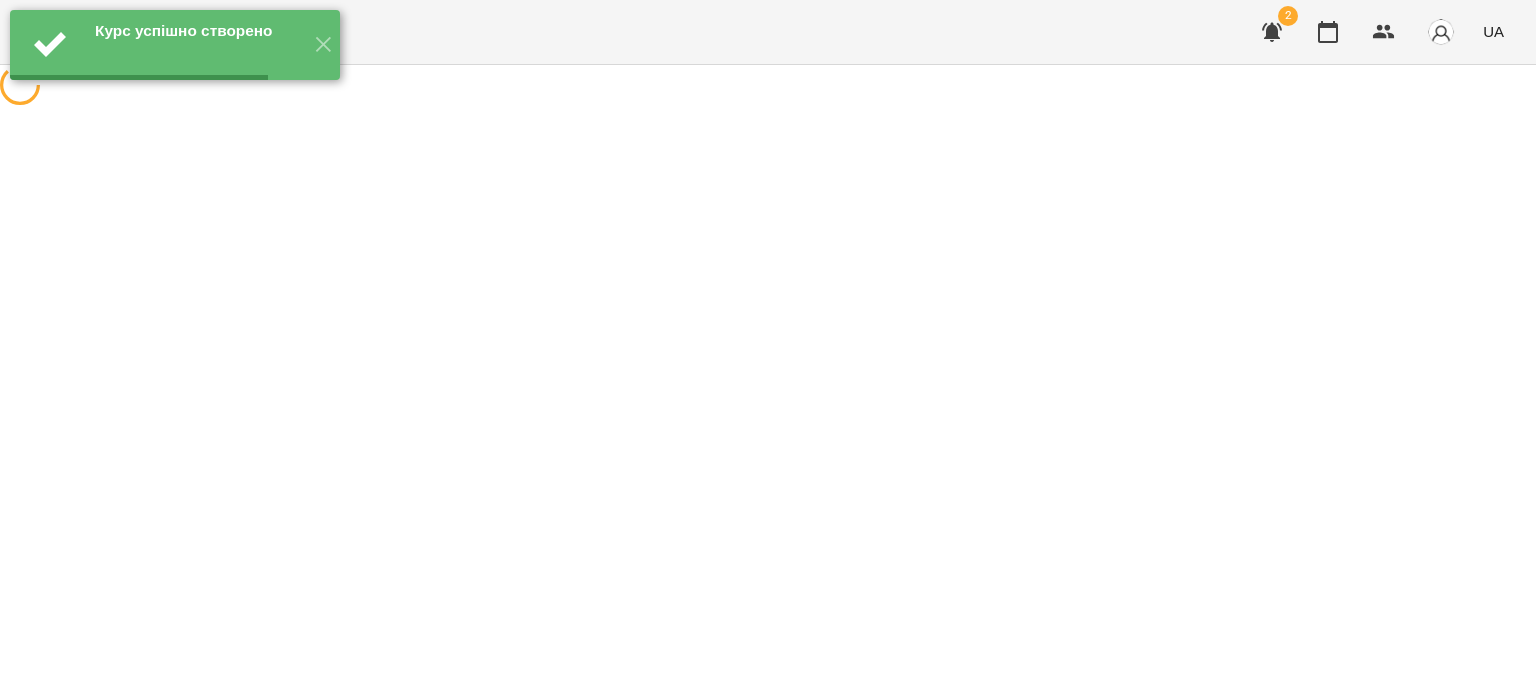 scroll, scrollTop: 0, scrollLeft: 0, axis: both 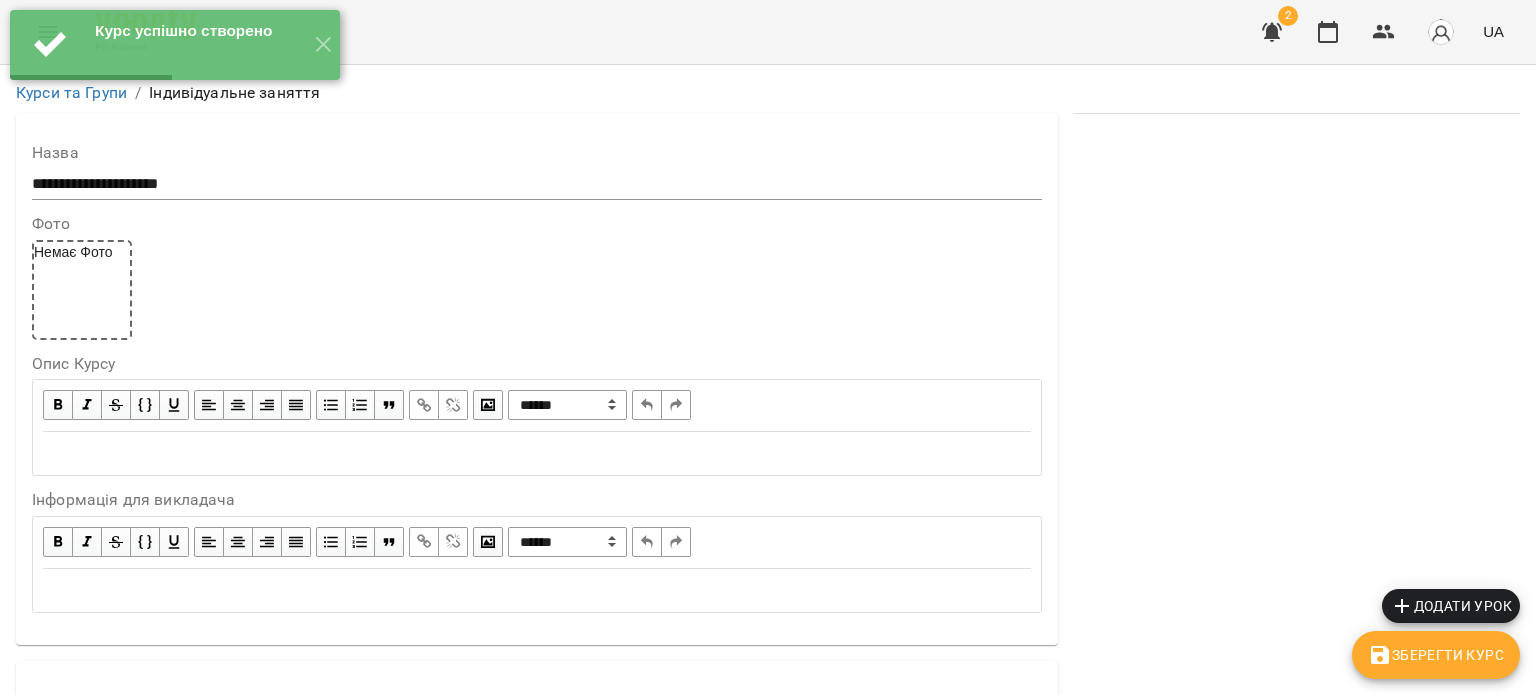 click at bounding box center (1297, 1184) 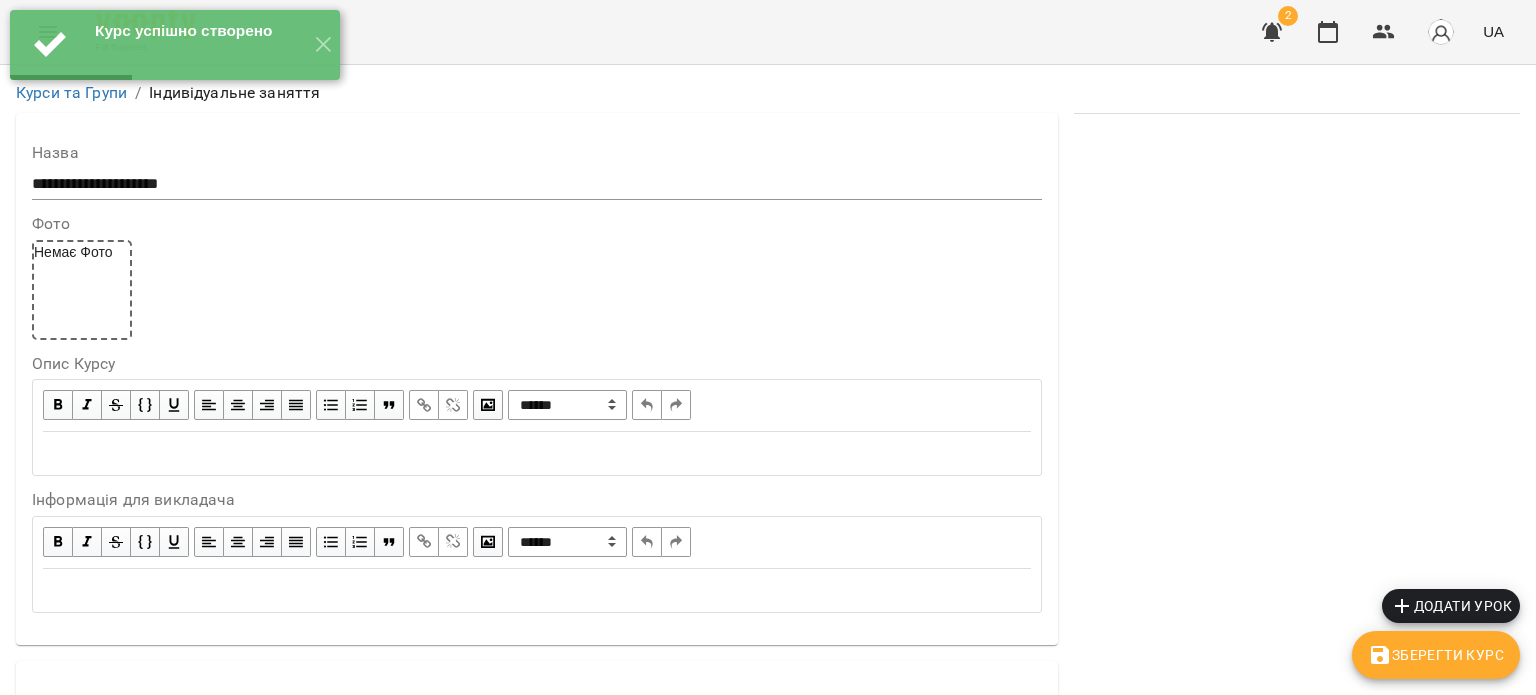click on "Додати урок" at bounding box center (1451, 606) 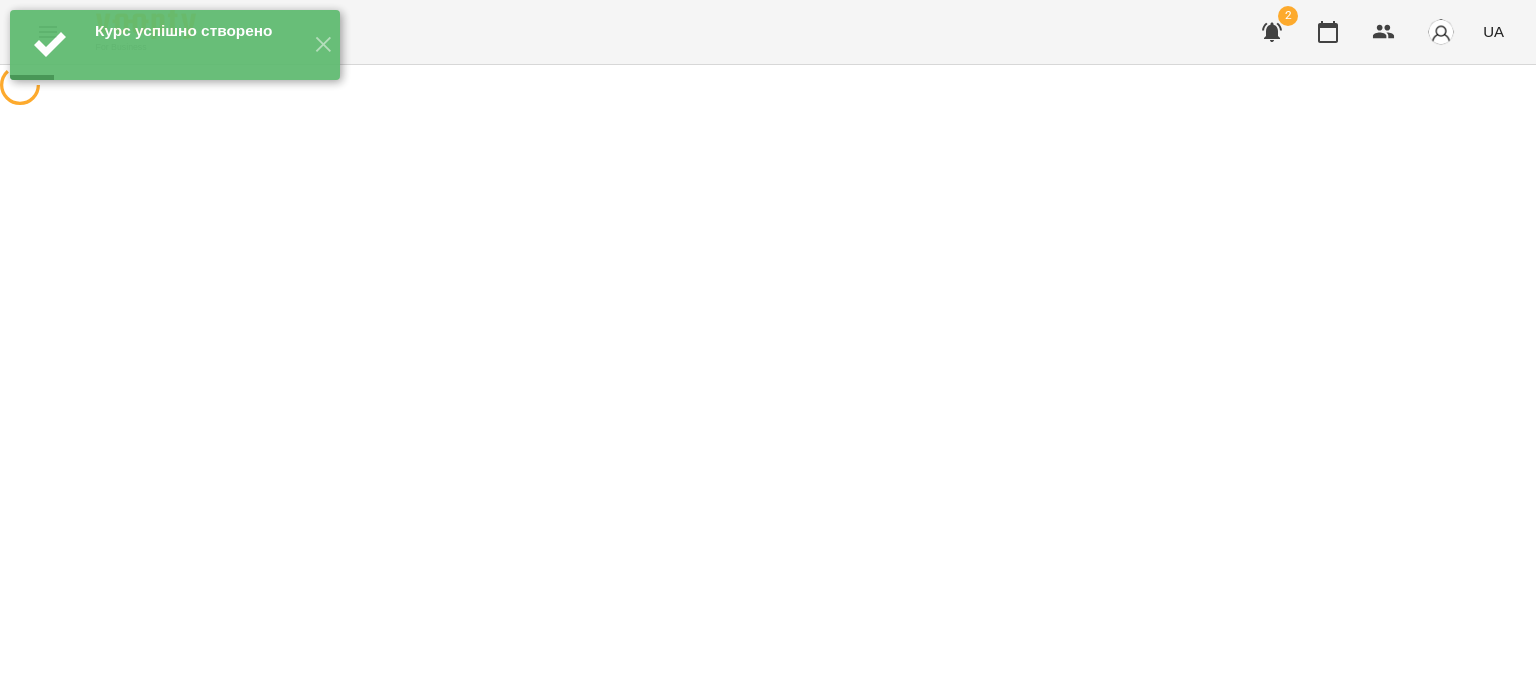 select on "**********" 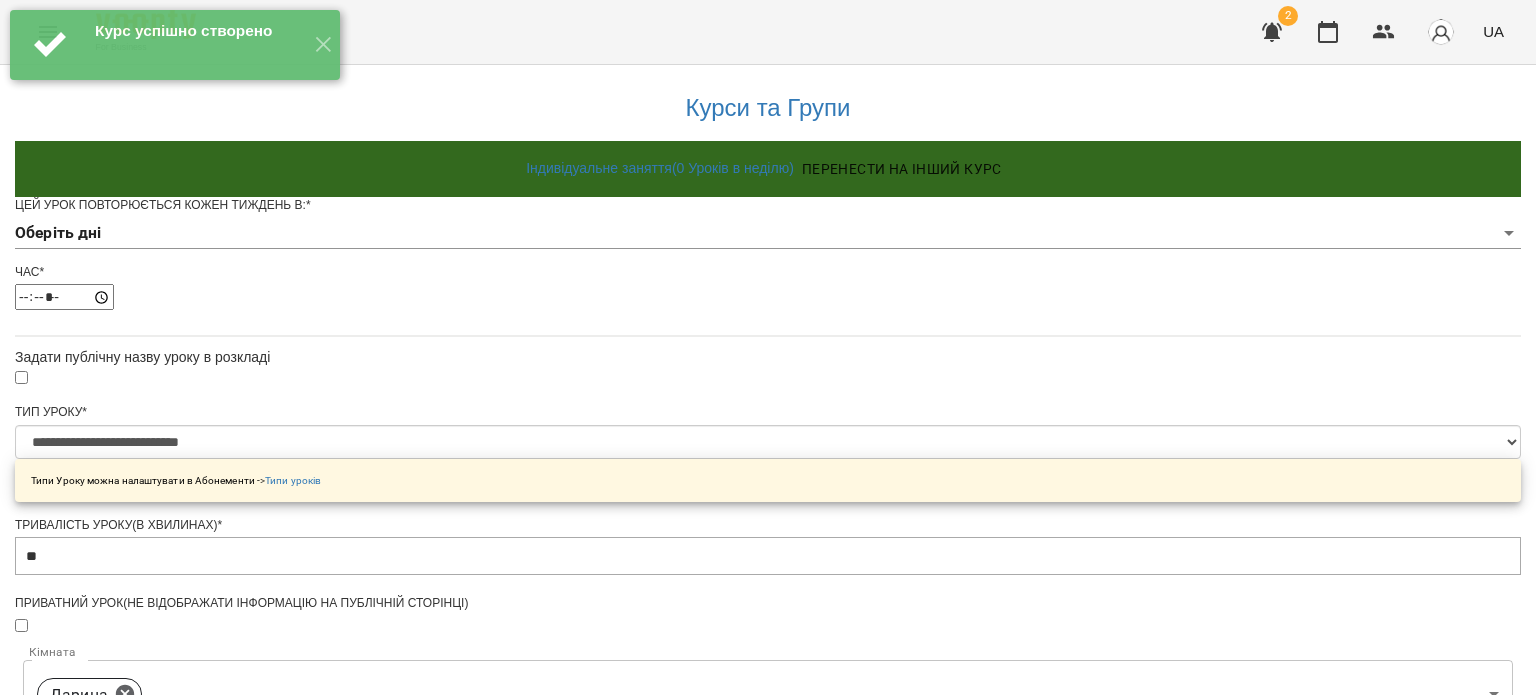 click on "**********" at bounding box center [768, 642] 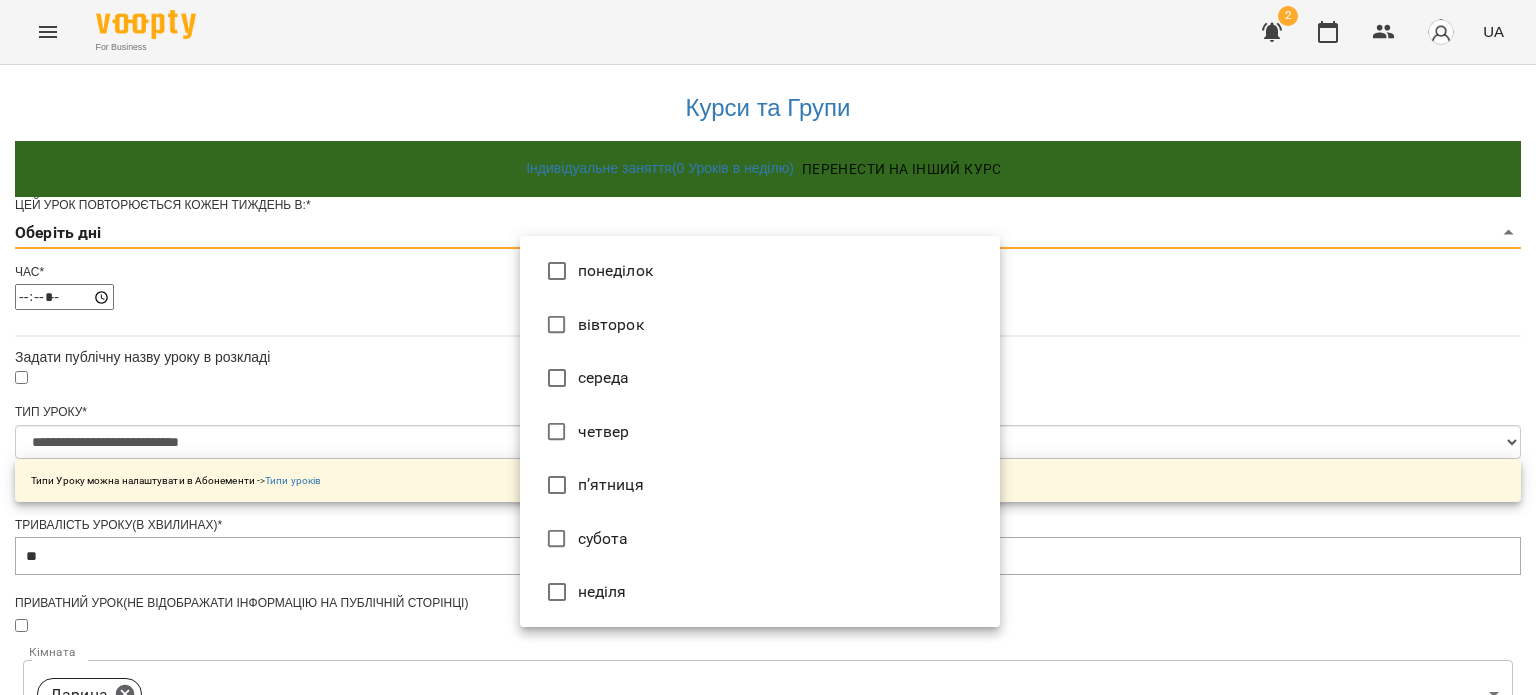 click on "вівторок" at bounding box center (760, 325) 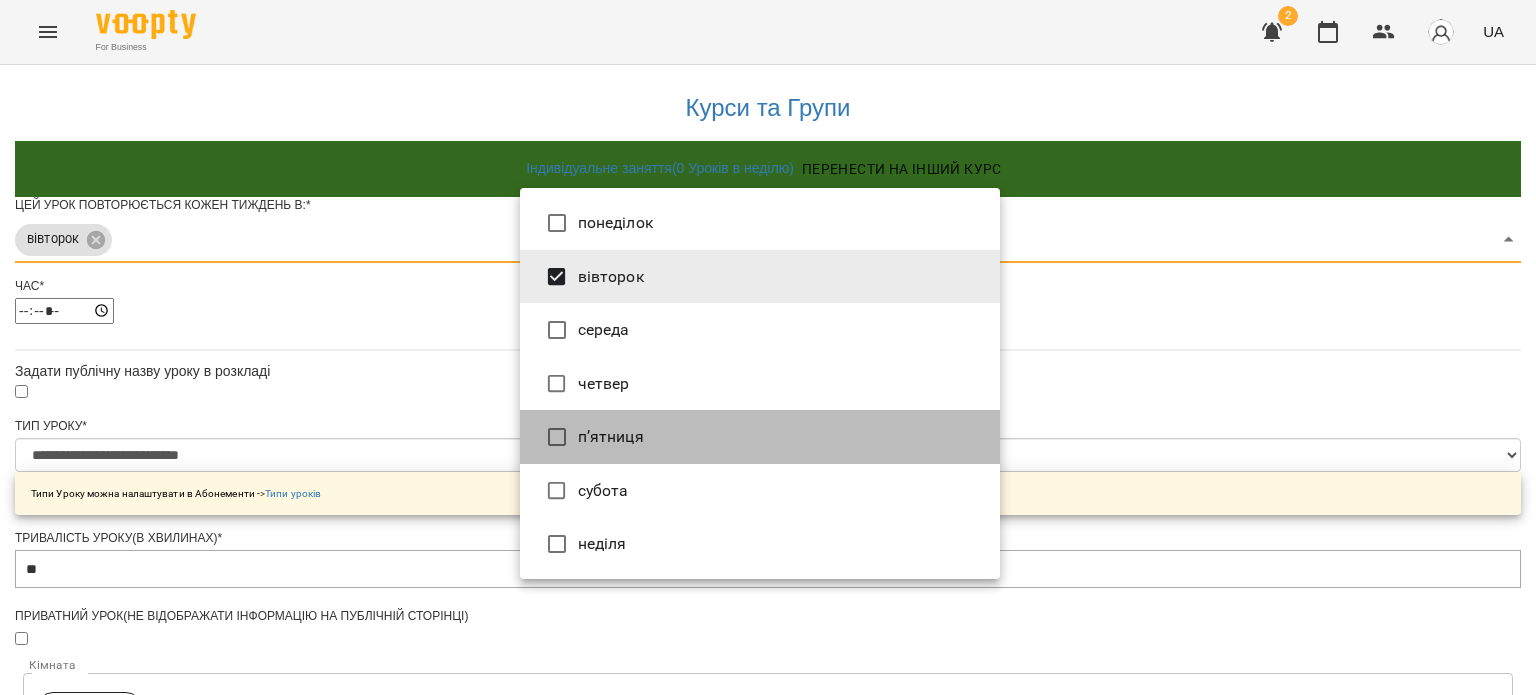 click on "п’ятниця" at bounding box center [760, 437] 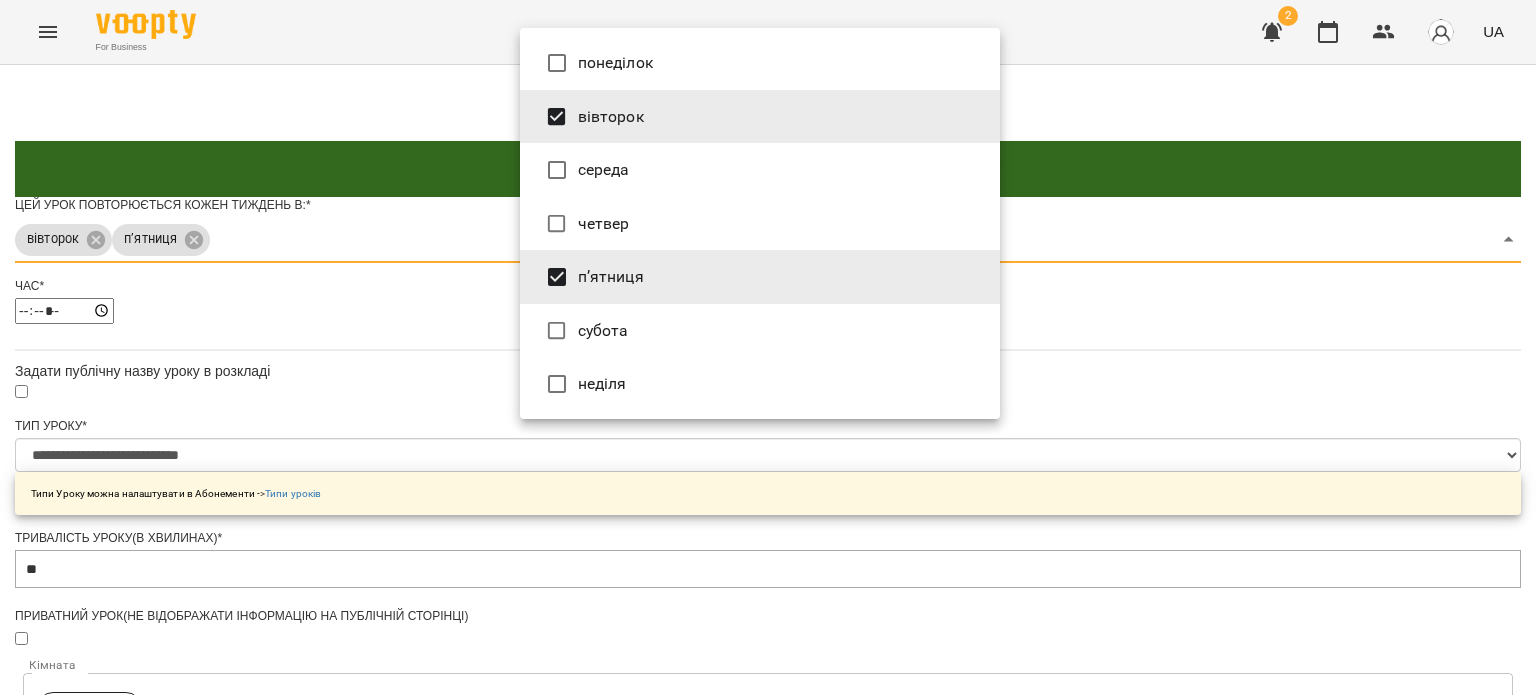 click at bounding box center [768, 347] 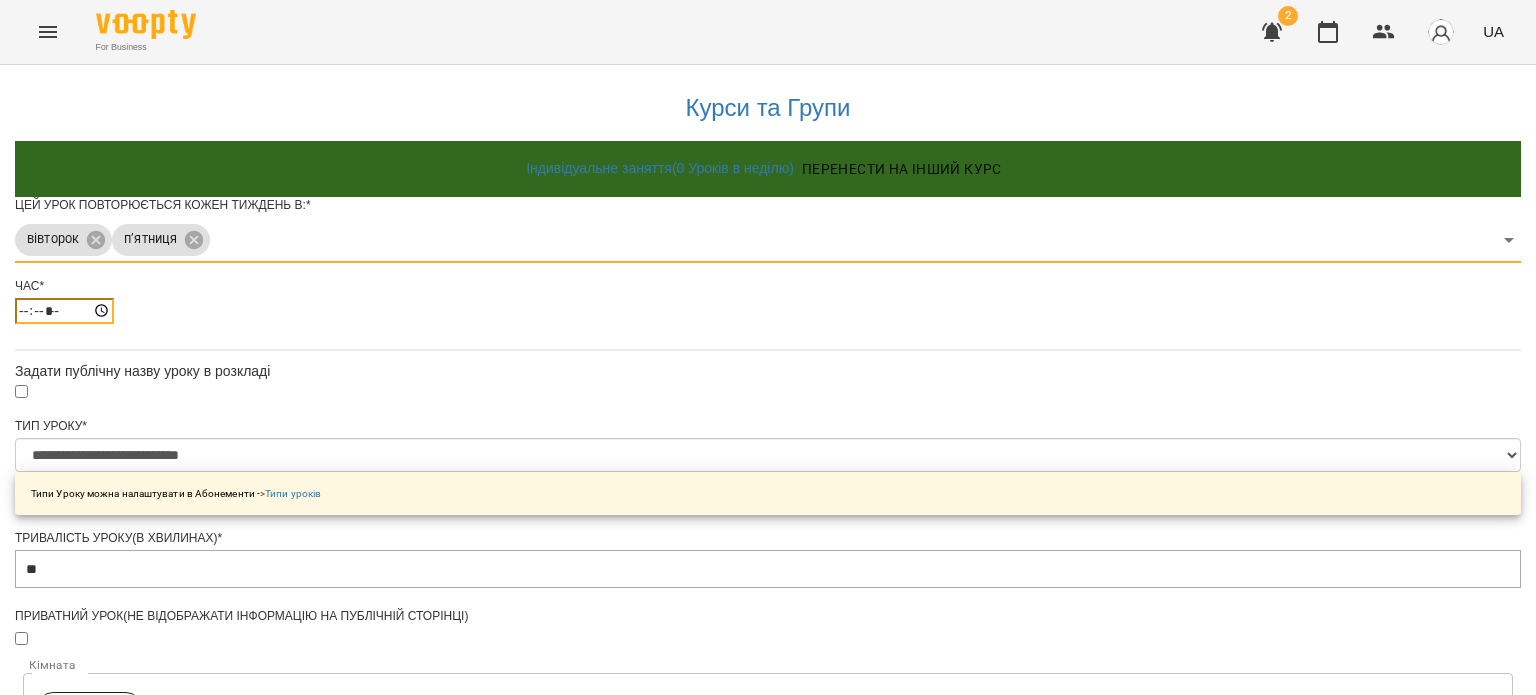 click on "*****" at bounding box center [64, 311] 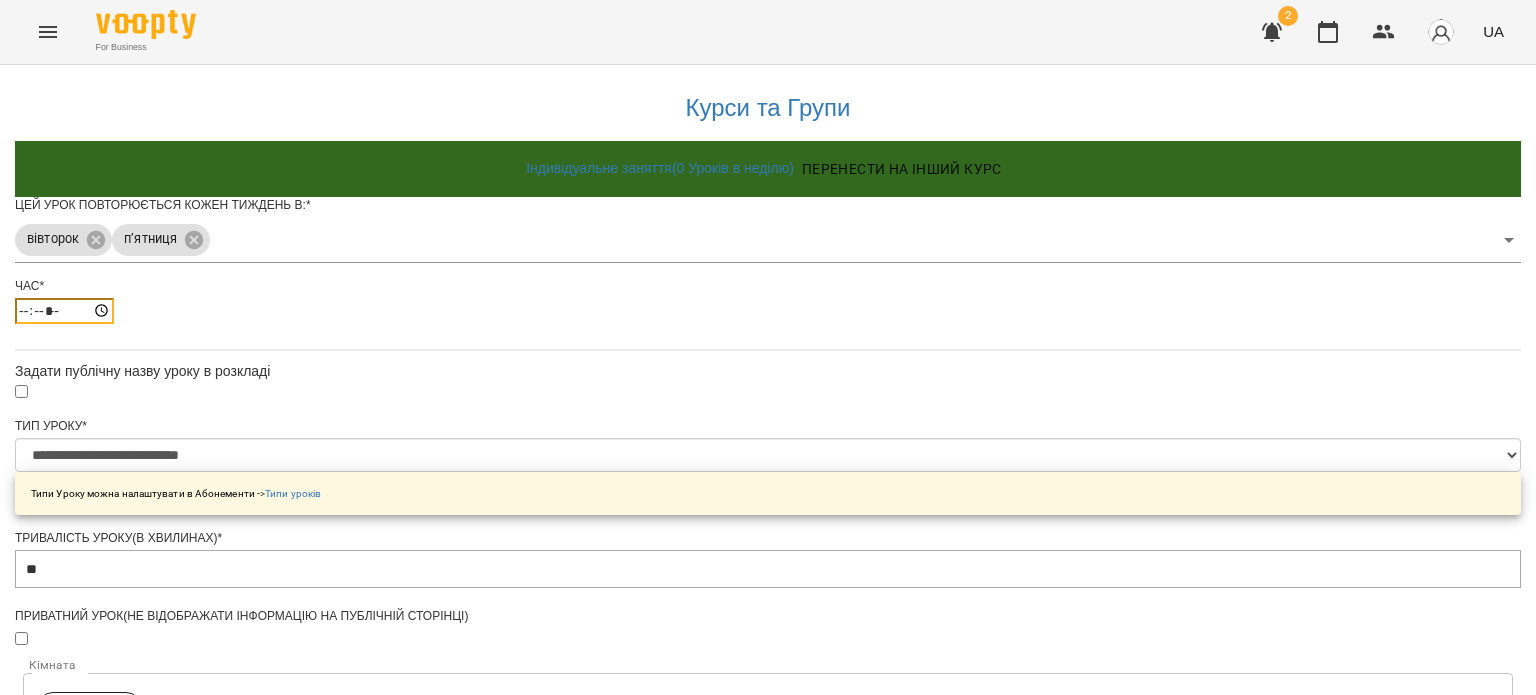 click on "*****" at bounding box center [64, 311] 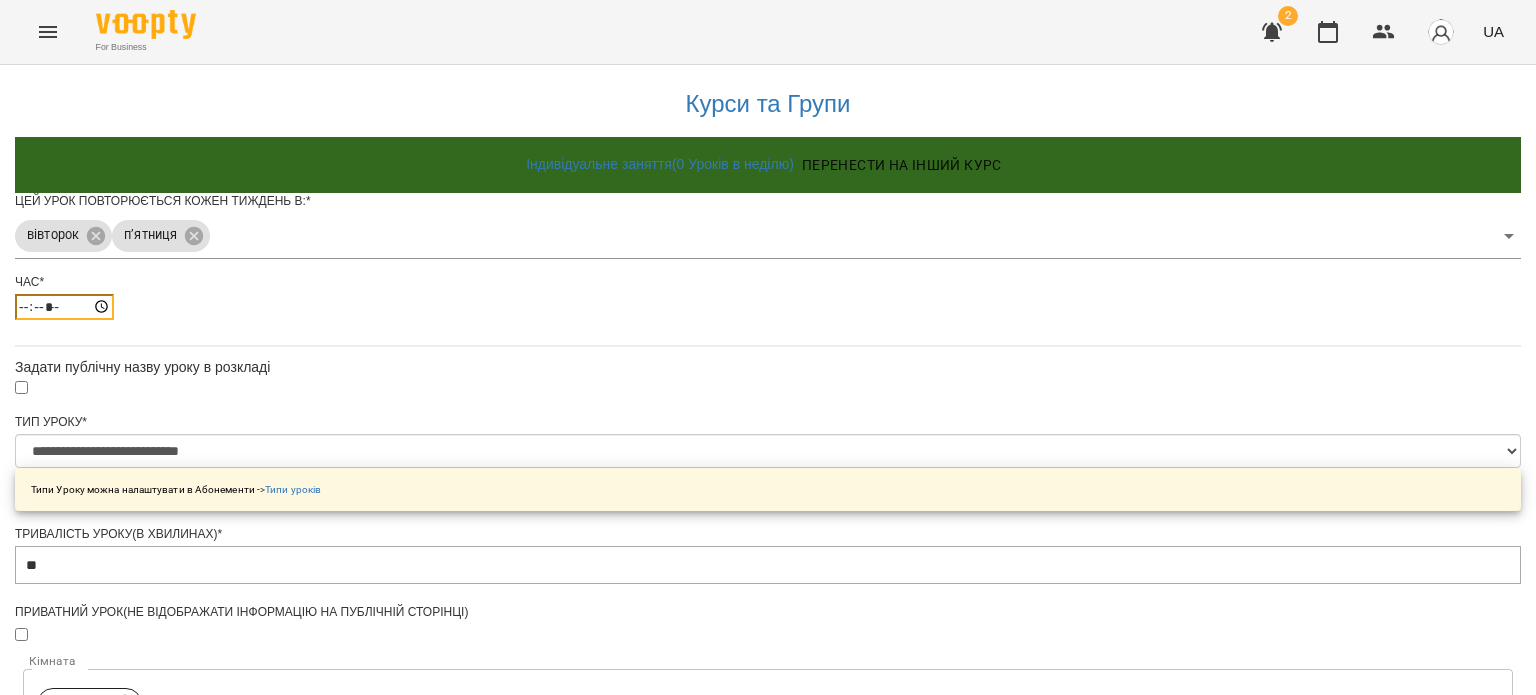 scroll, scrollTop: 100, scrollLeft: 0, axis: vertical 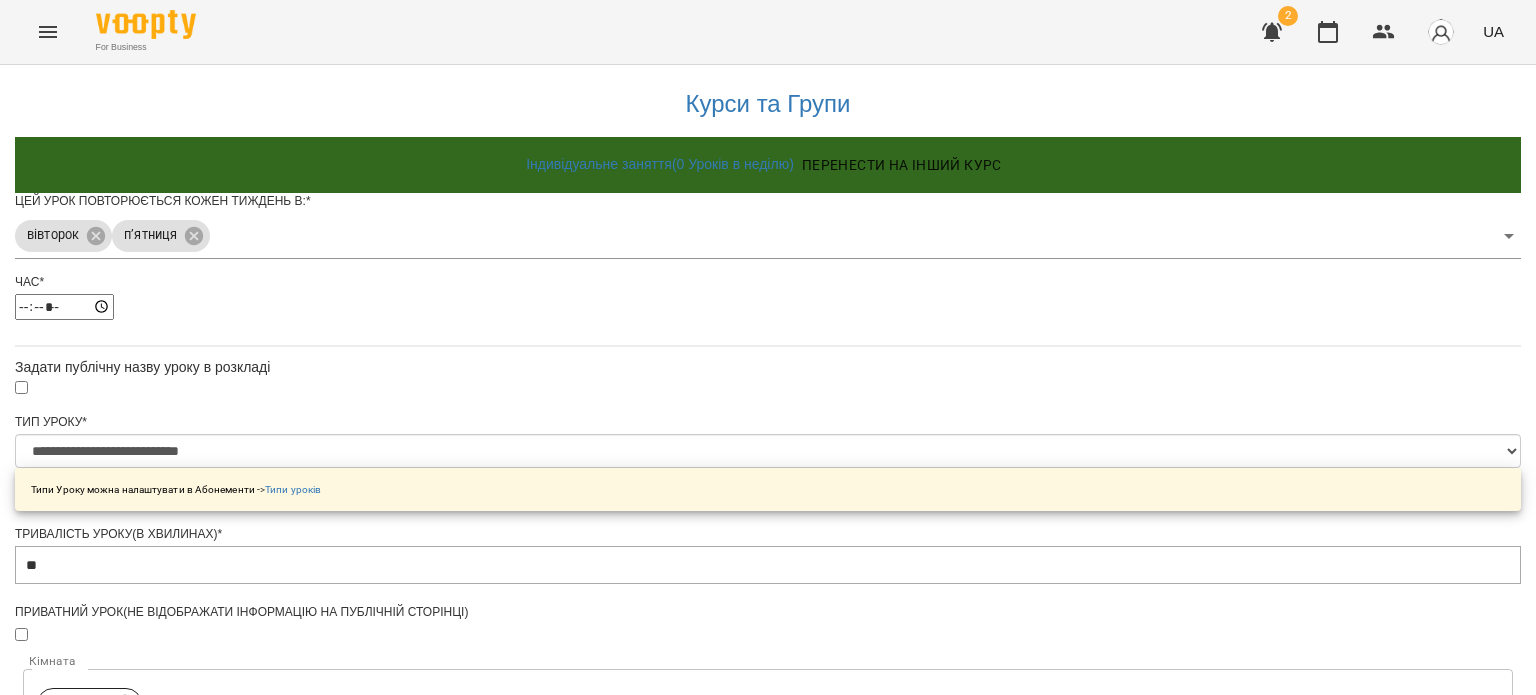click at bounding box center [768, 388] 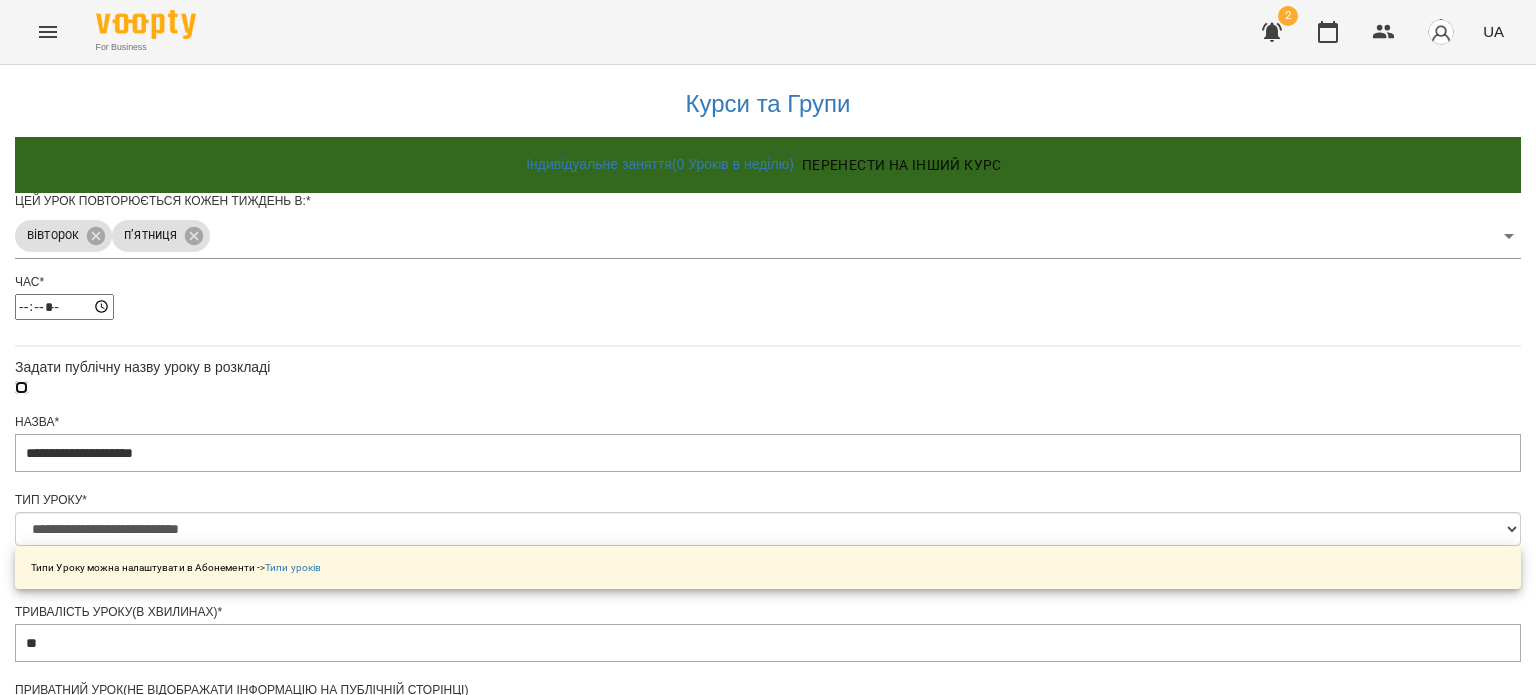 scroll, scrollTop: 782, scrollLeft: 0, axis: vertical 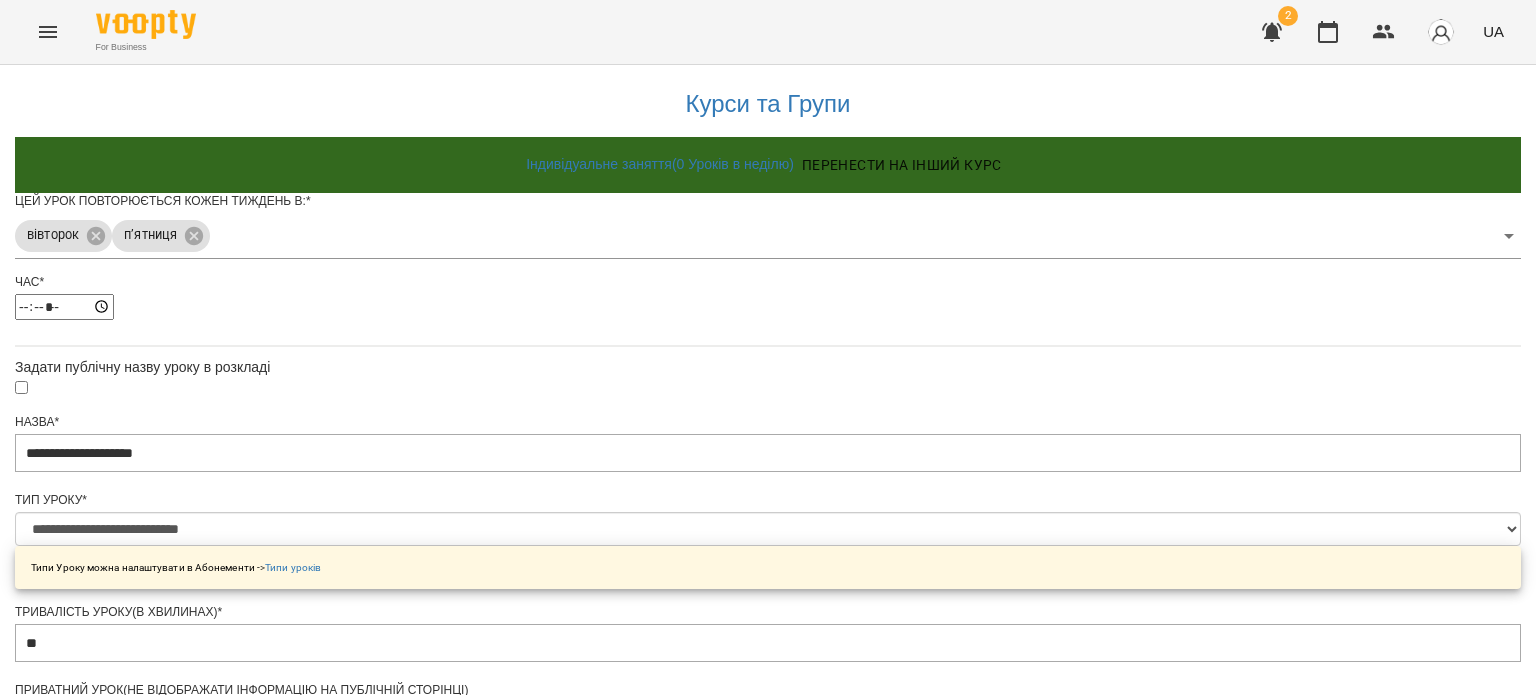 click on "Задати дату початку" at bounding box center [768, 1242] 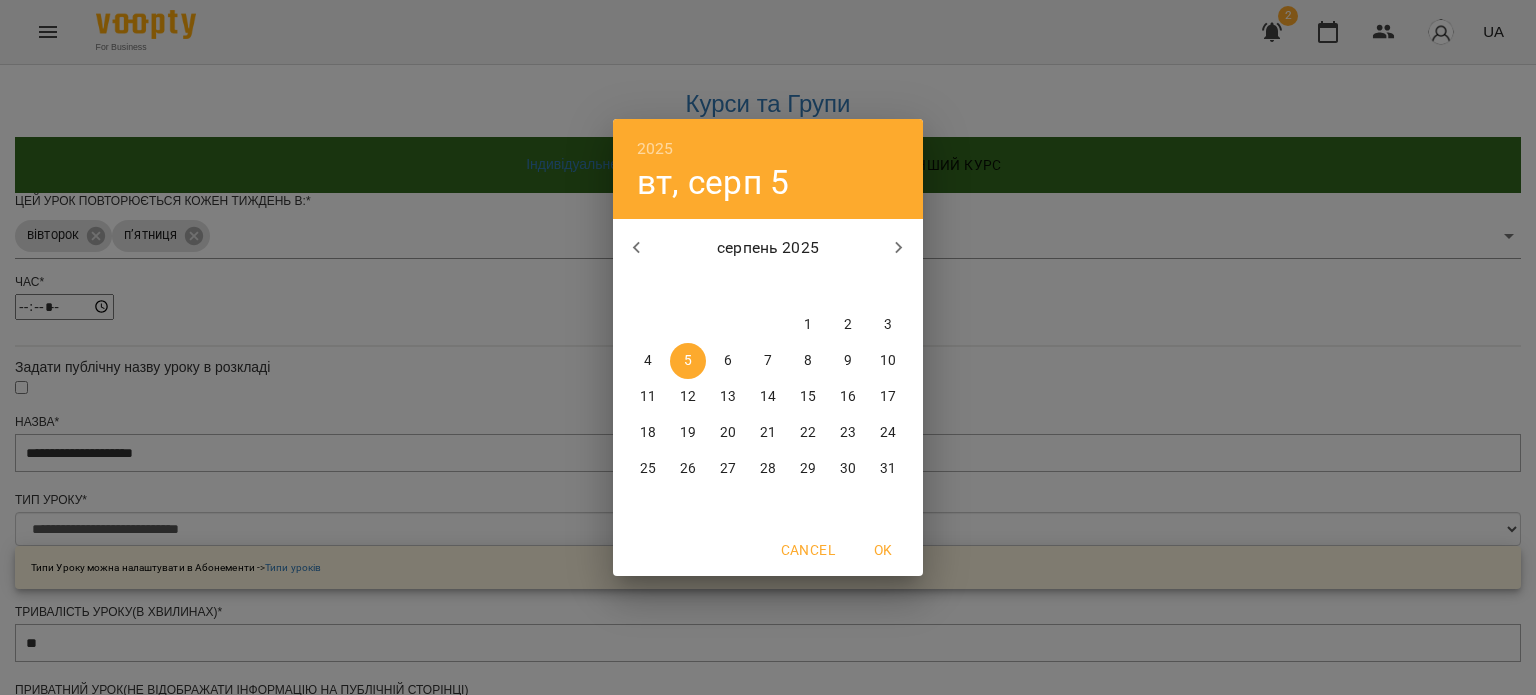 click on "3" at bounding box center [888, 325] 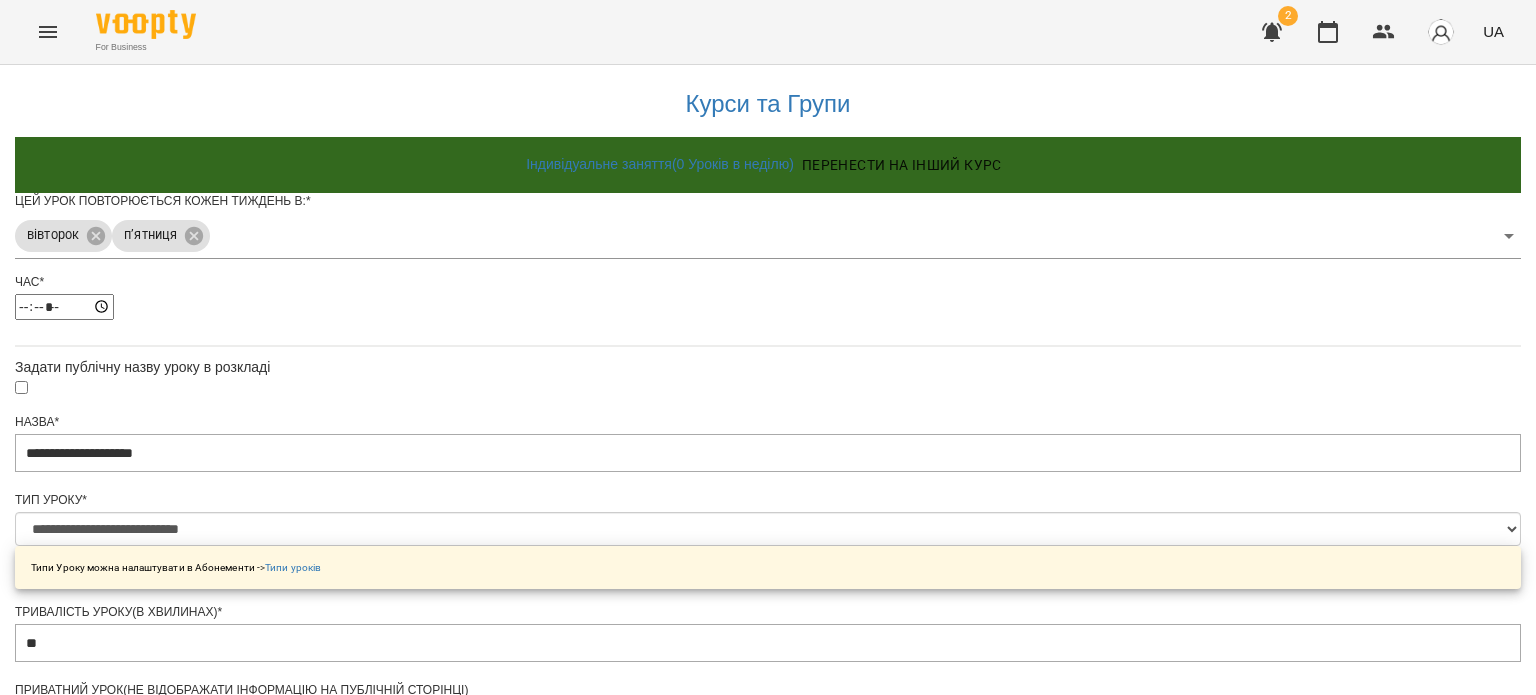 scroll, scrollTop: 838, scrollLeft: 0, axis: vertical 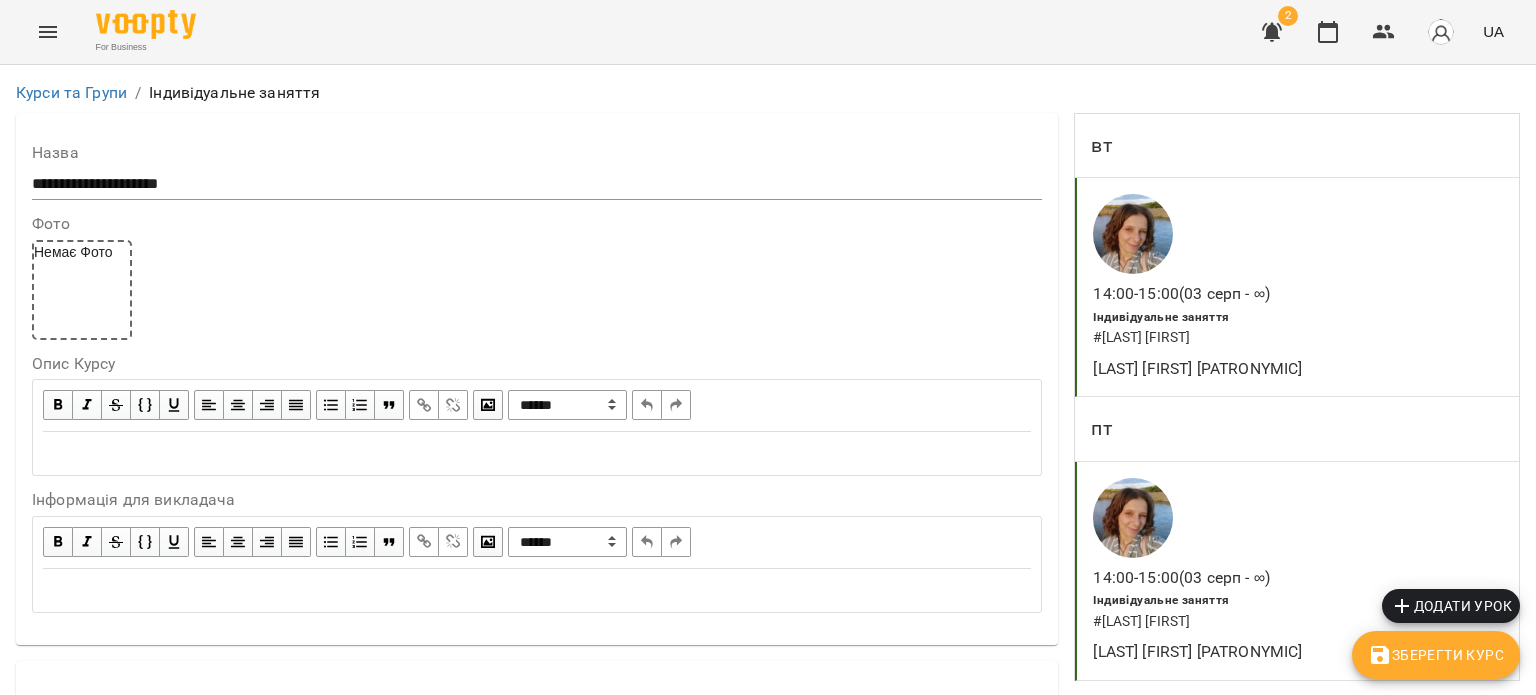 click on "2" at bounding box center [1288, 16] 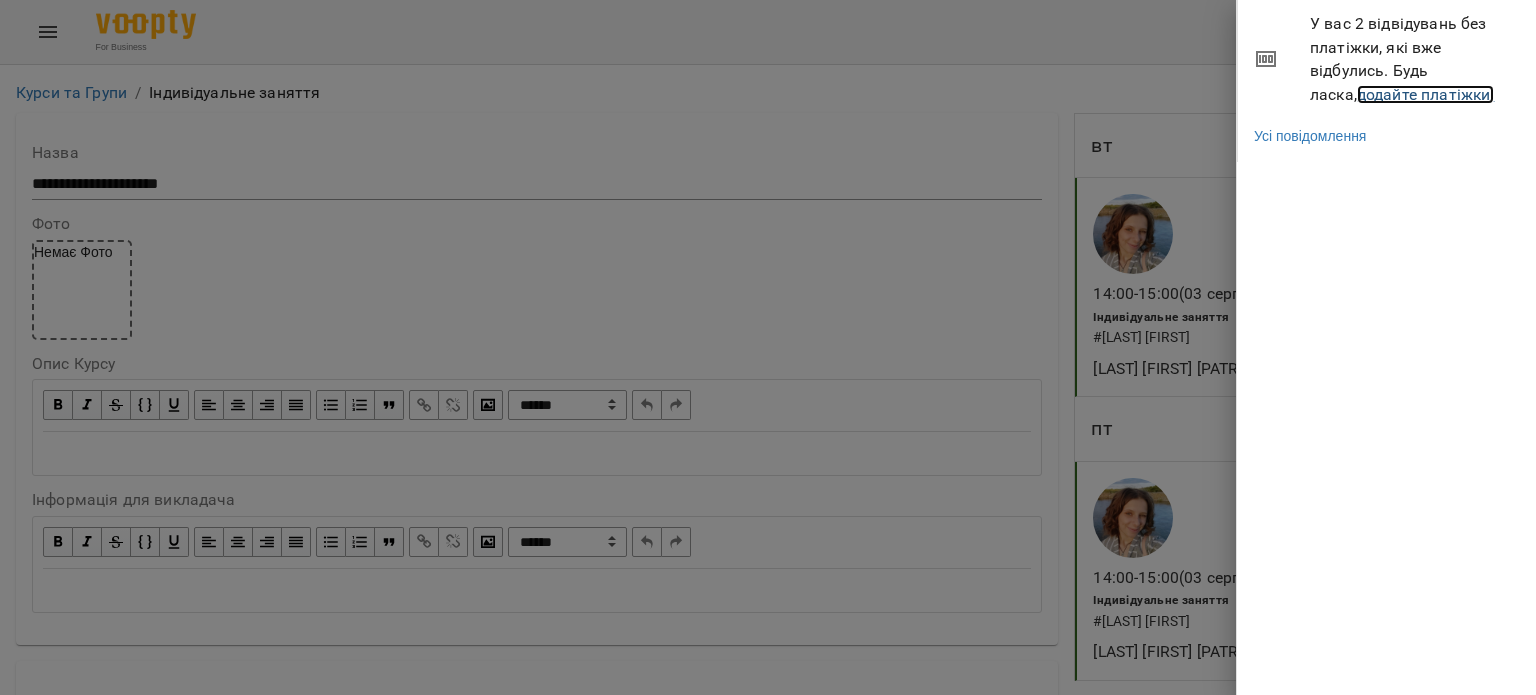 click on "додайте платіжки!" at bounding box center (1426, 94) 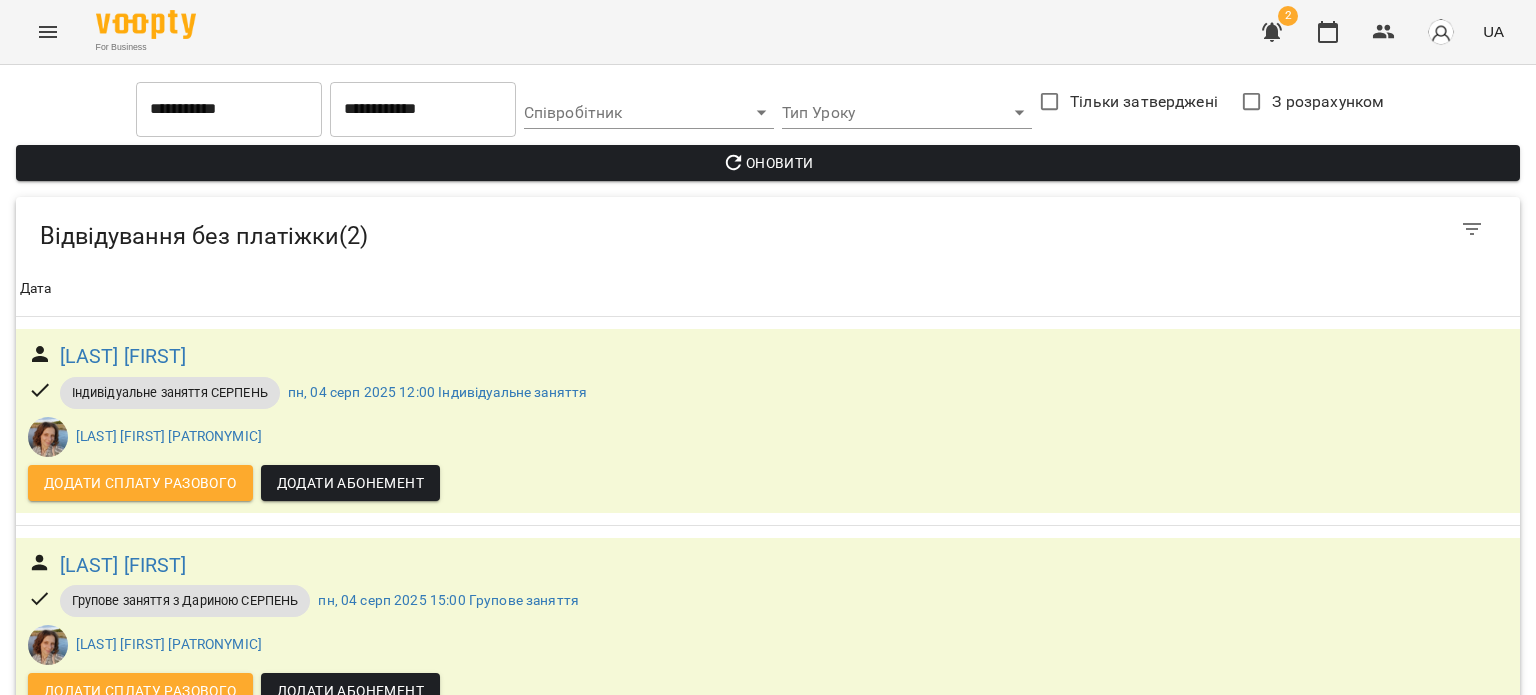 scroll, scrollTop: 54, scrollLeft: 0, axis: vertical 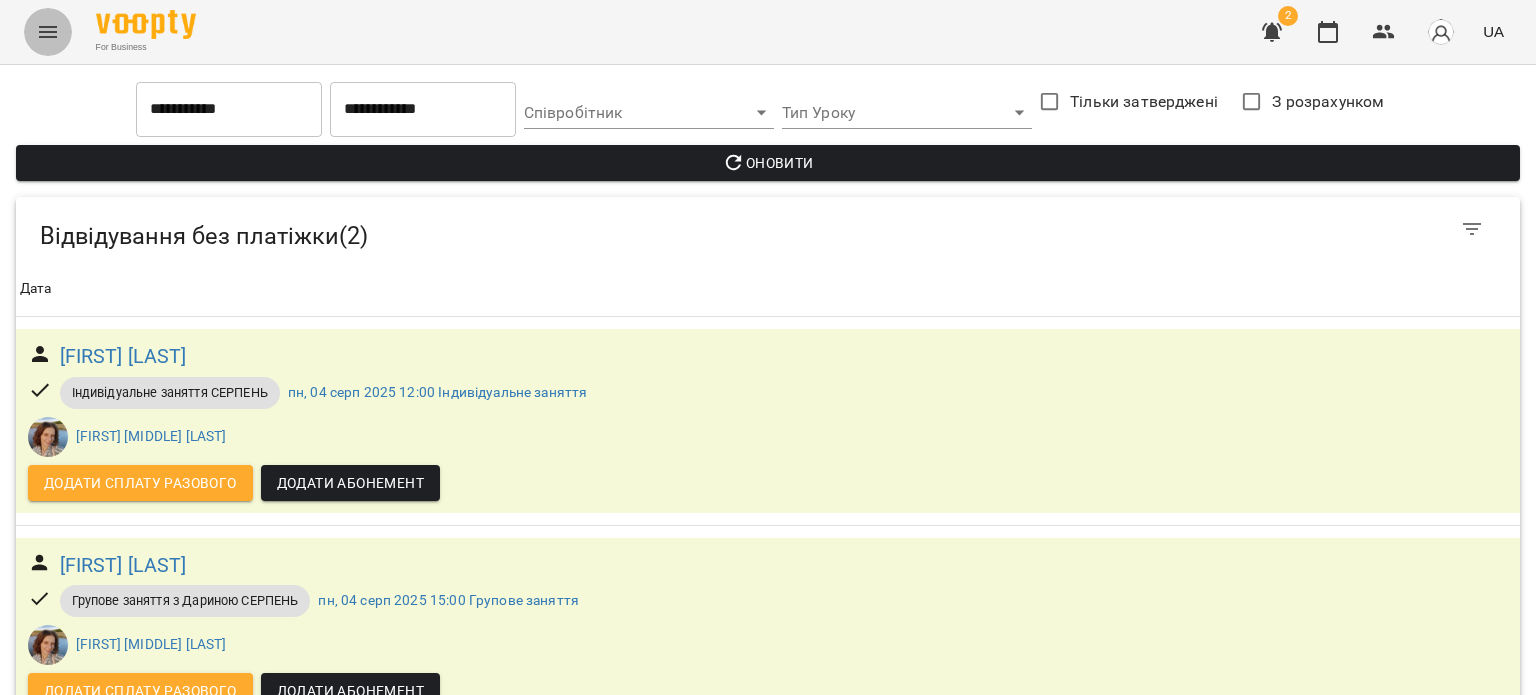 click 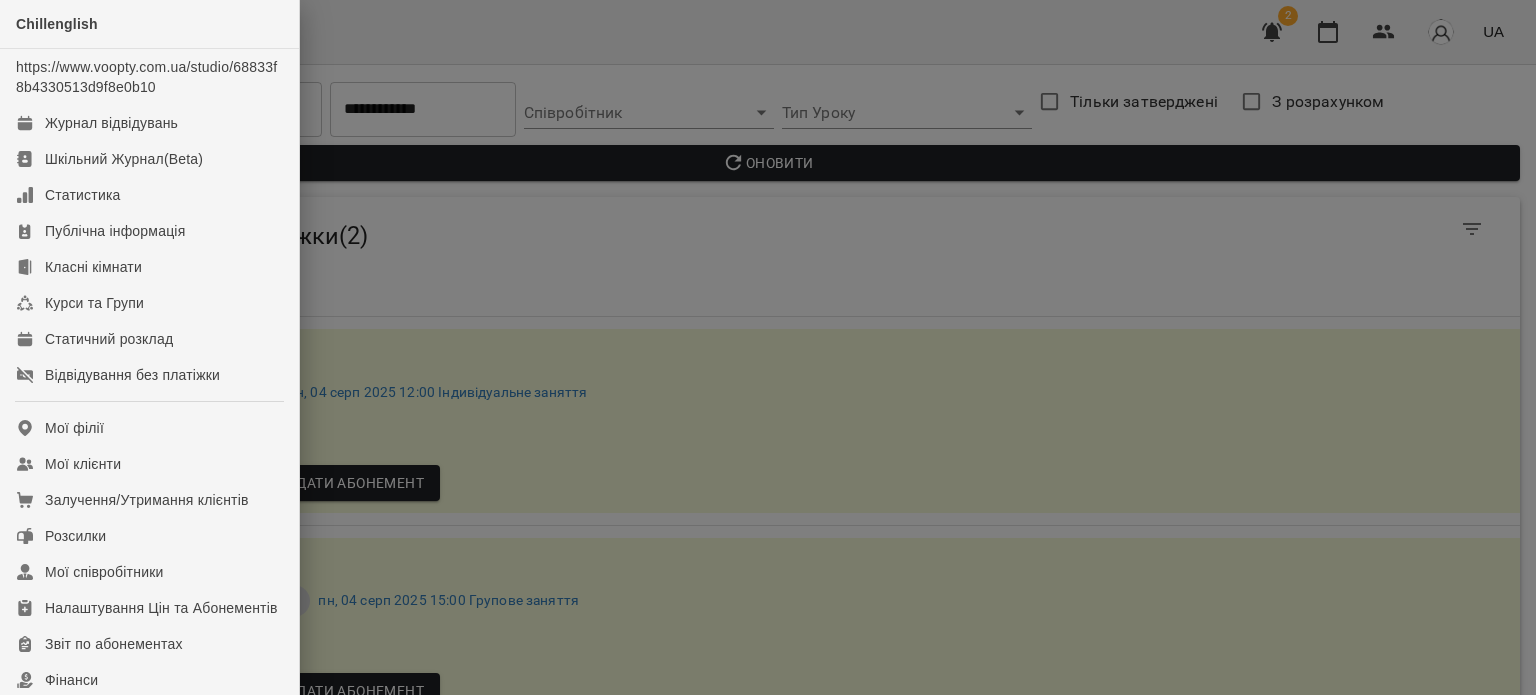 click at bounding box center [768, 347] 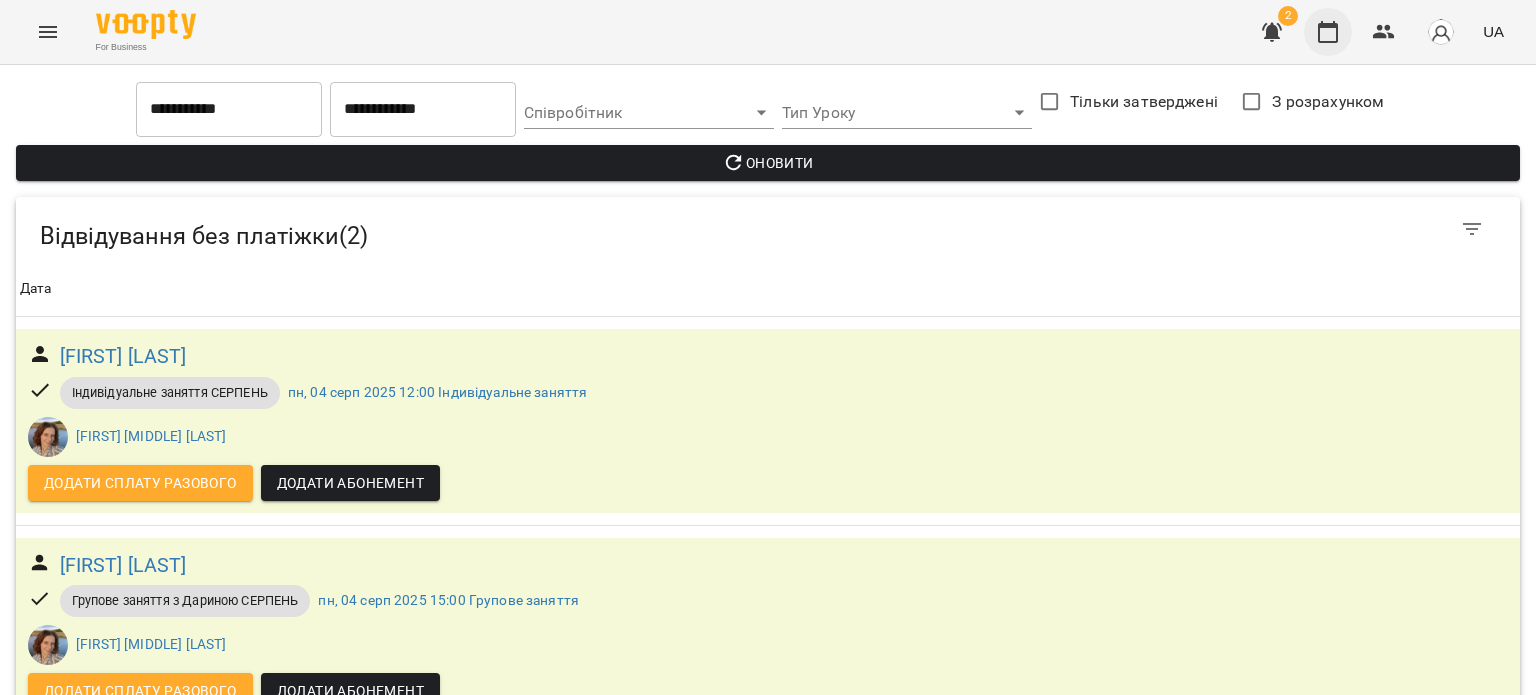 click 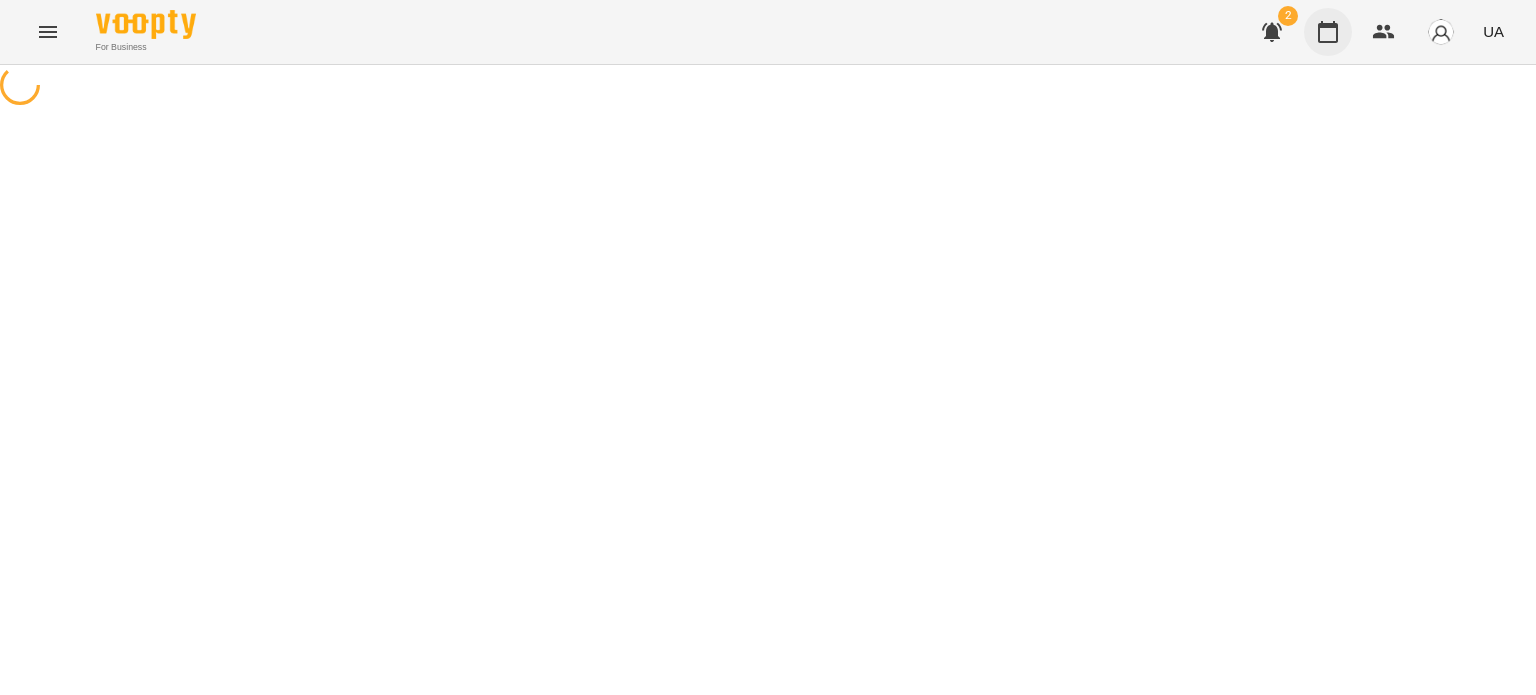 scroll, scrollTop: 0, scrollLeft: 0, axis: both 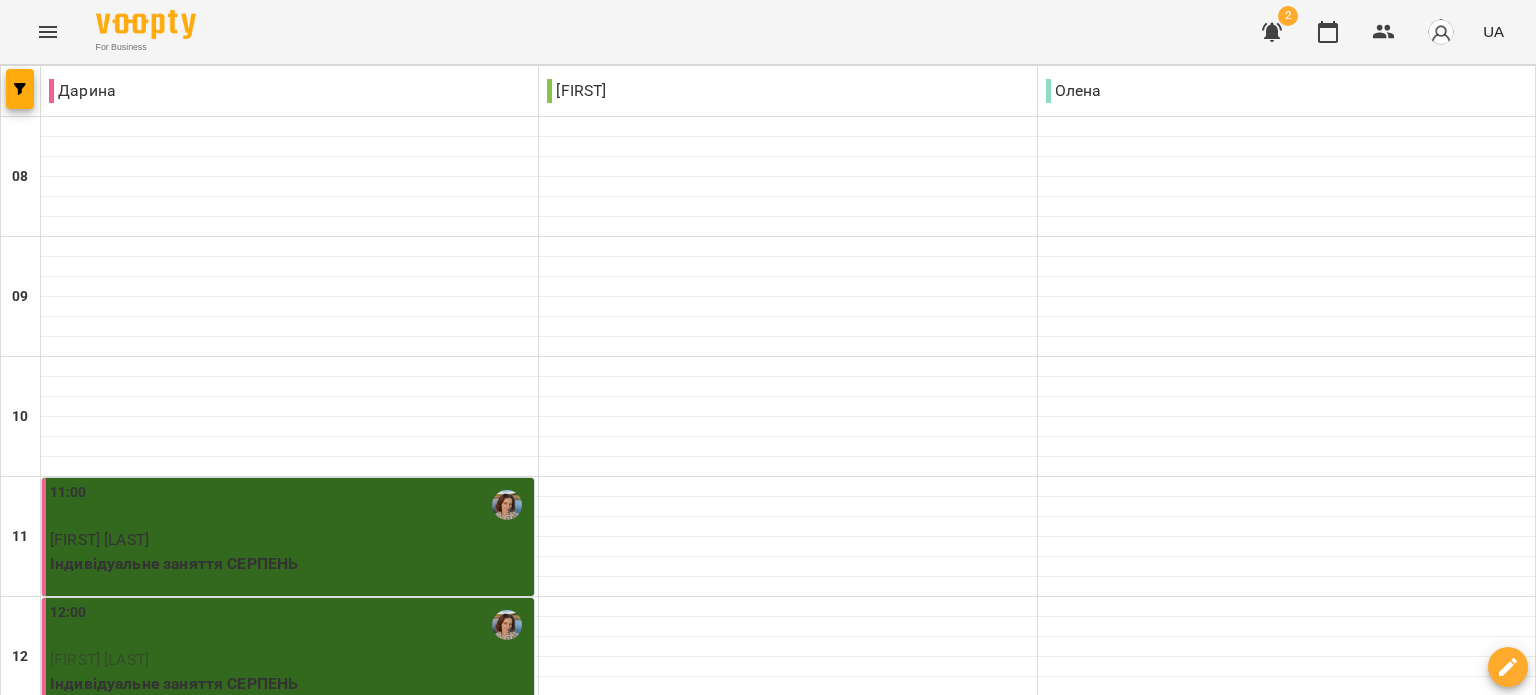 click on "вт" at bounding box center (430, 1583) 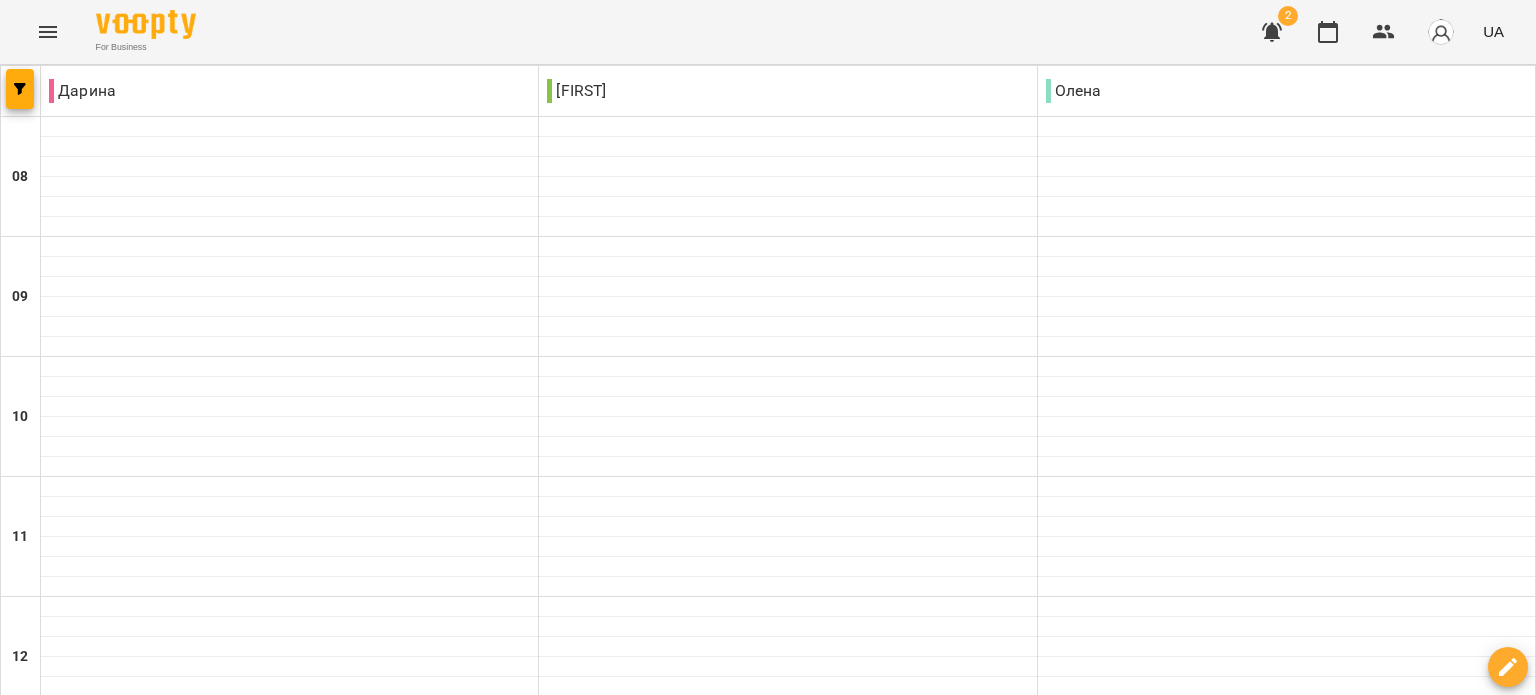 scroll, scrollTop: 594, scrollLeft: 0, axis: vertical 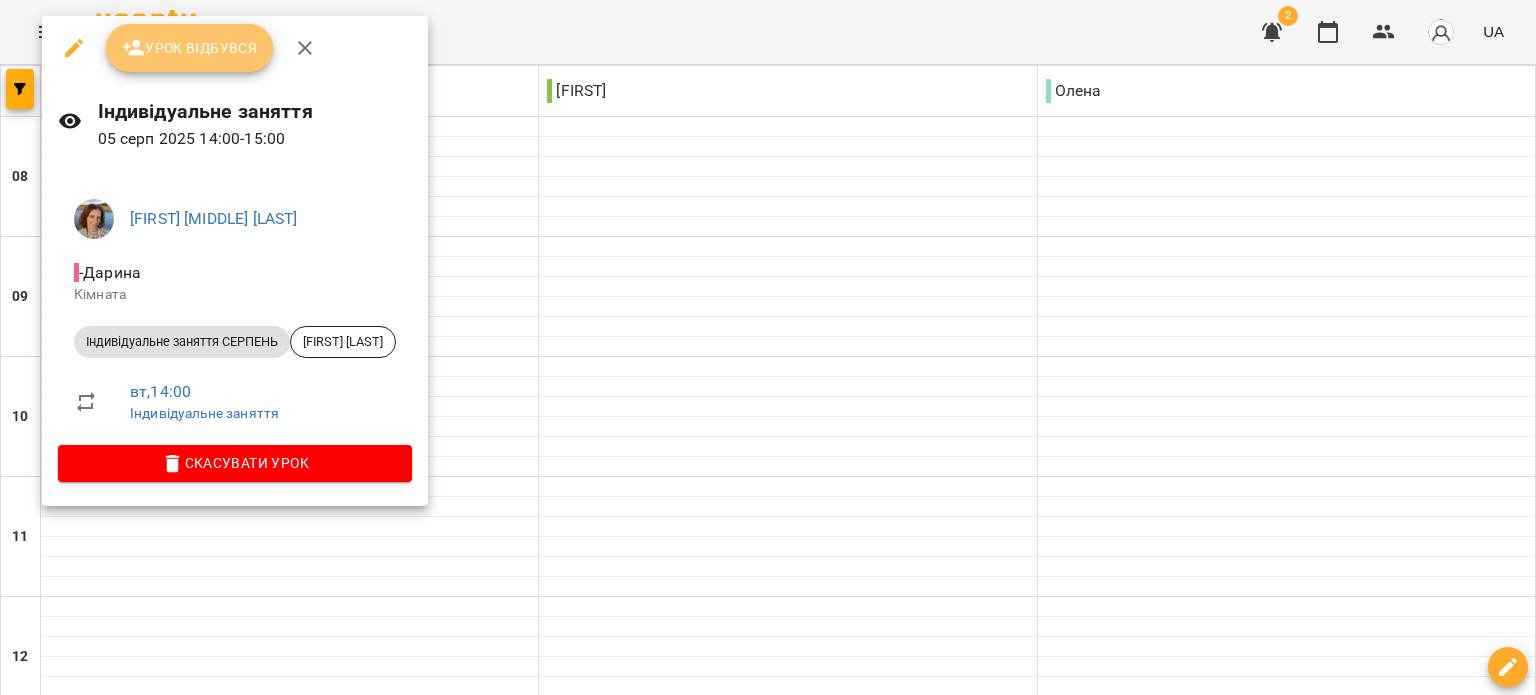 click on "Урок відбувся" at bounding box center (190, 48) 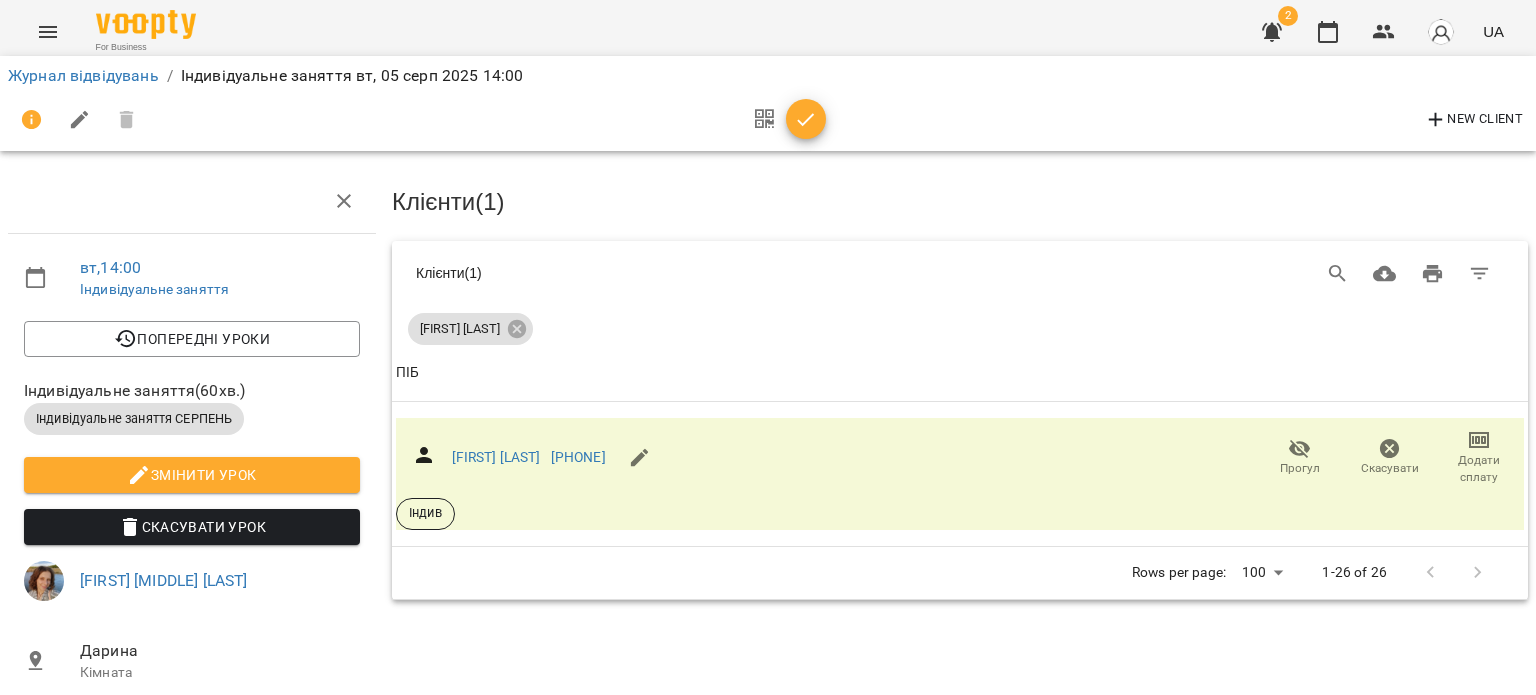 scroll, scrollTop: 62, scrollLeft: 0, axis: vertical 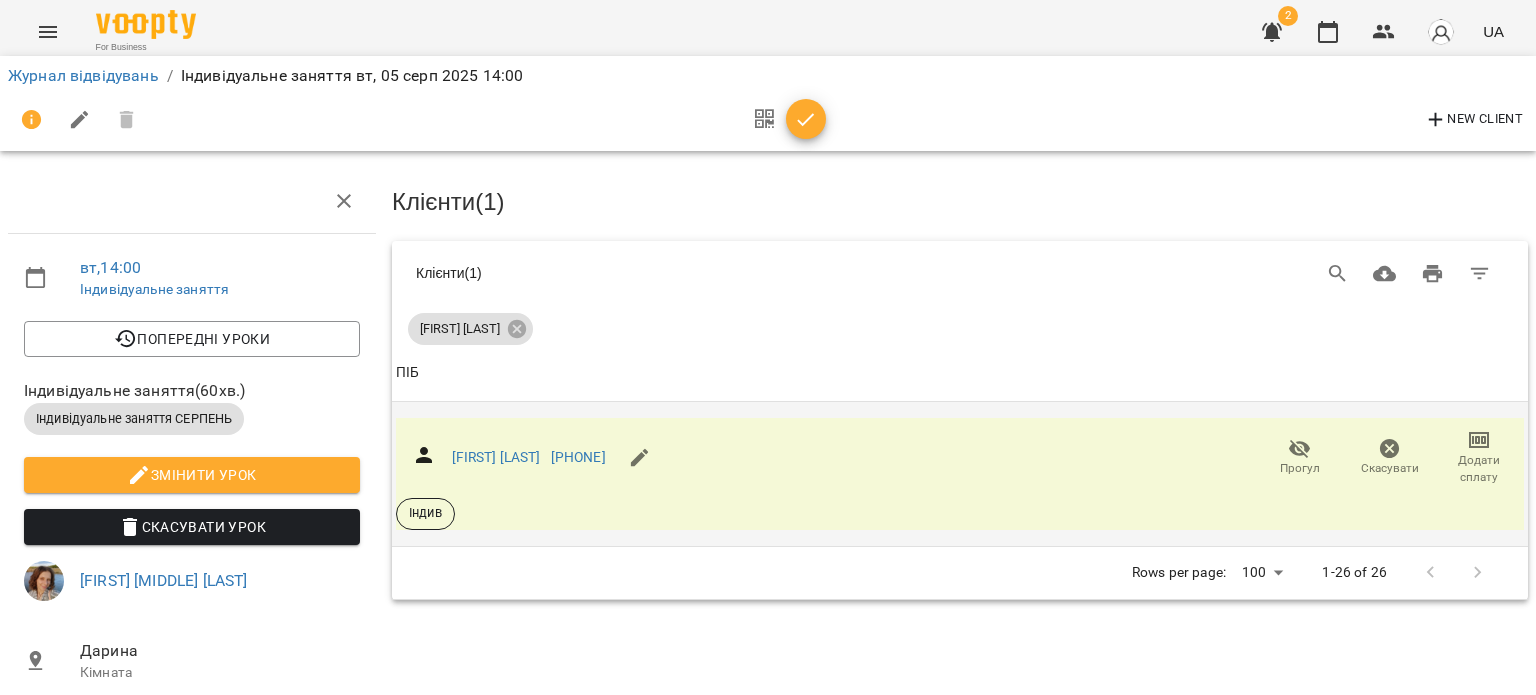 click on "Додати сплату" at bounding box center [1479, 469] 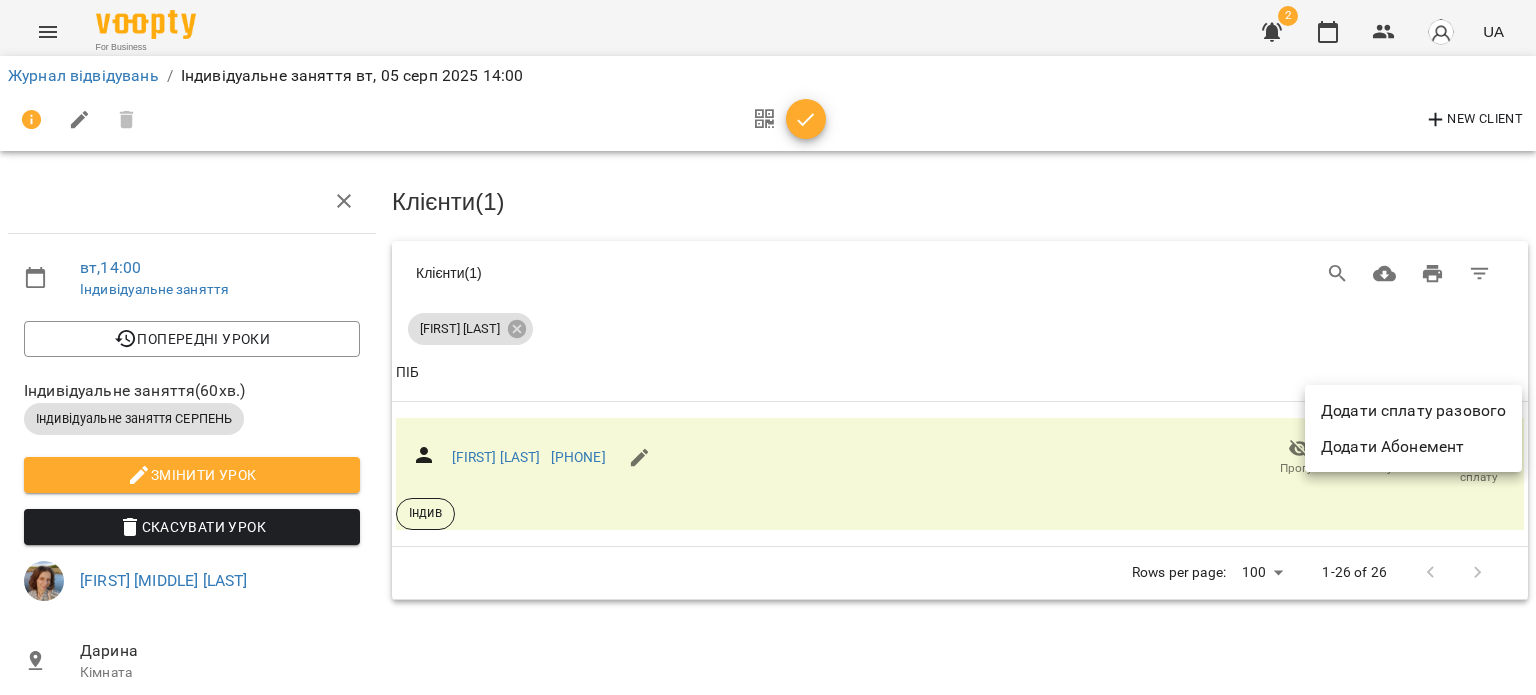 click on "Додати сплату разового" at bounding box center [1413, 411] 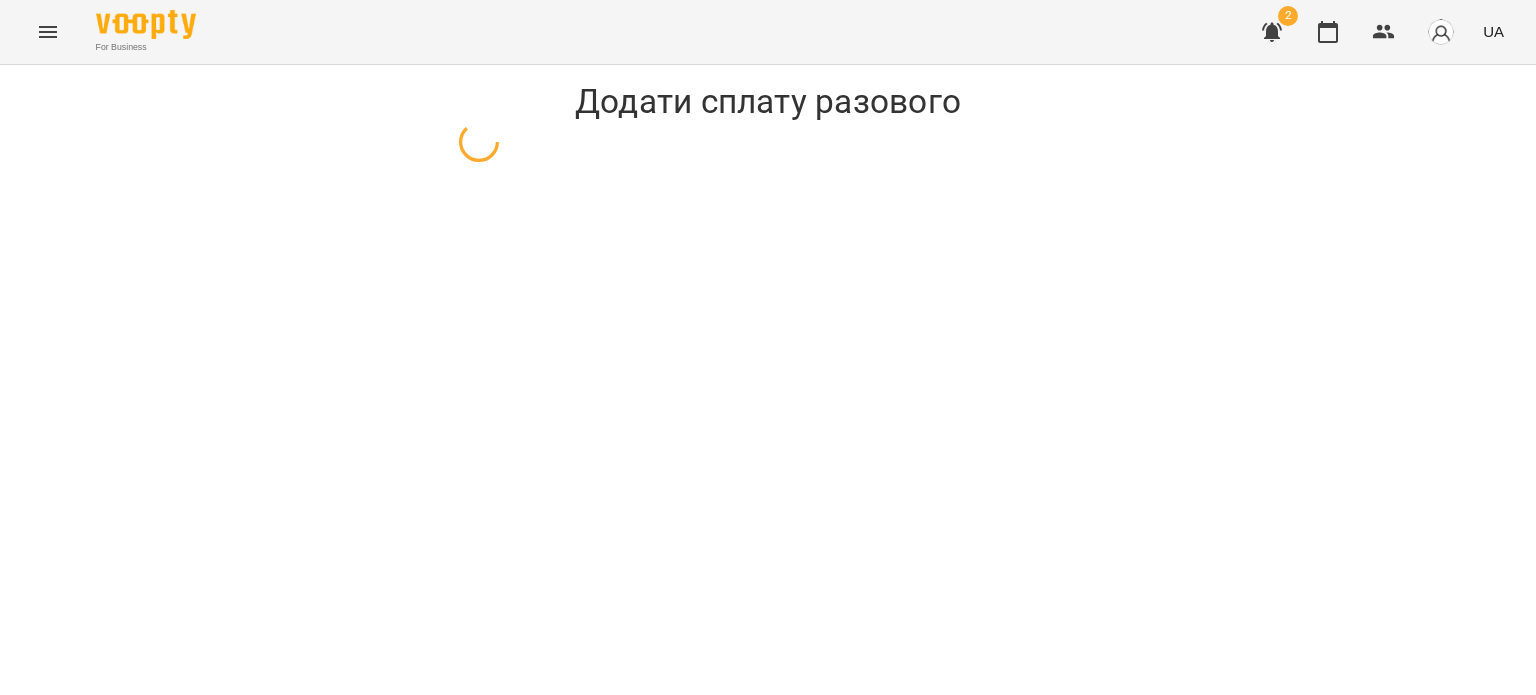 select on "**********" 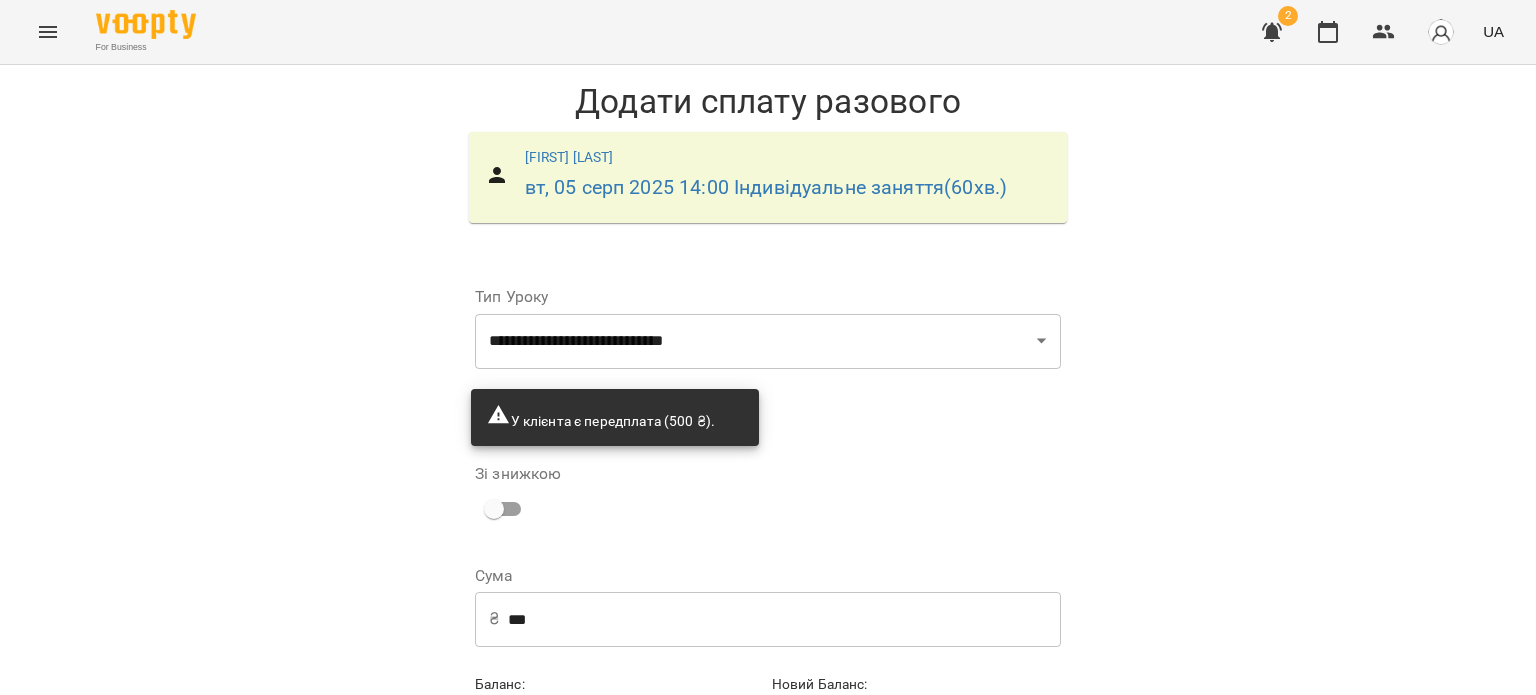 scroll, scrollTop: 104, scrollLeft: 0, axis: vertical 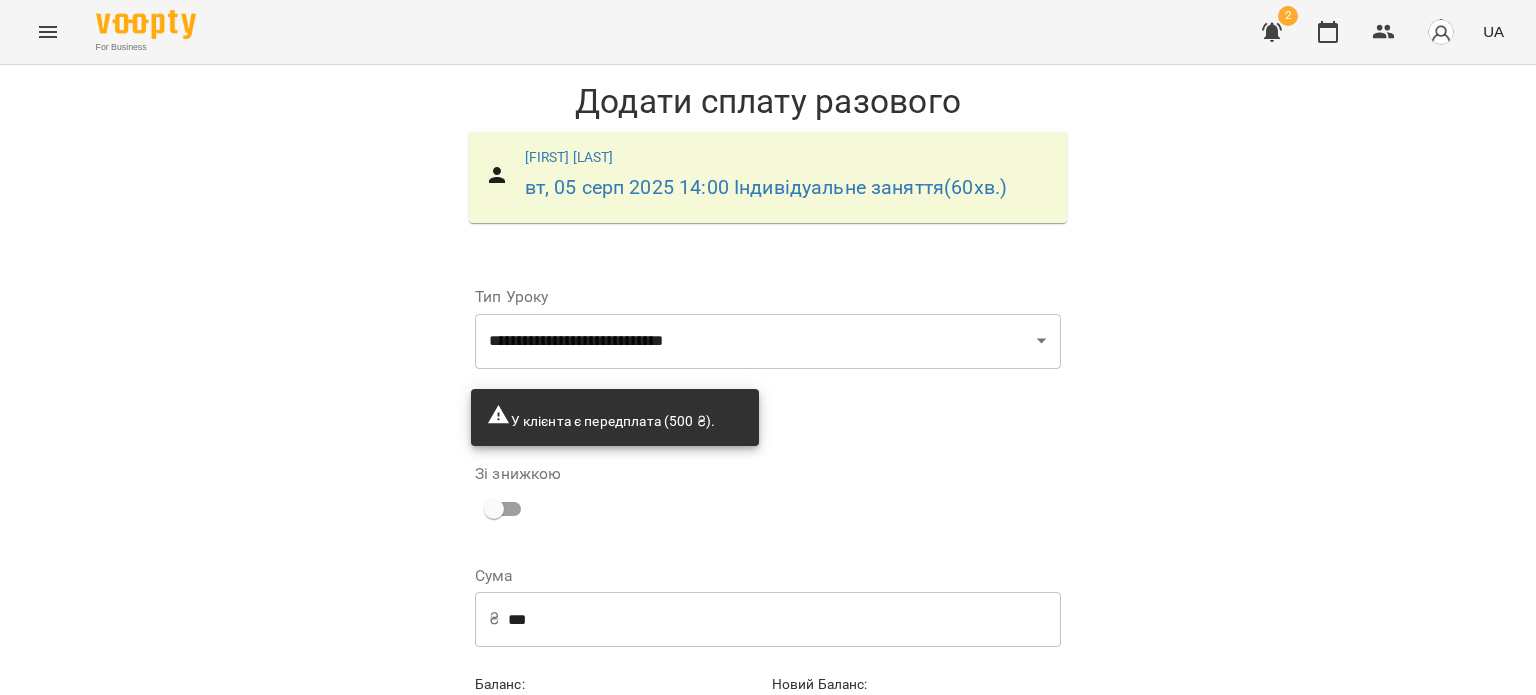 click on "Додати сплату разового" at bounding box center (934, 748) 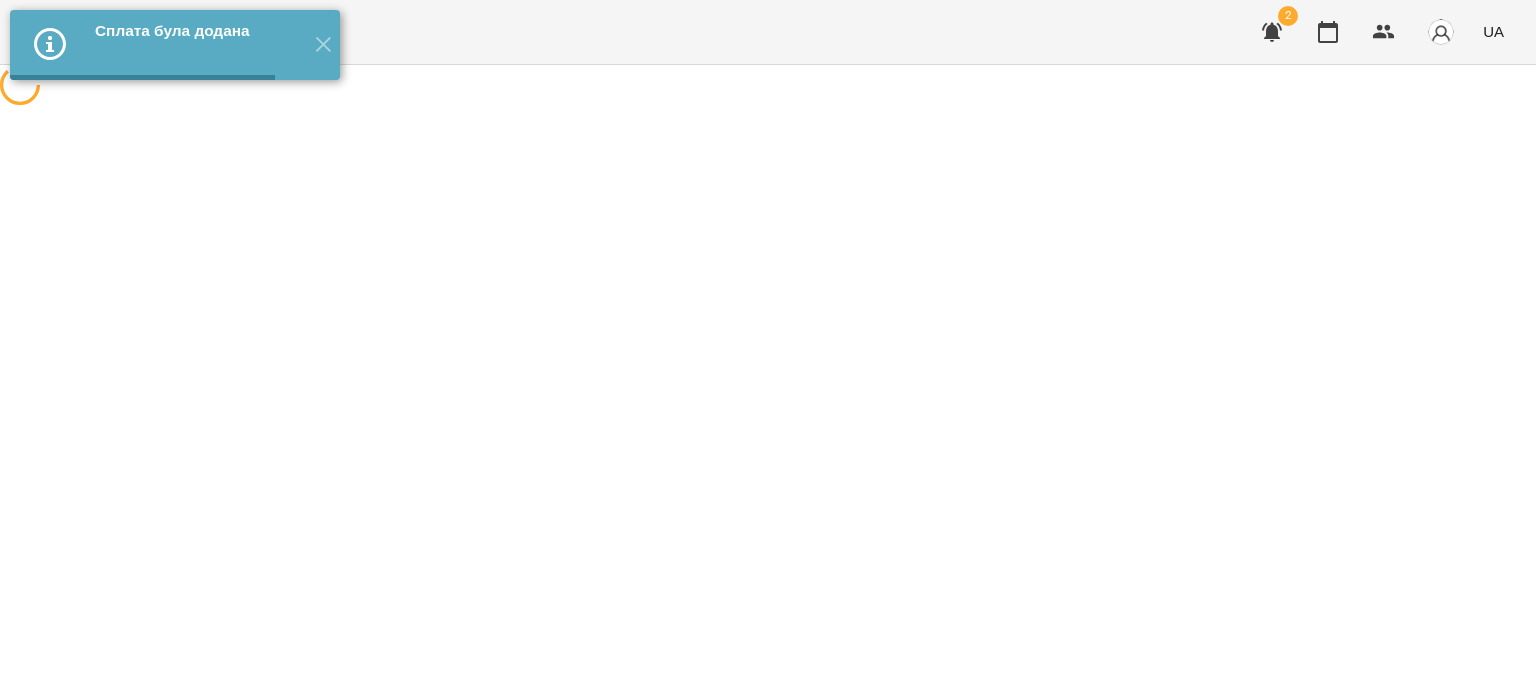 scroll, scrollTop: 0, scrollLeft: 0, axis: both 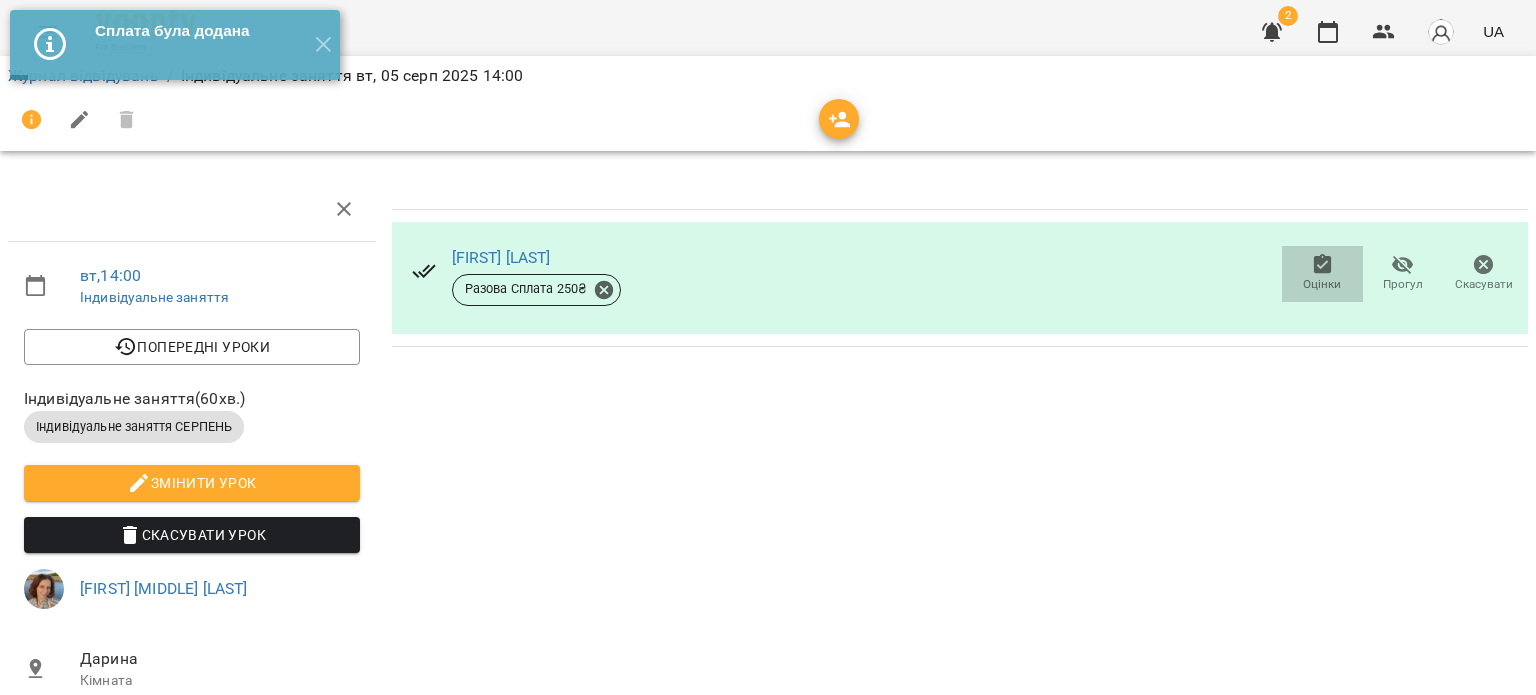 click 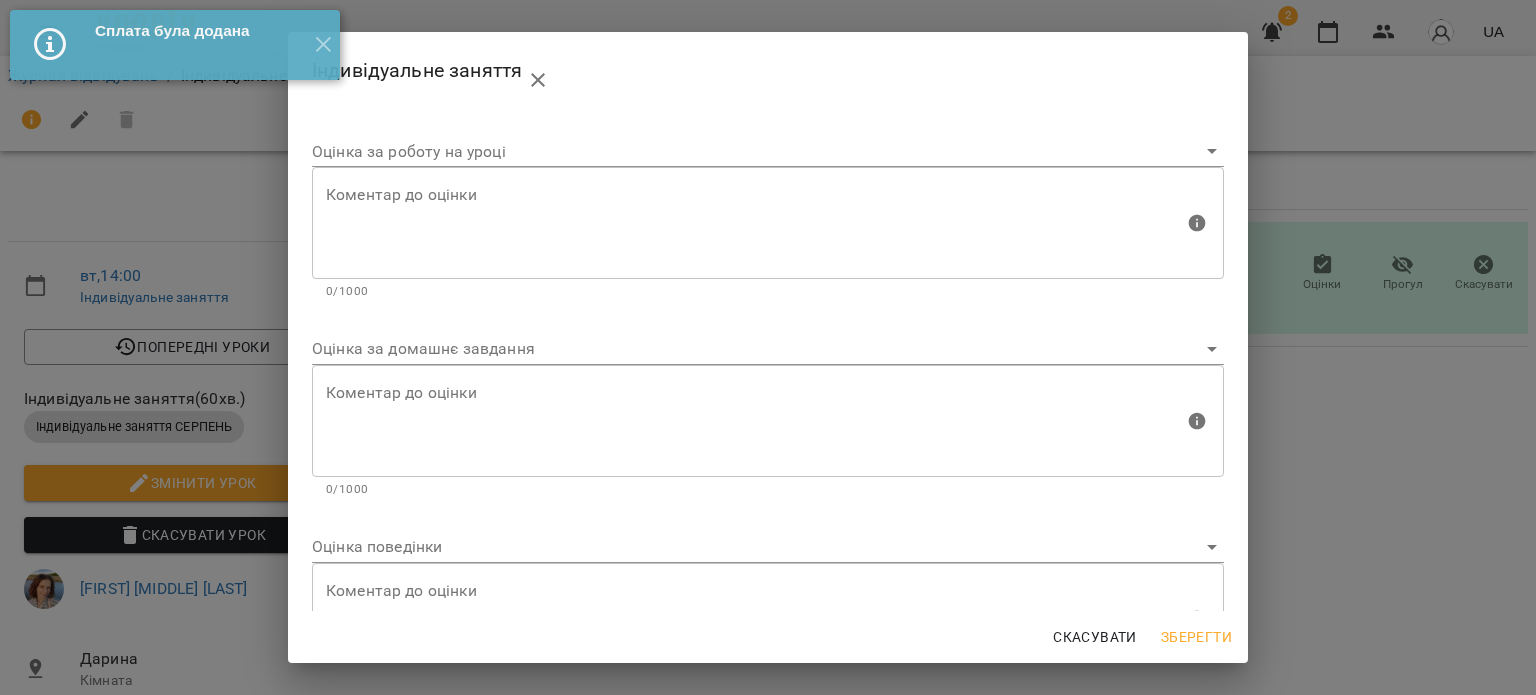 click at bounding box center (755, 223) 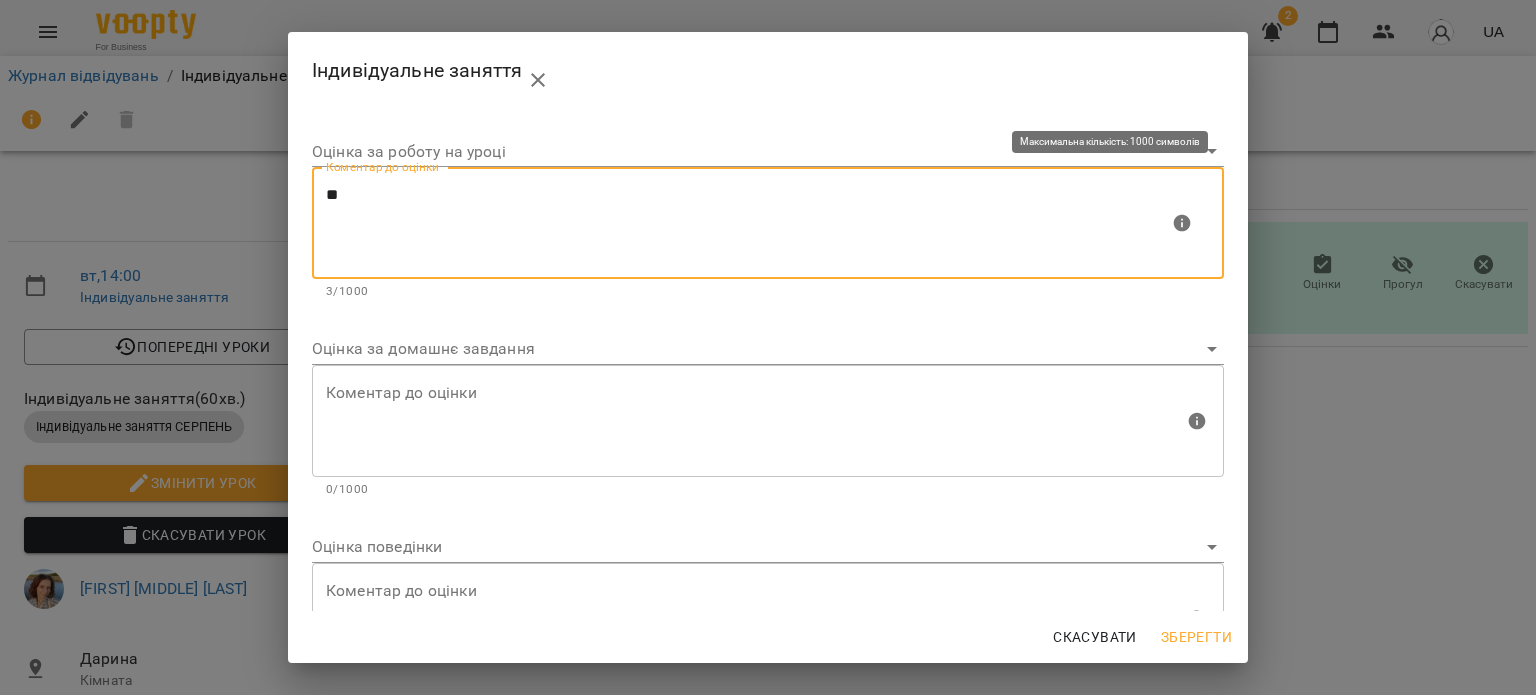 type on "*" 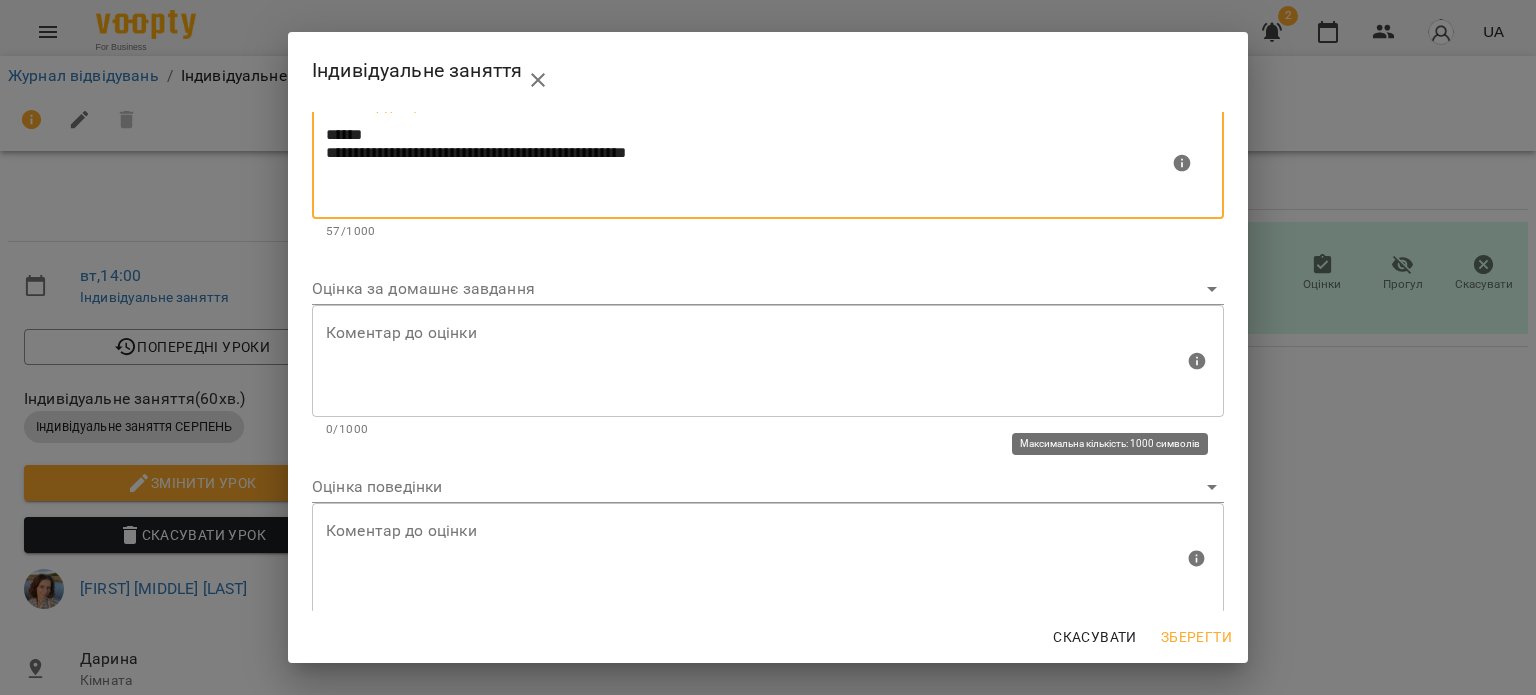 scroll, scrollTop: 93, scrollLeft: 0, axis: vertical 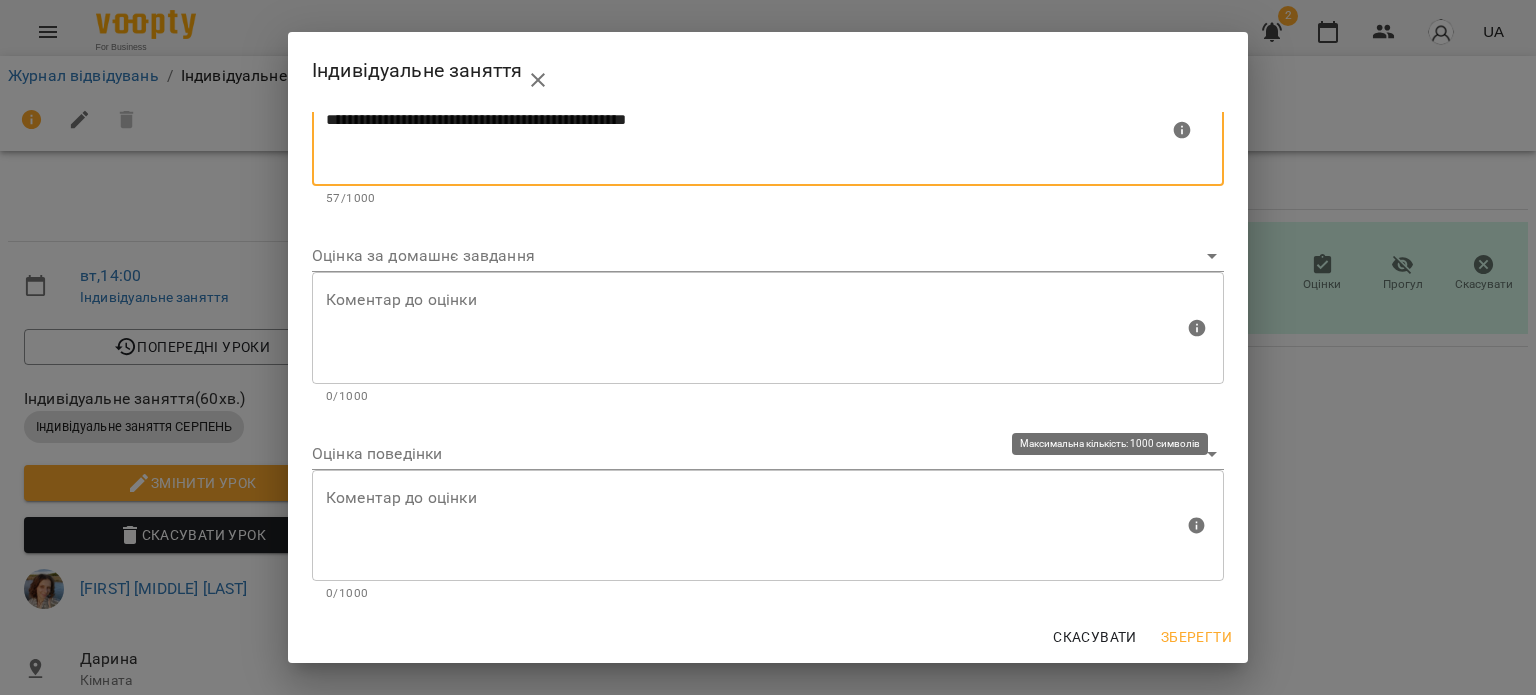 type on "**********" 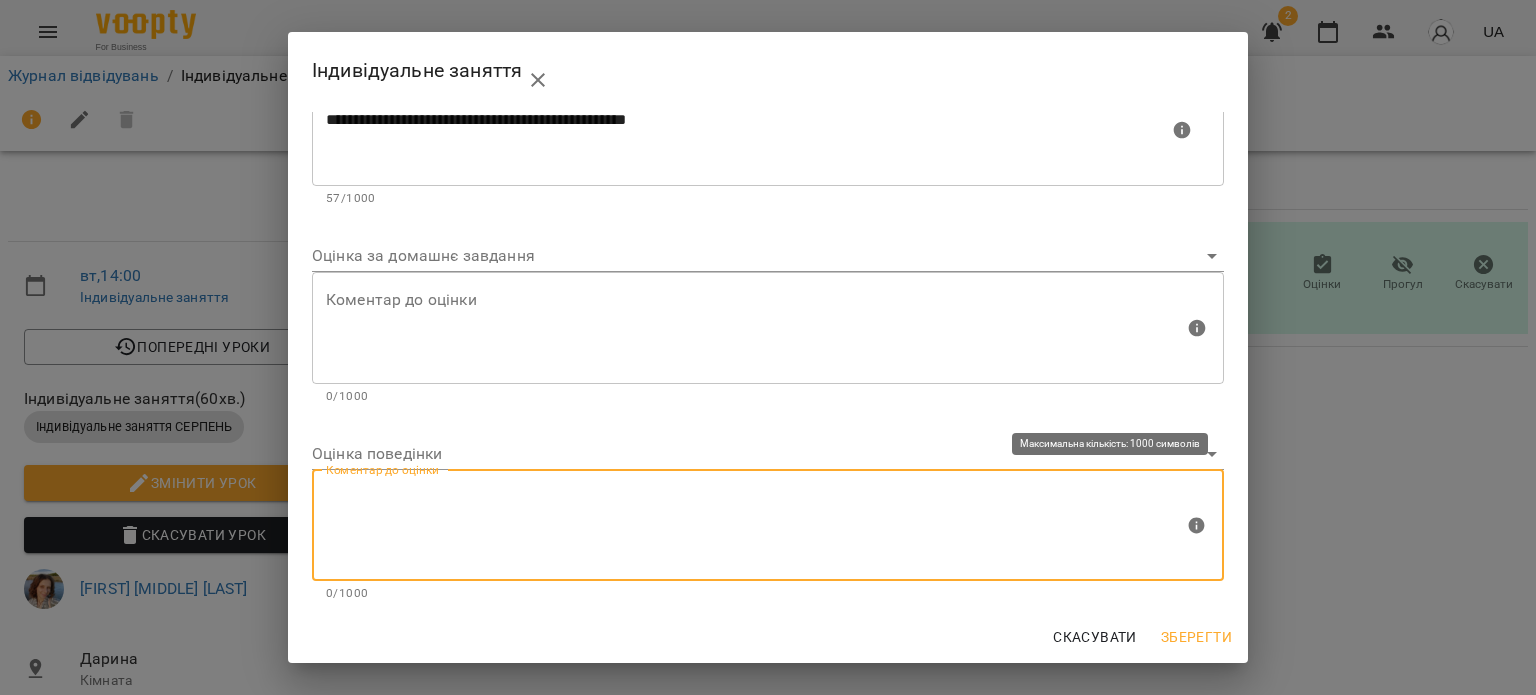 click at bounding box center (755, 525) 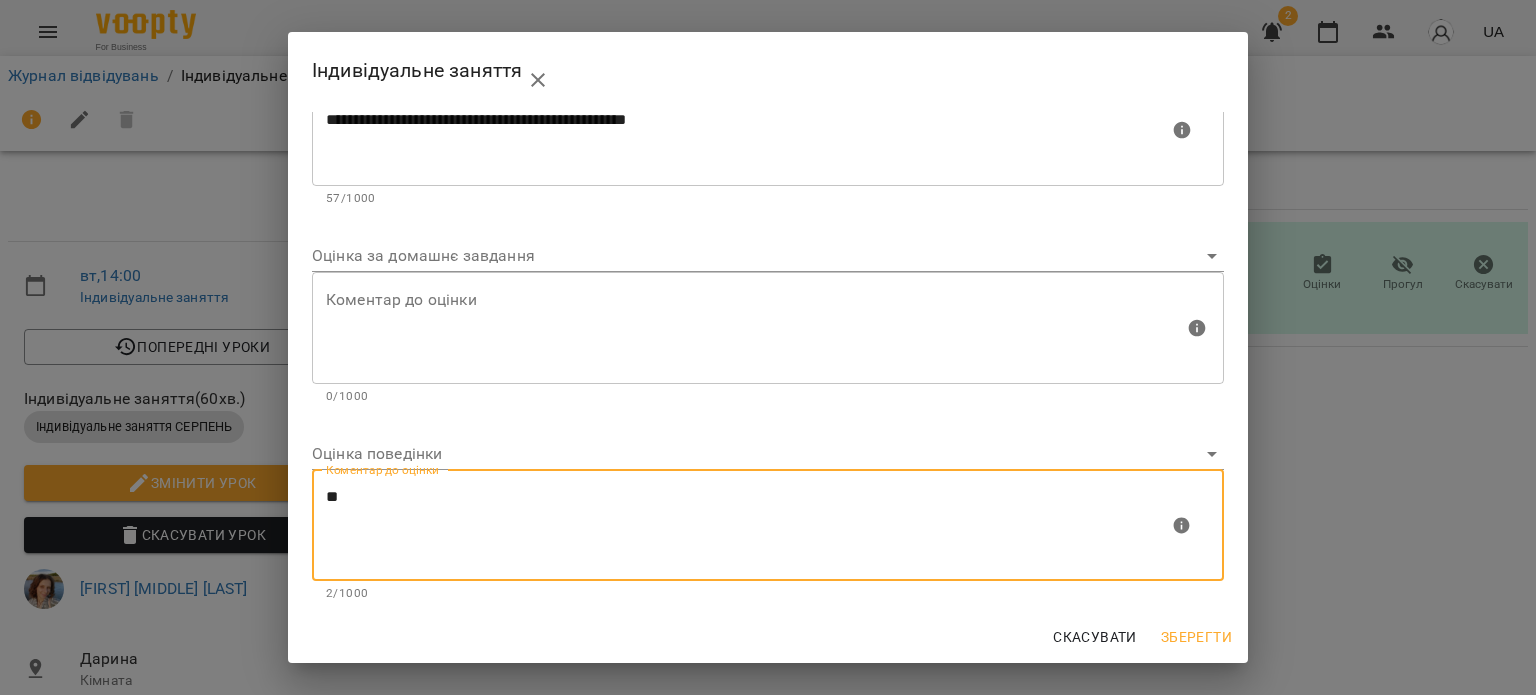 type on "**" 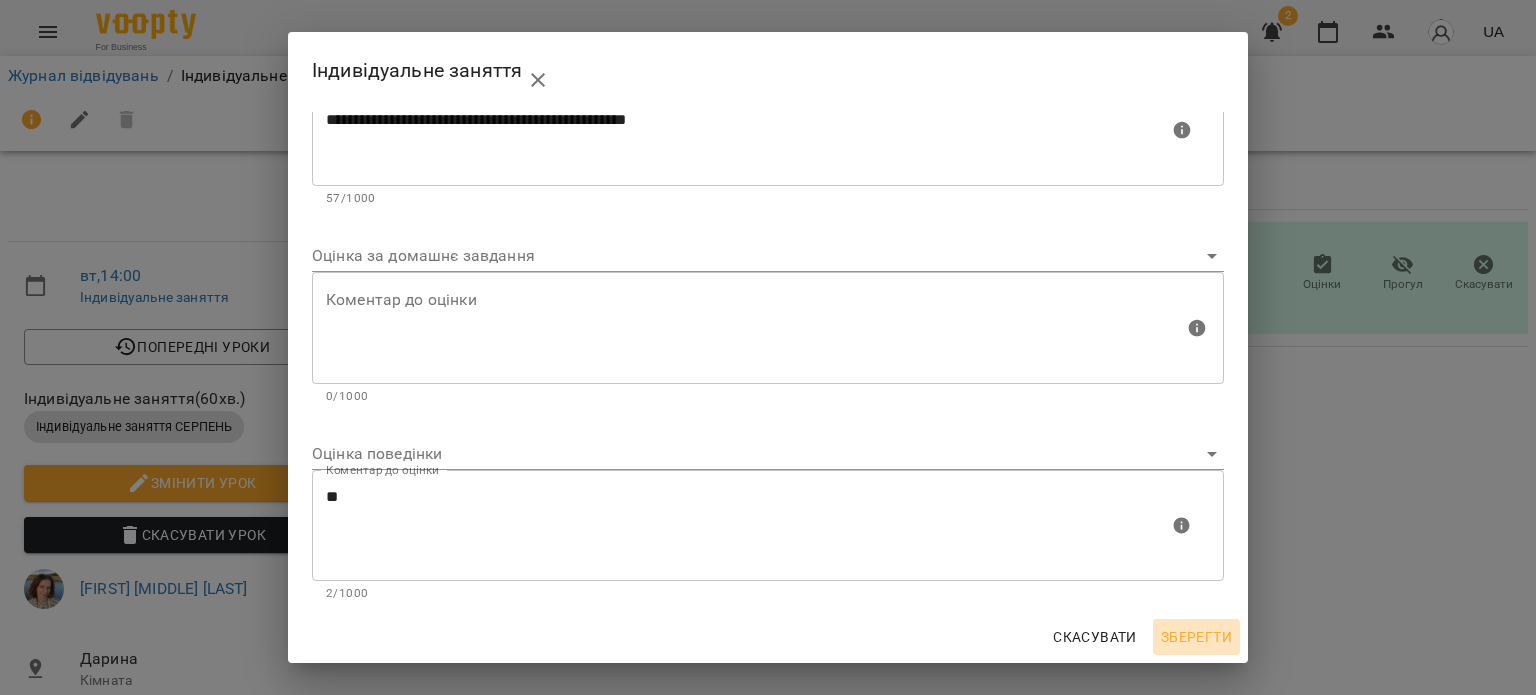 click on "Зберегти" at bounding box center [1196, 637] 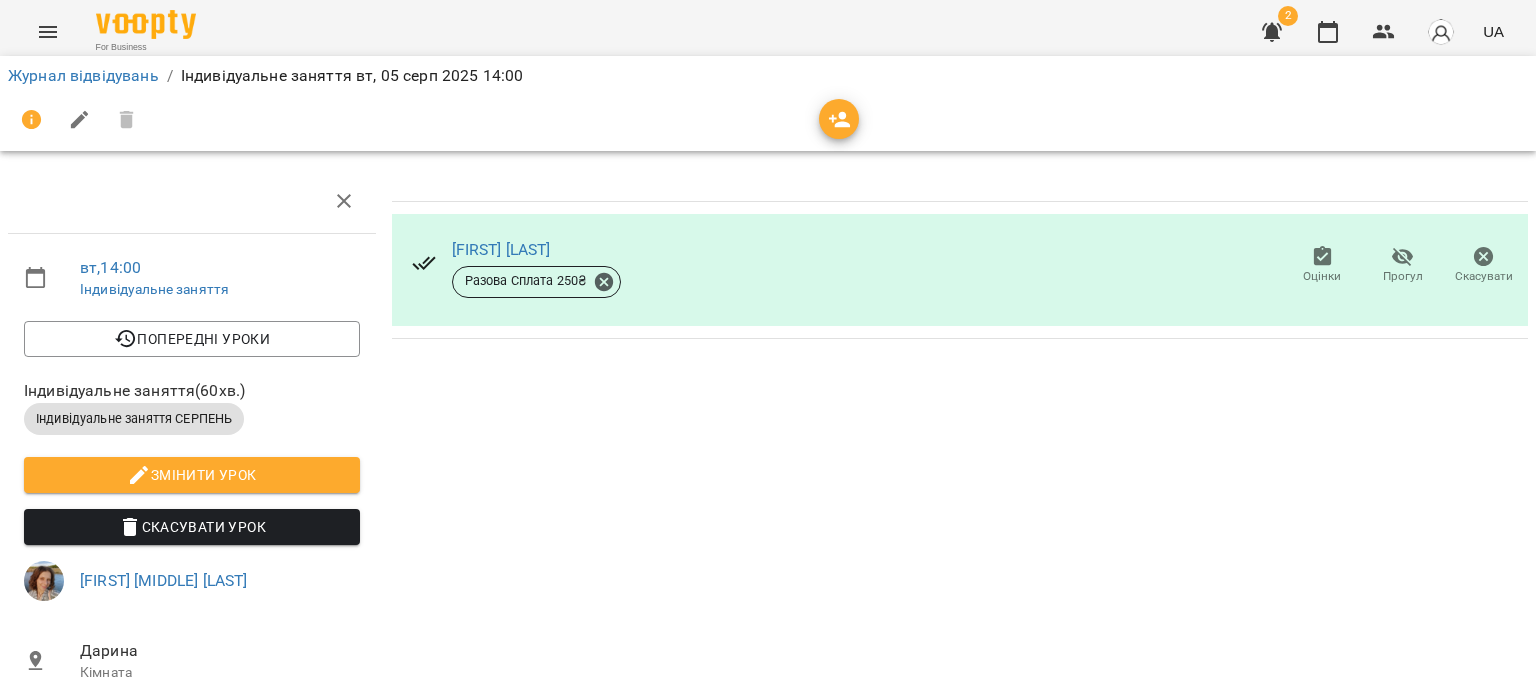 scroll, scrollTop: 0, scrollLeft: 0, axis: both 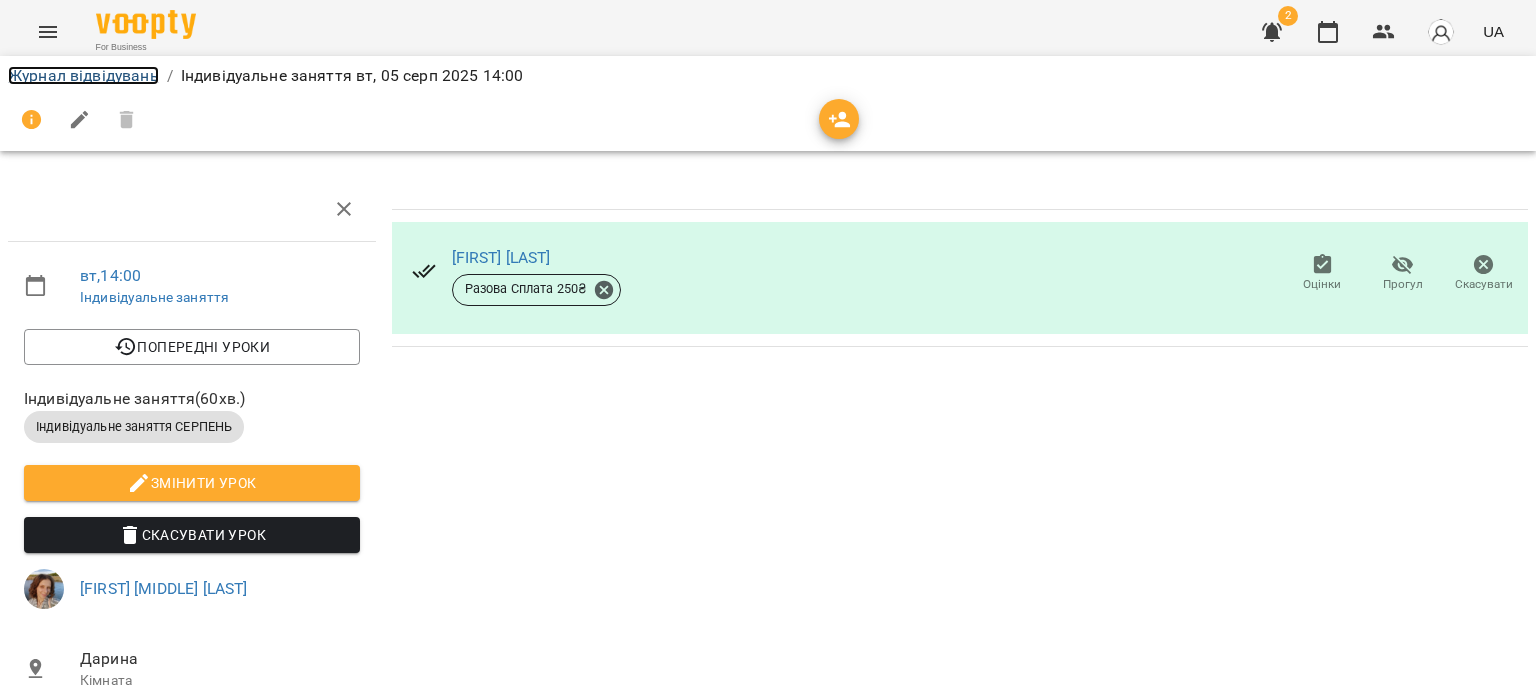 click on "Журнал відвідувань" at bounding box center [83, 75] 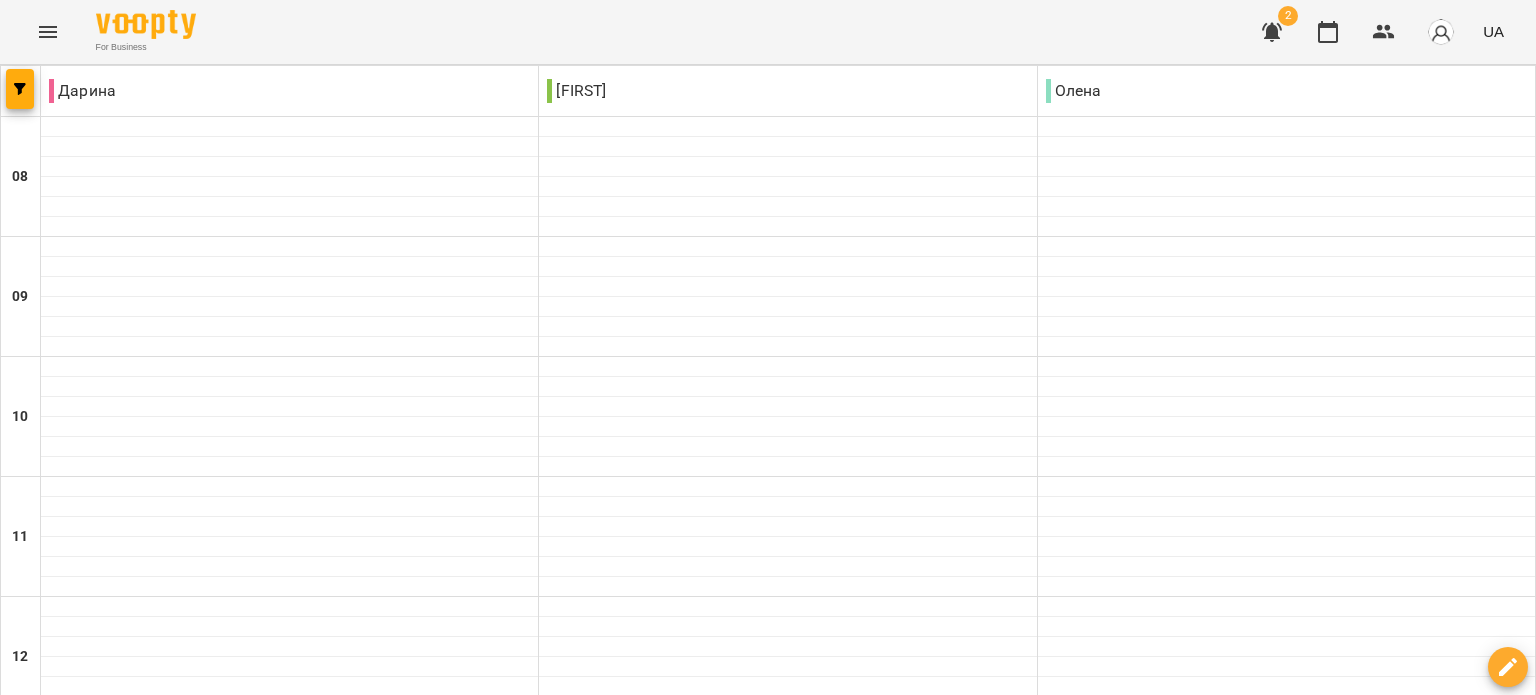 scroll, scrollTop: 994, scrollLeft: 0, axis: vertical 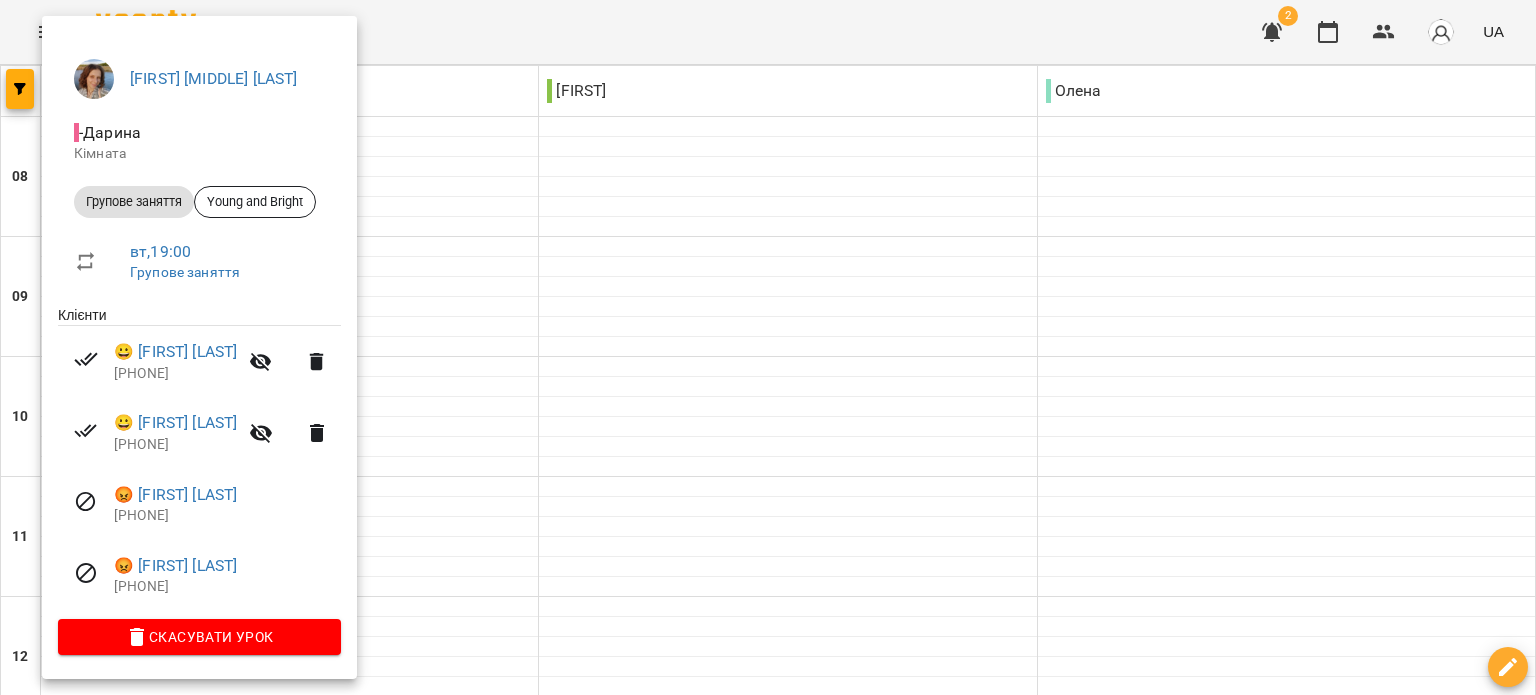 click at bounding box center (768, 347) 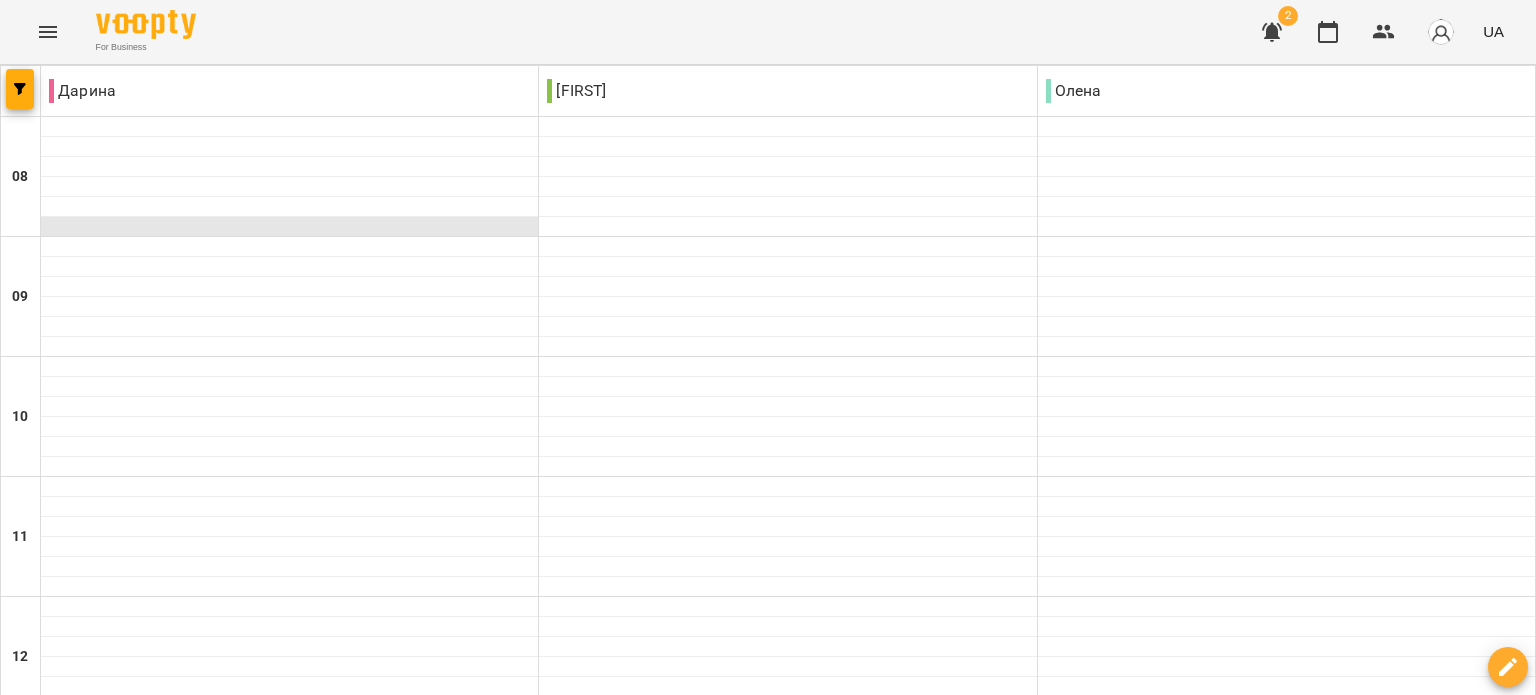 scroll, scrollTop: 0, scrollLeft: 0, axis: both 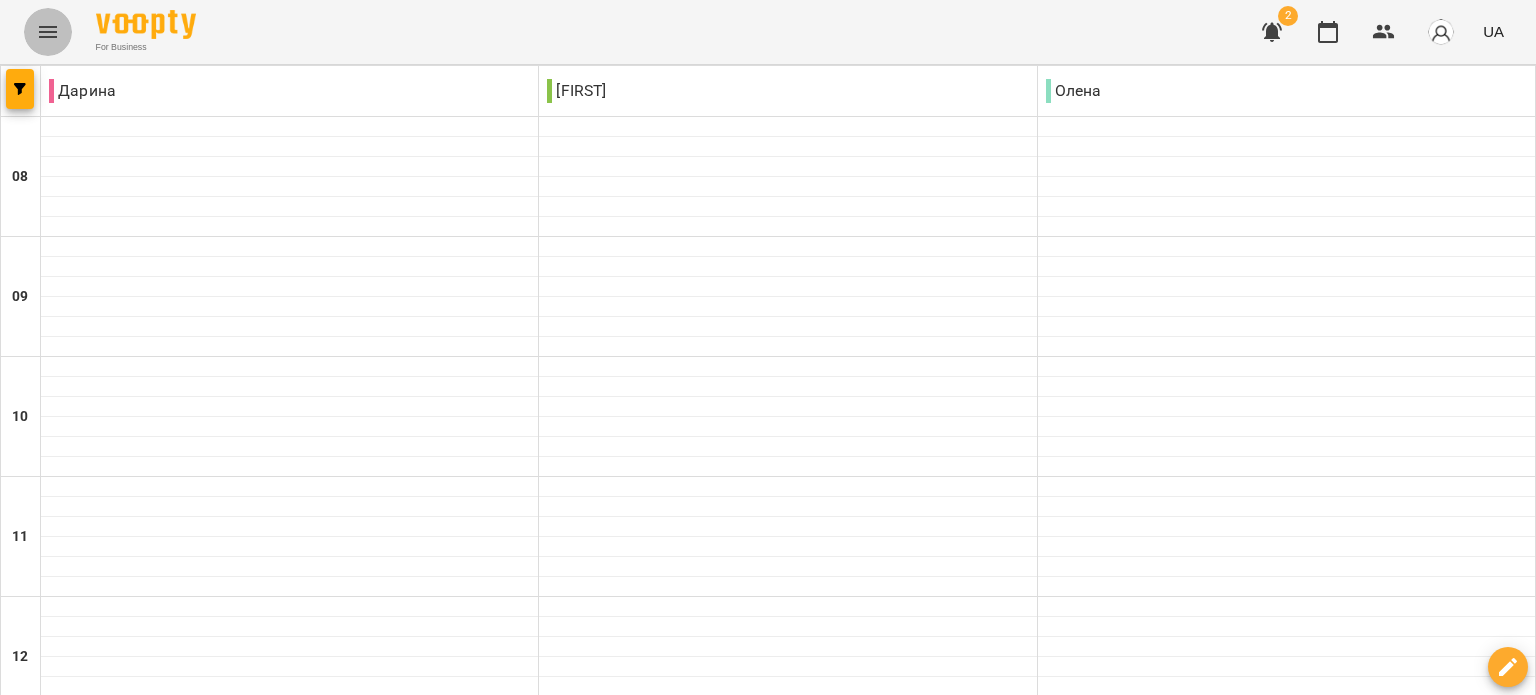 click 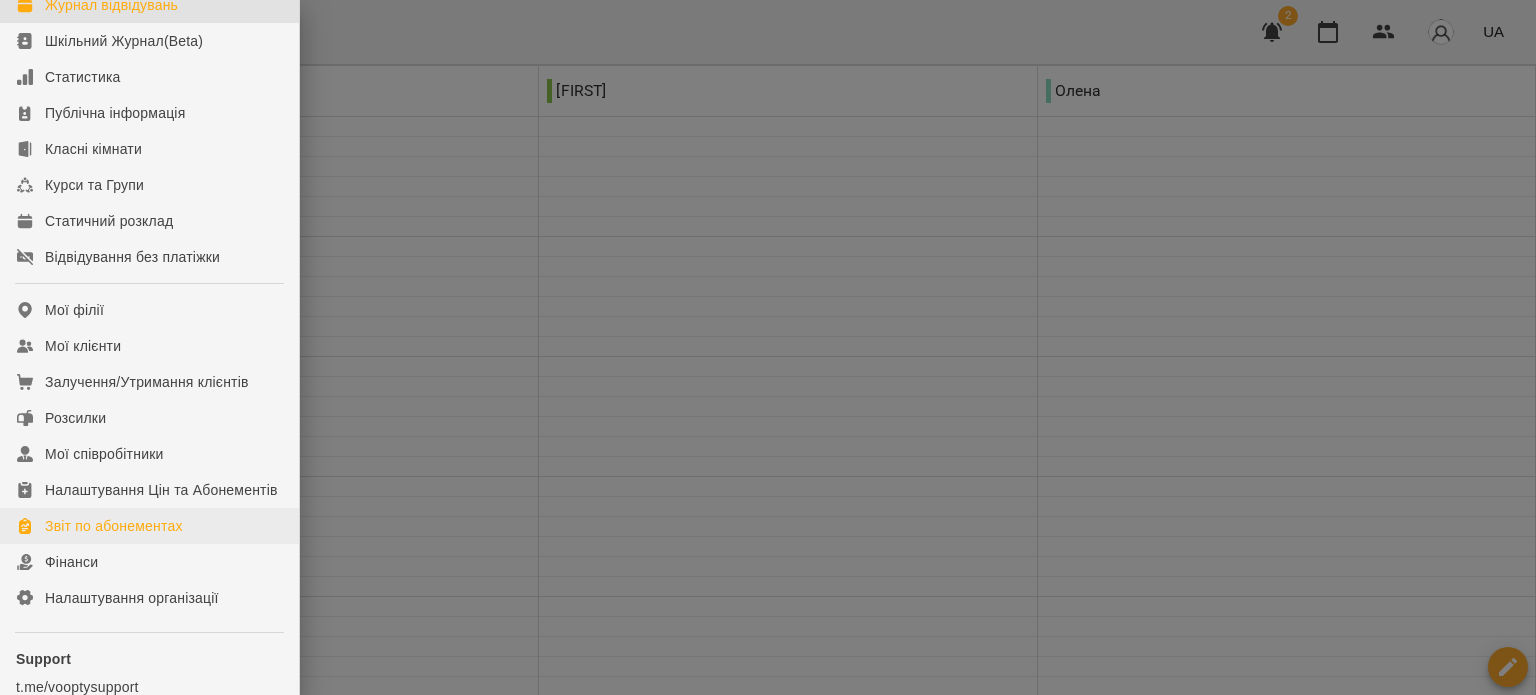 scroll, scrollTop: 264, scrollLeft: 0, axis: vertical 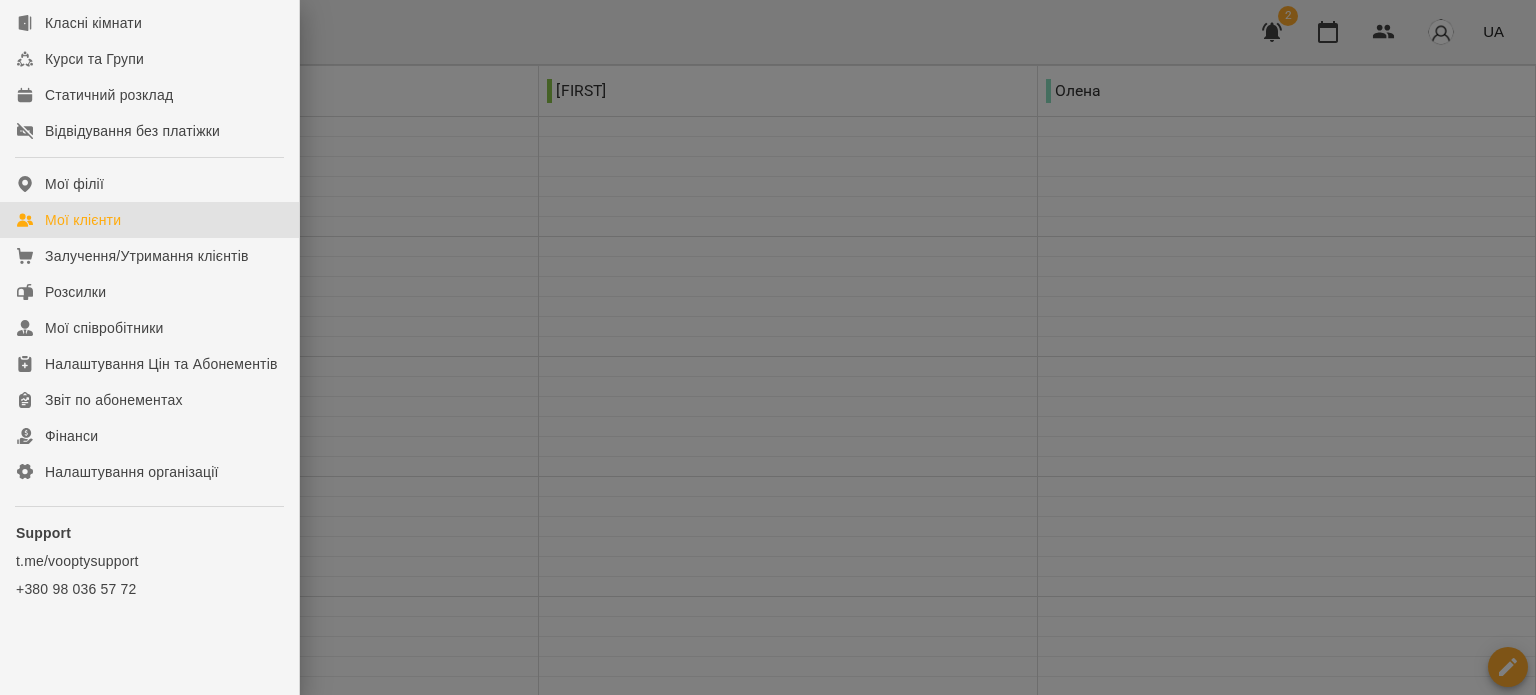 click on "Мої клієнти" at bounding box center [149, 220] 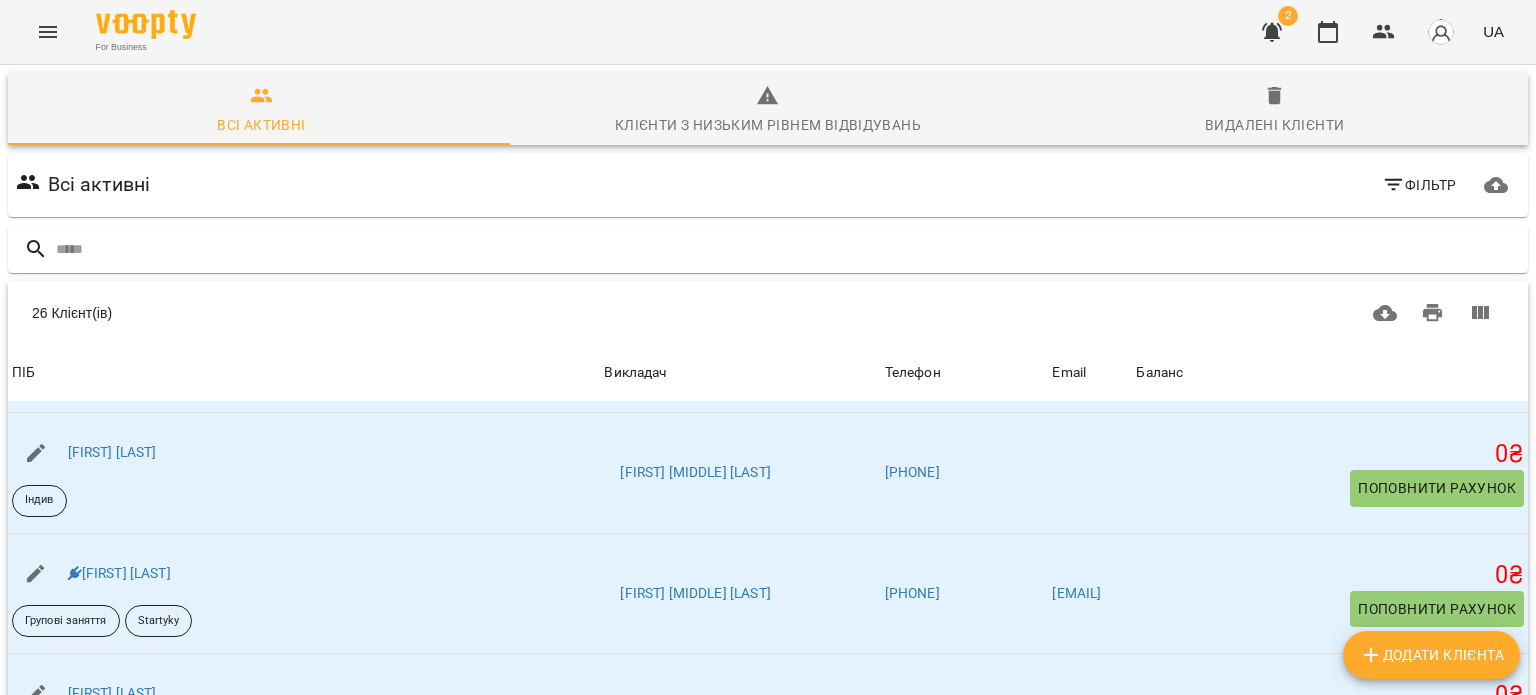 scroll, scrollTop: 2686, scrollLeft: 0, axis: vertical 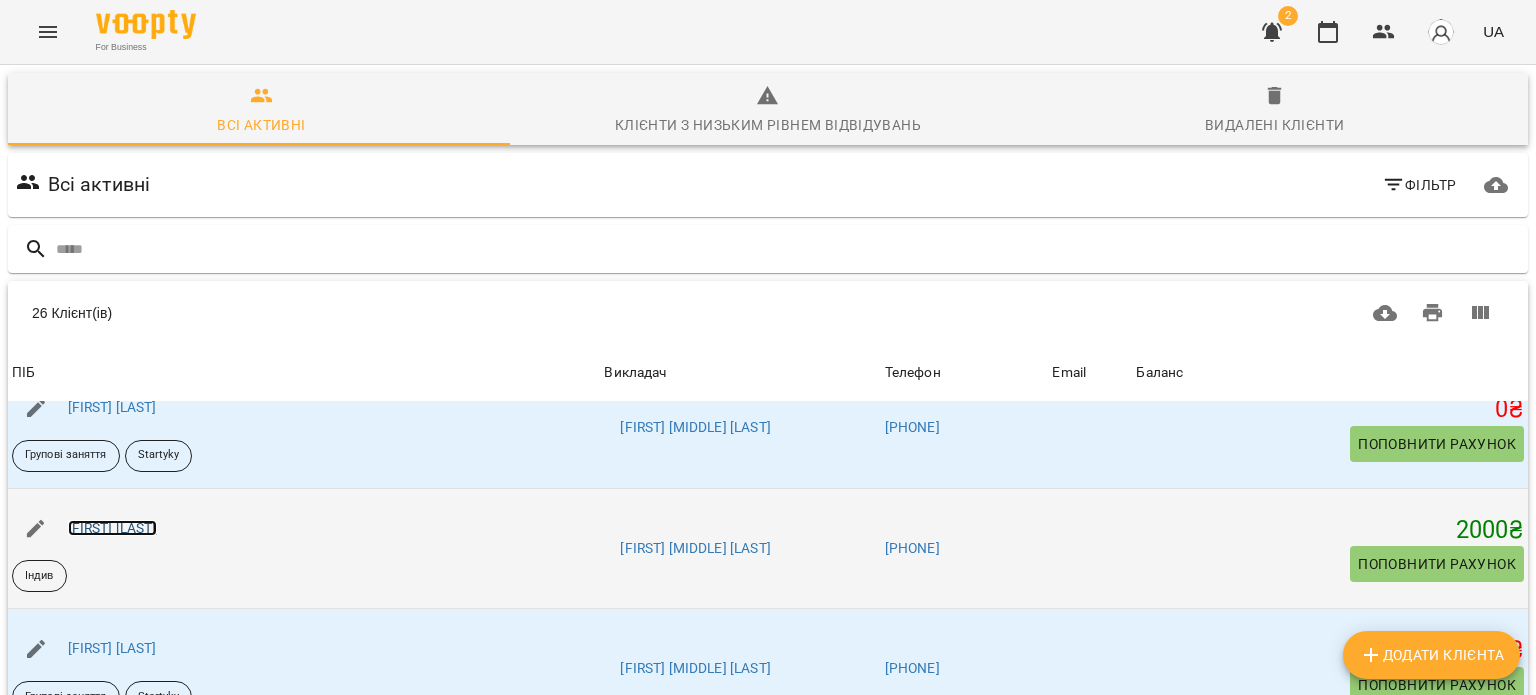 click on "[LAST] [FIRST]" at bounding box center (112, 528) 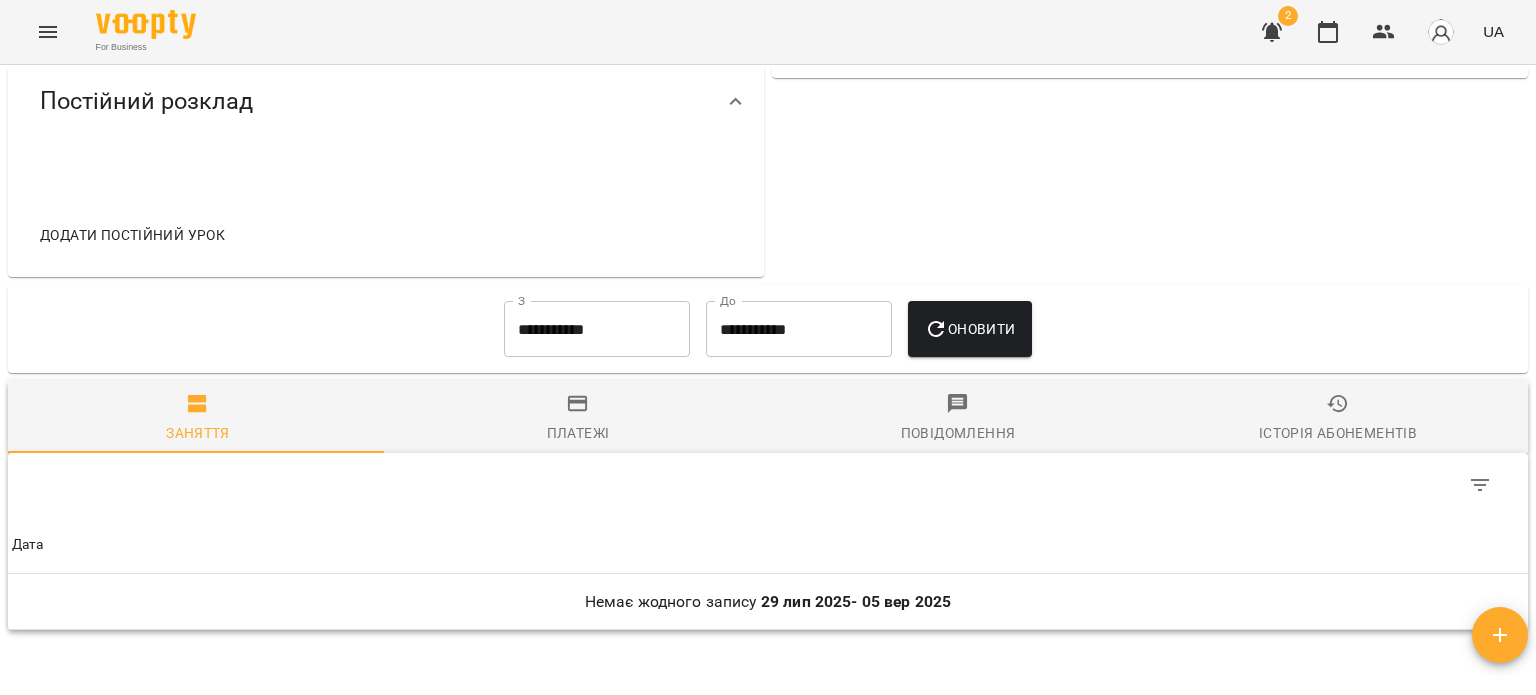 scroll, scrollTop: 696, scrollLeft: 0, axis: vertical 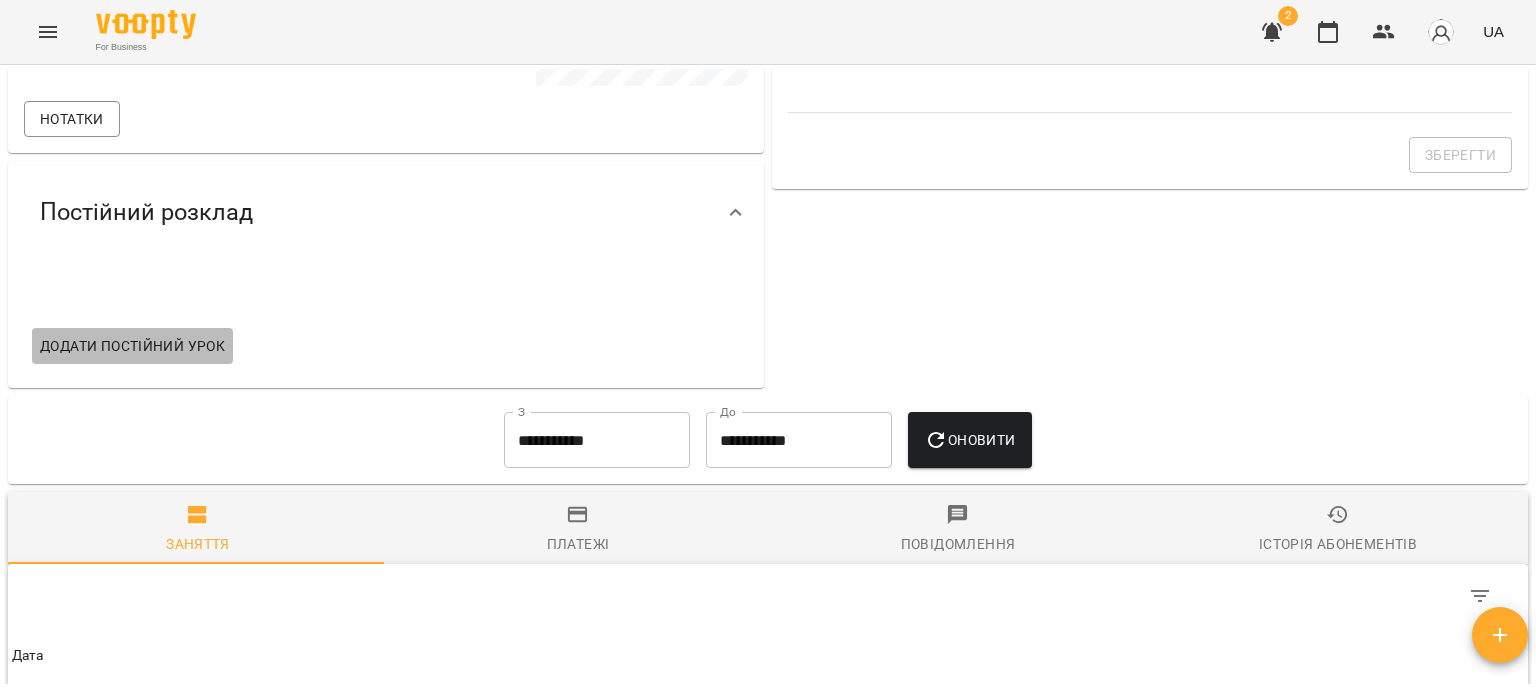 click on "Додати постійний урок" at bounding box center [132, 346] 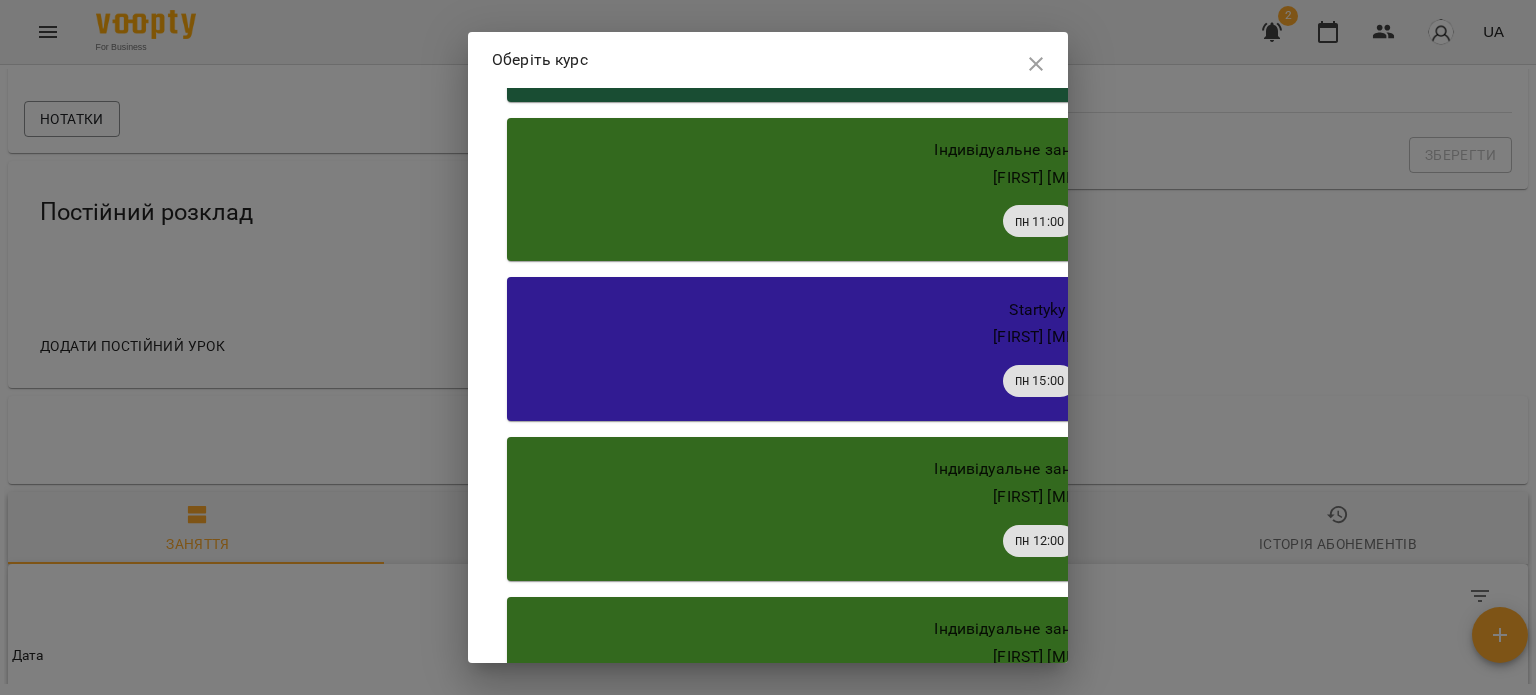 scroll, scrollTop: 993, scrollLeft: 0, axis: vertical 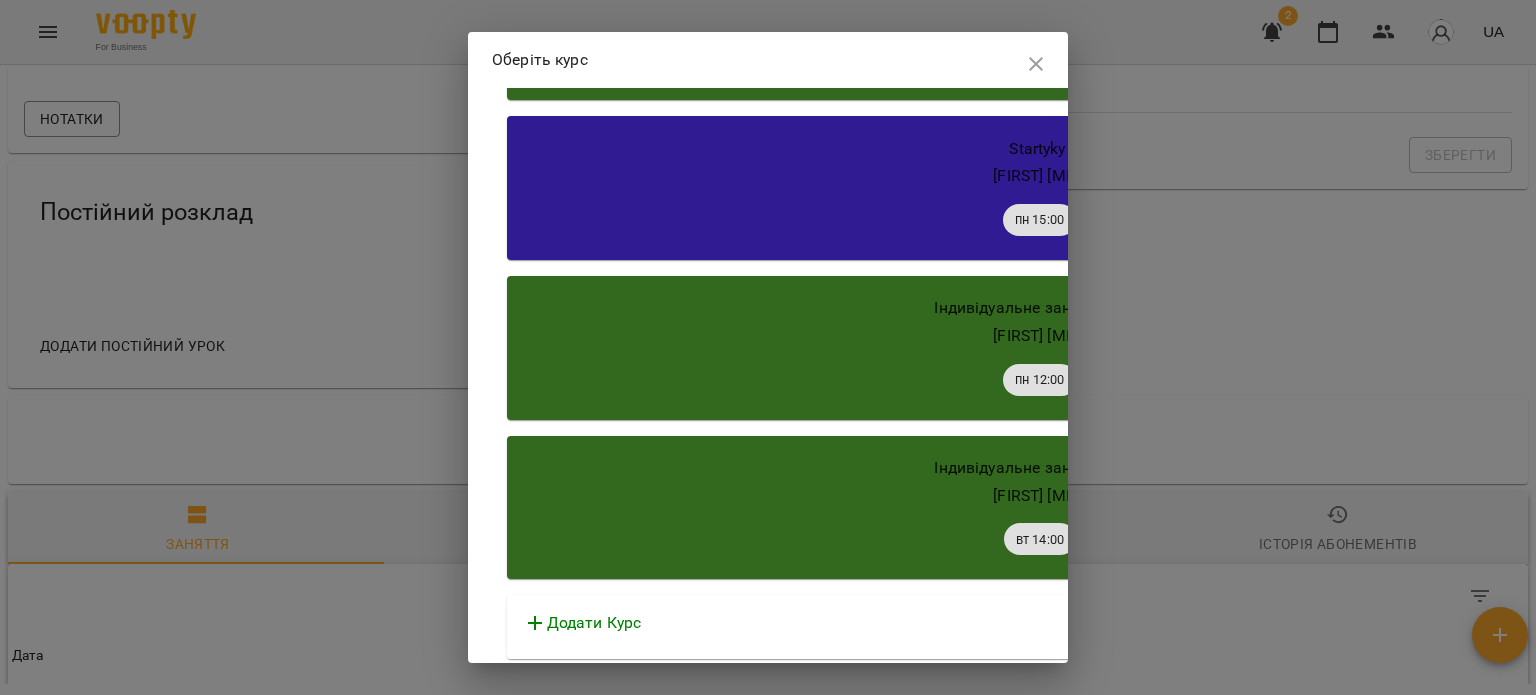 click on "Додати Курс" at bounding box center [1077, 623] 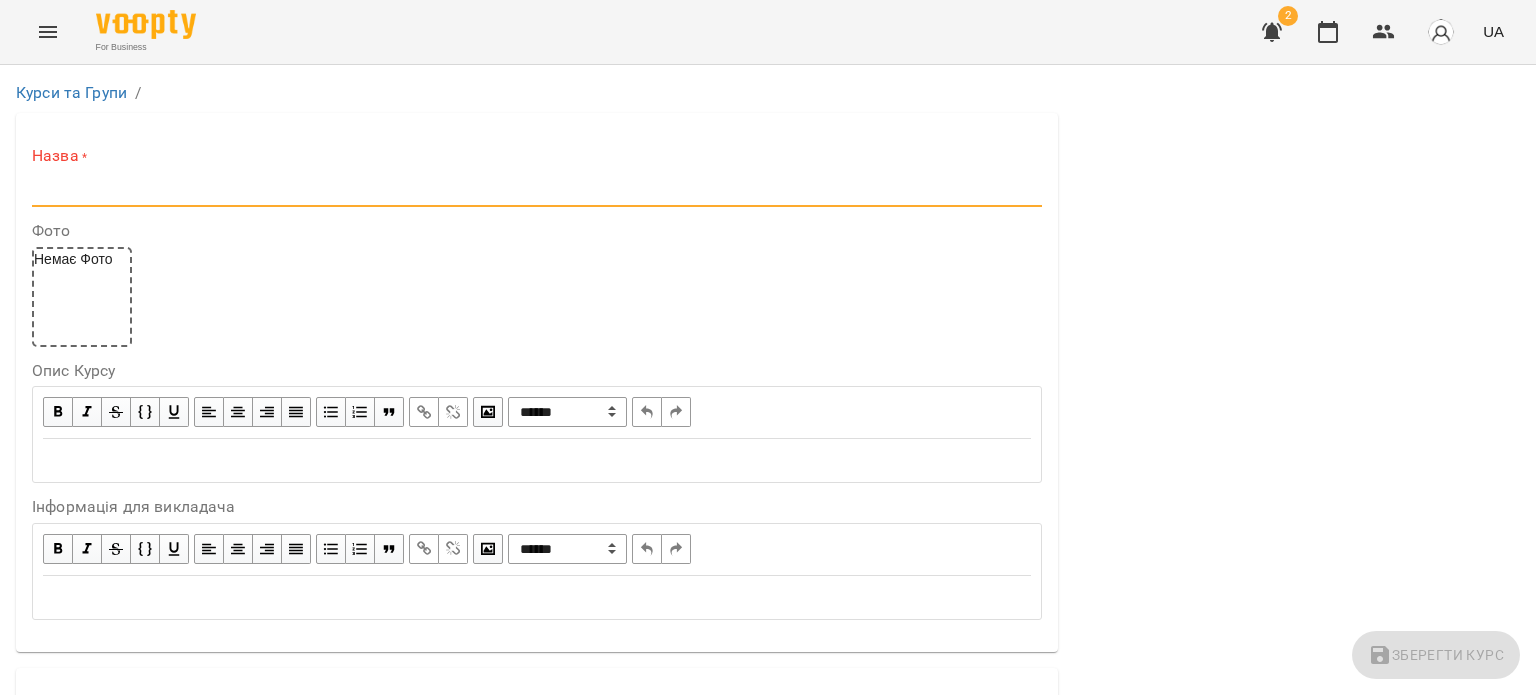 click at bounding box center (537, 191) 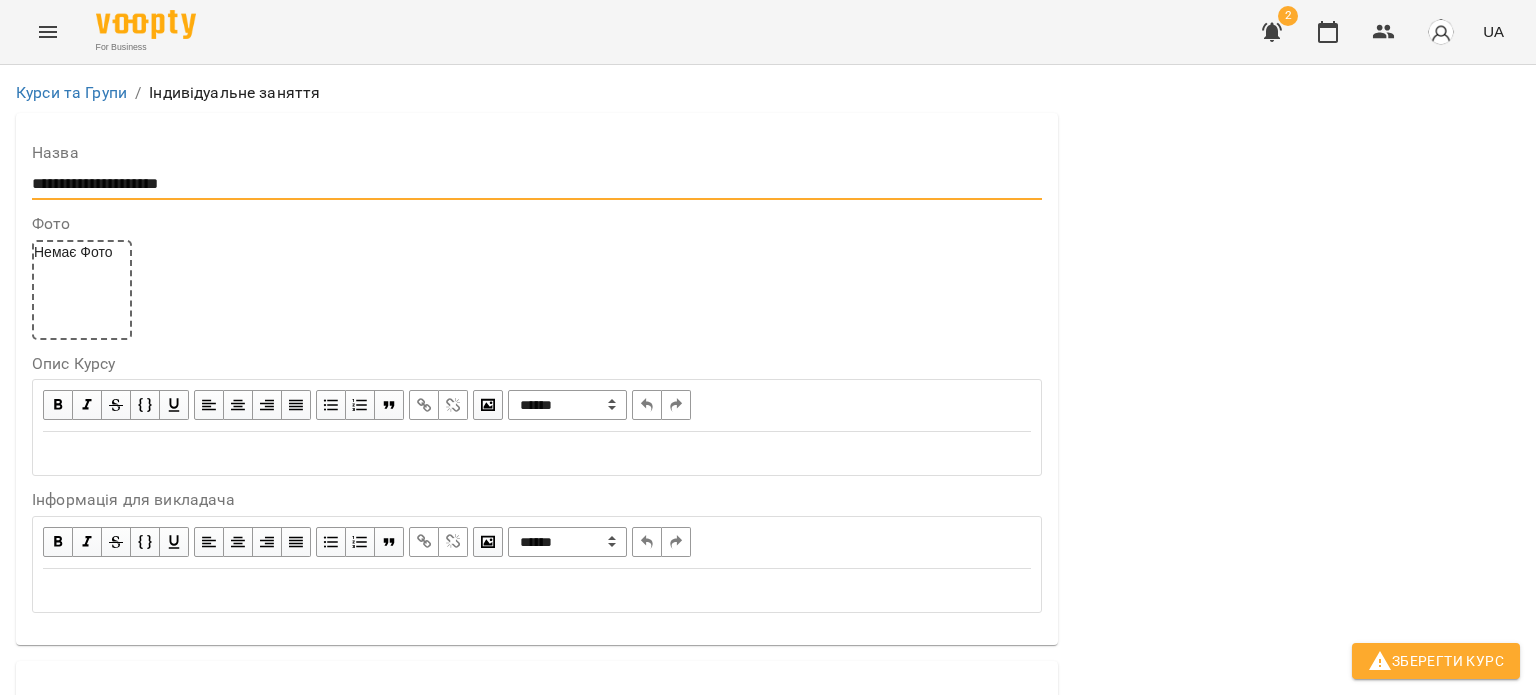 scroll, scrollTop: 400, scrollLeft: 0, axis: vertical 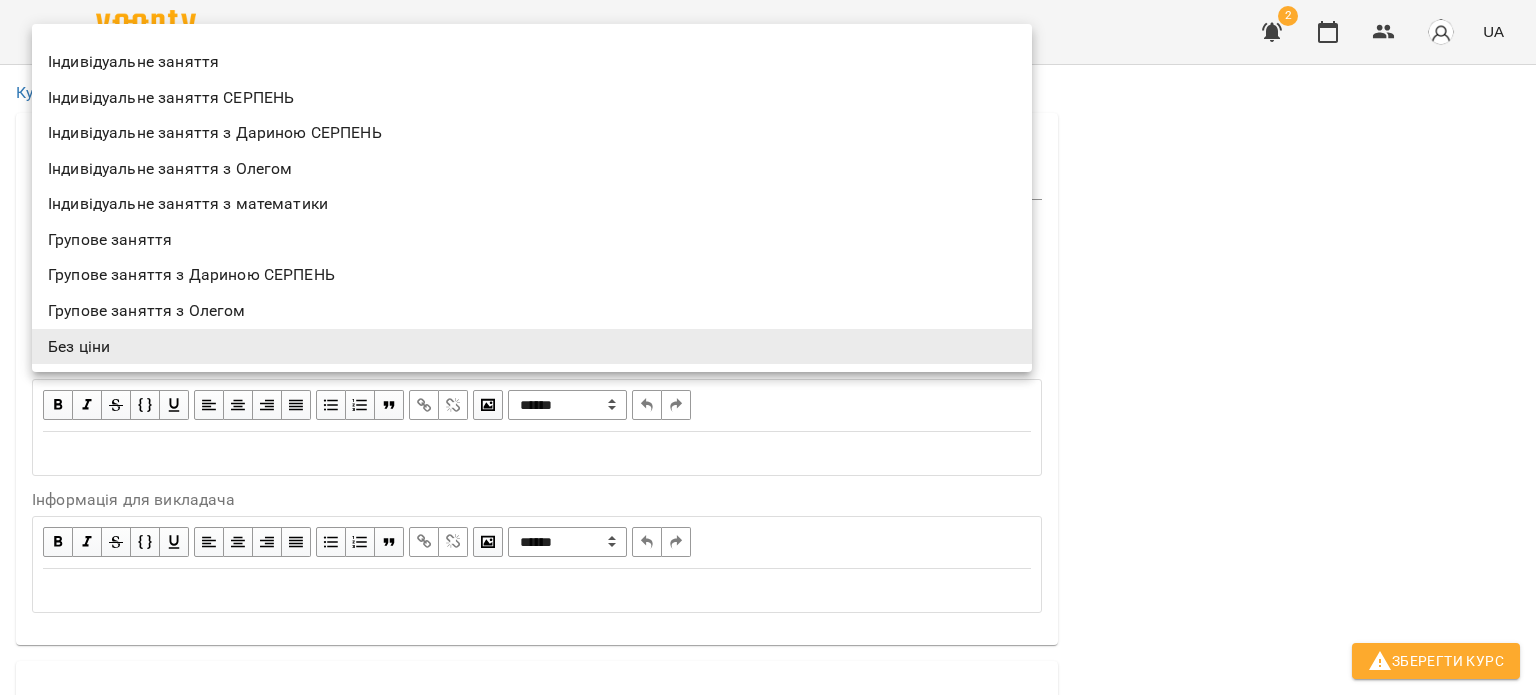 click on "Індивідуальне заняття СЕРПЕНЬ" at bounding box center [532, 98] 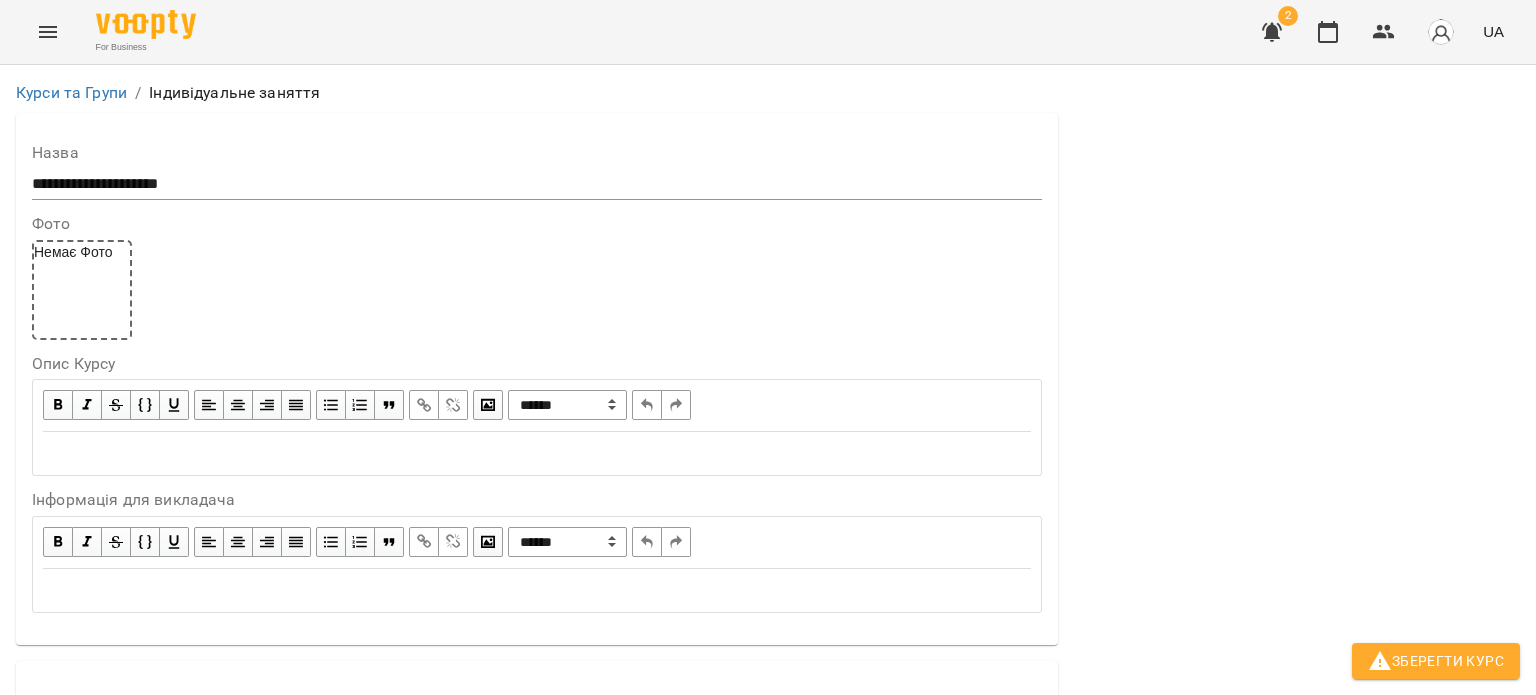 click on "**********" at bounding box center (768, 1179) 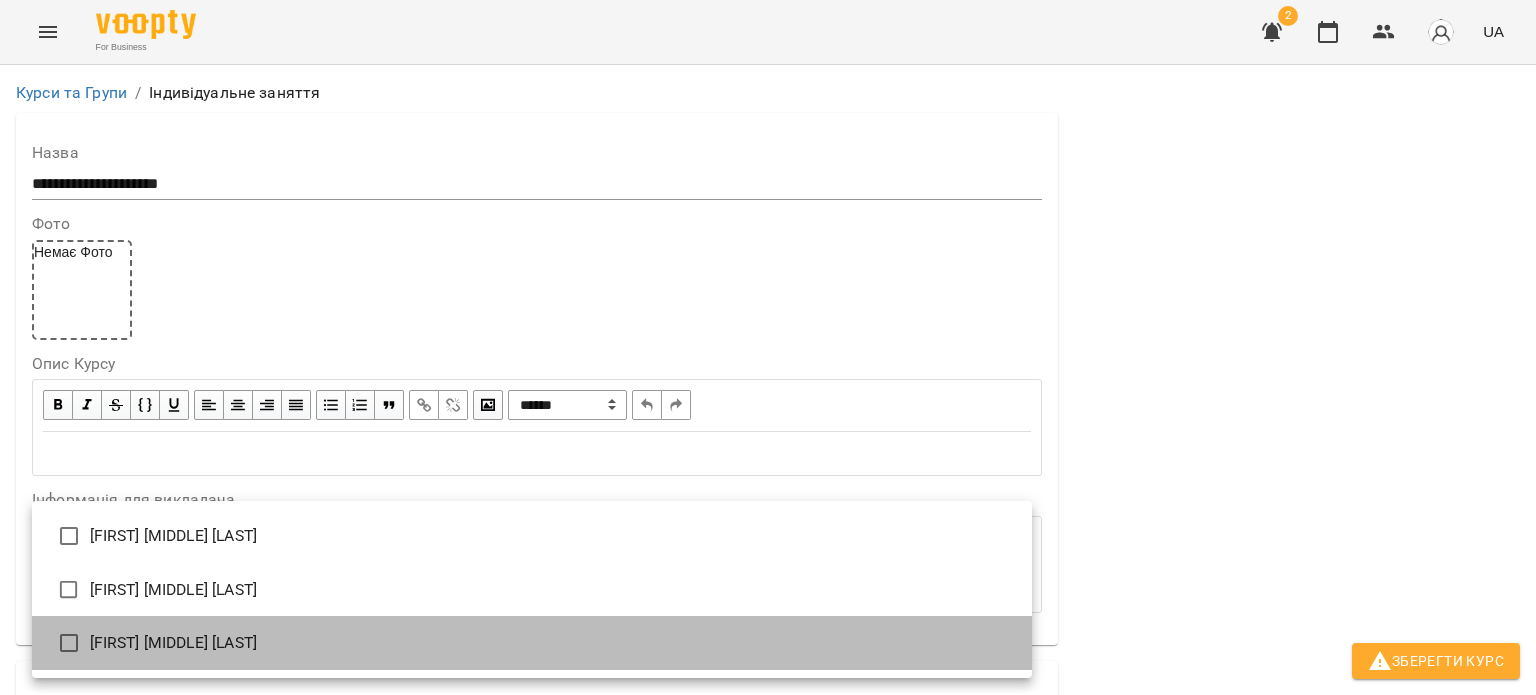 click on "[LAST] [FIRST] [PATRONYMIC]" at bounding box center [532, 643] 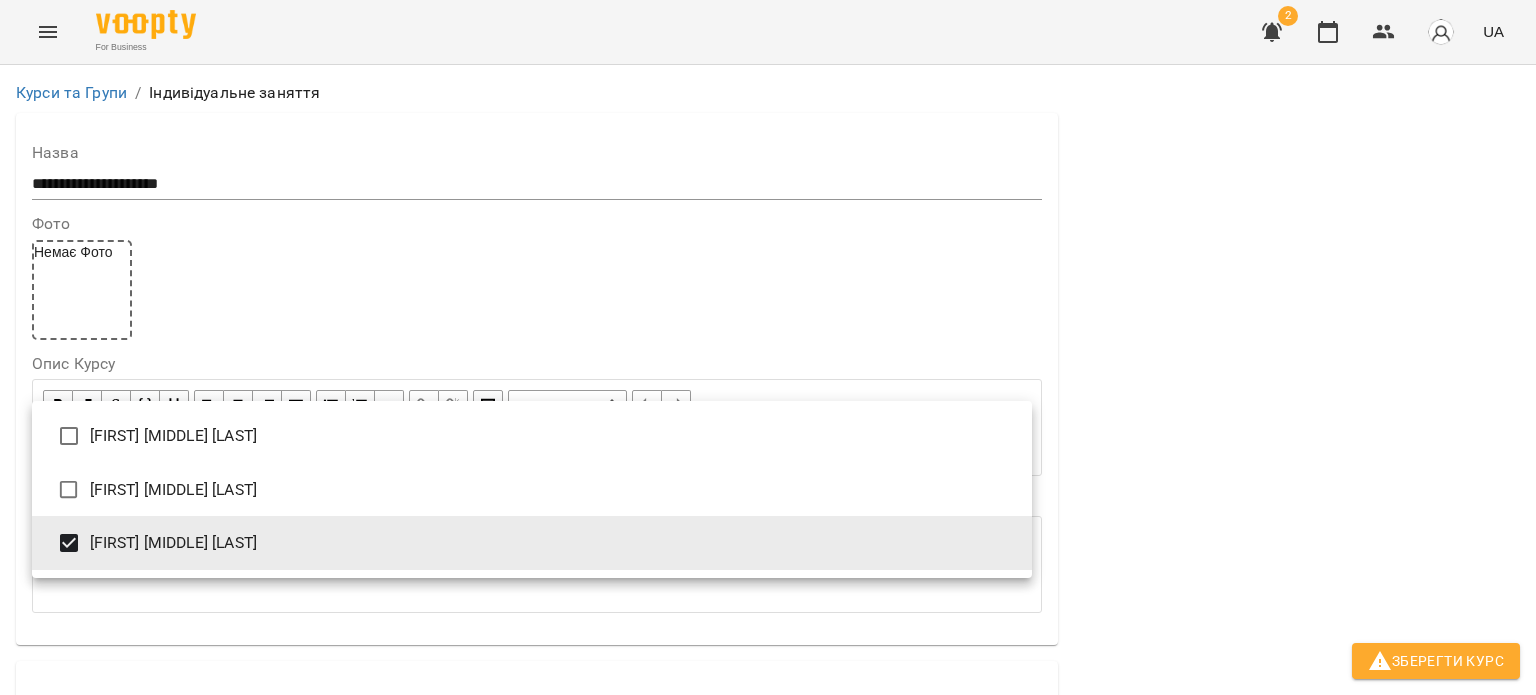 click at bounding box center [768, 347] 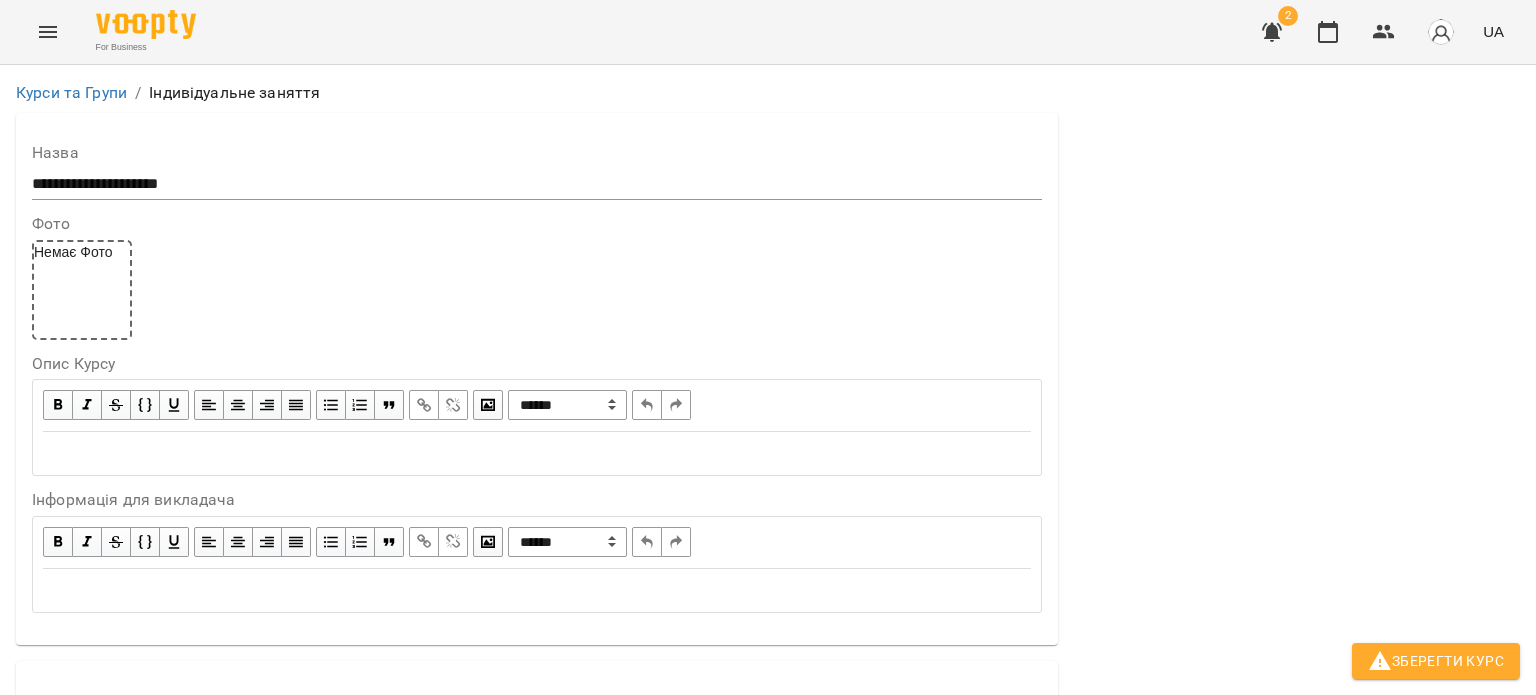 scroll, scrollTop: 1100, scrollLeft: 0, axis: vertical 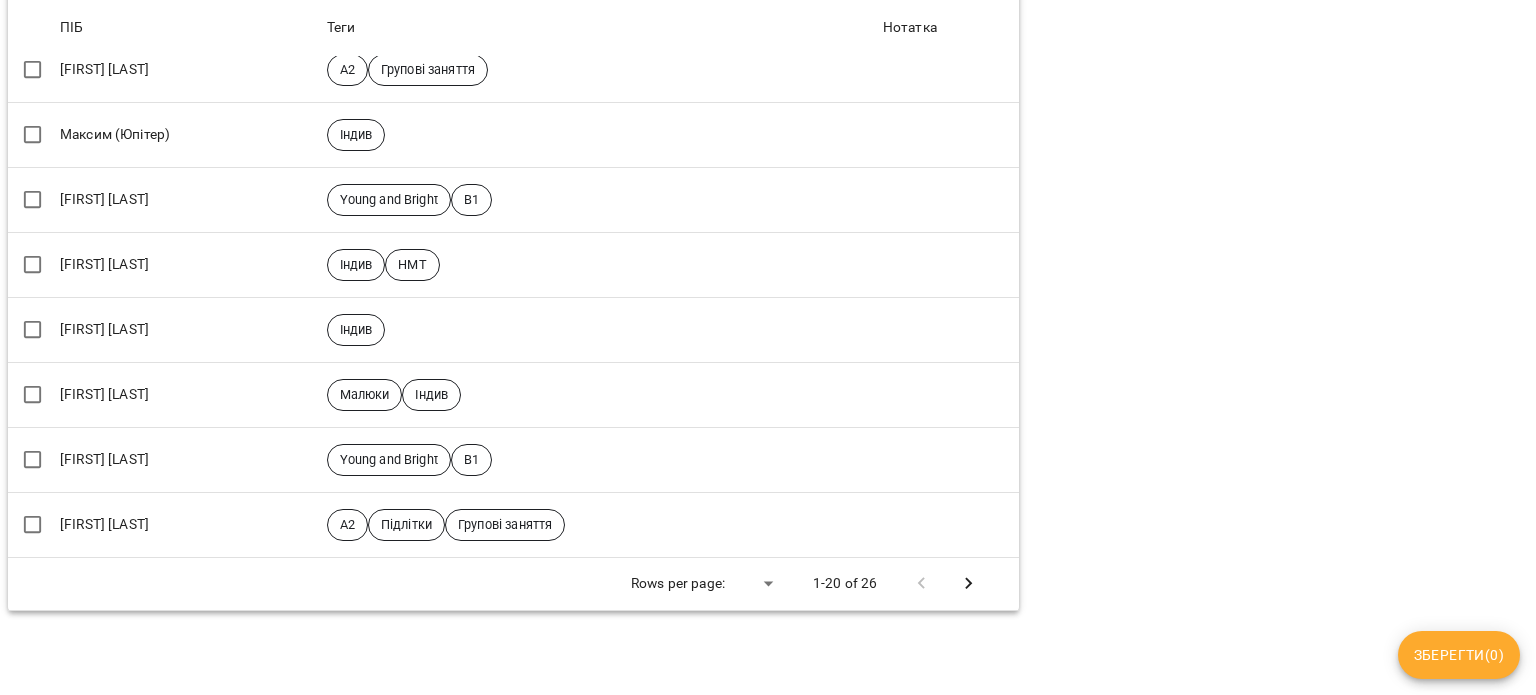 click 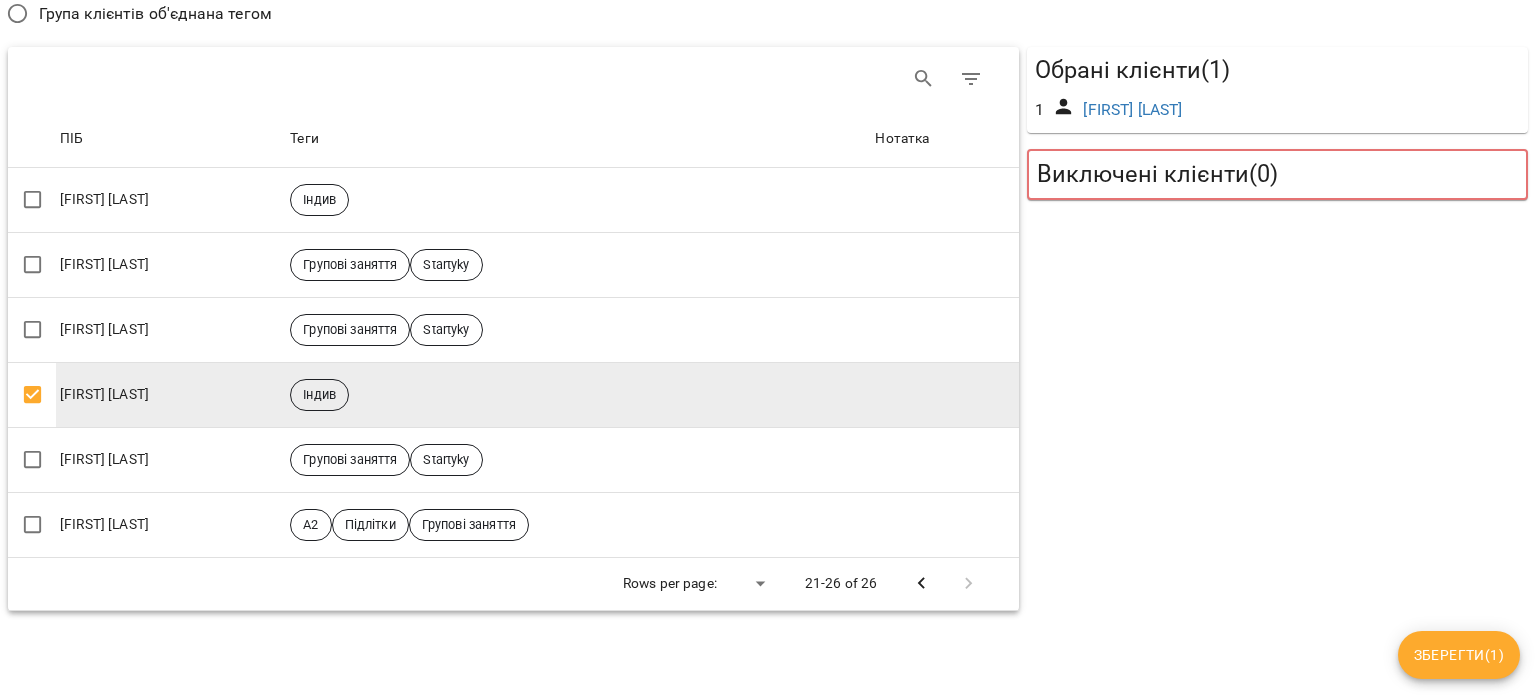 click on "Зберегти ( 1 )" at bounding box center (1459, 655) 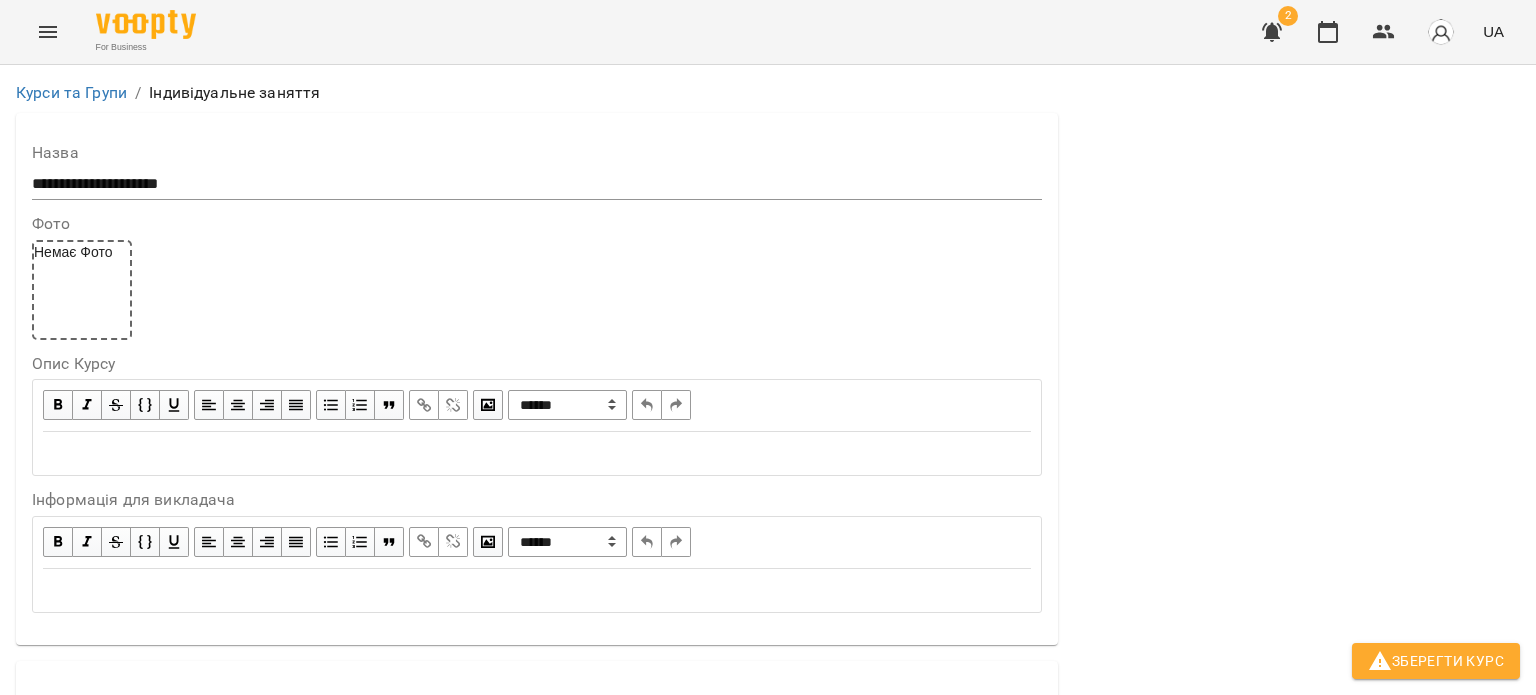 scroll, scrollTop: 1000, scrollLeft: 0, axis: vertical 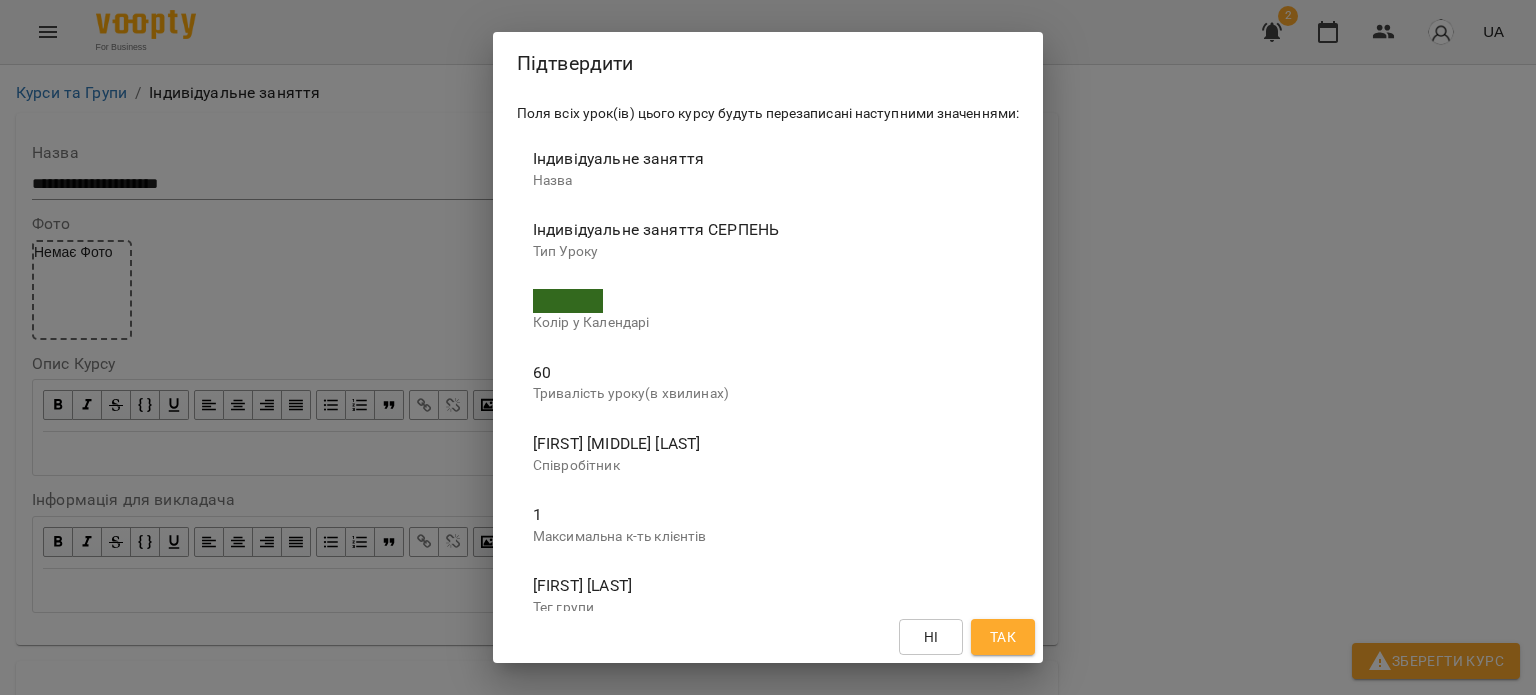 click on "Так" at bounding box center (1003, 637) 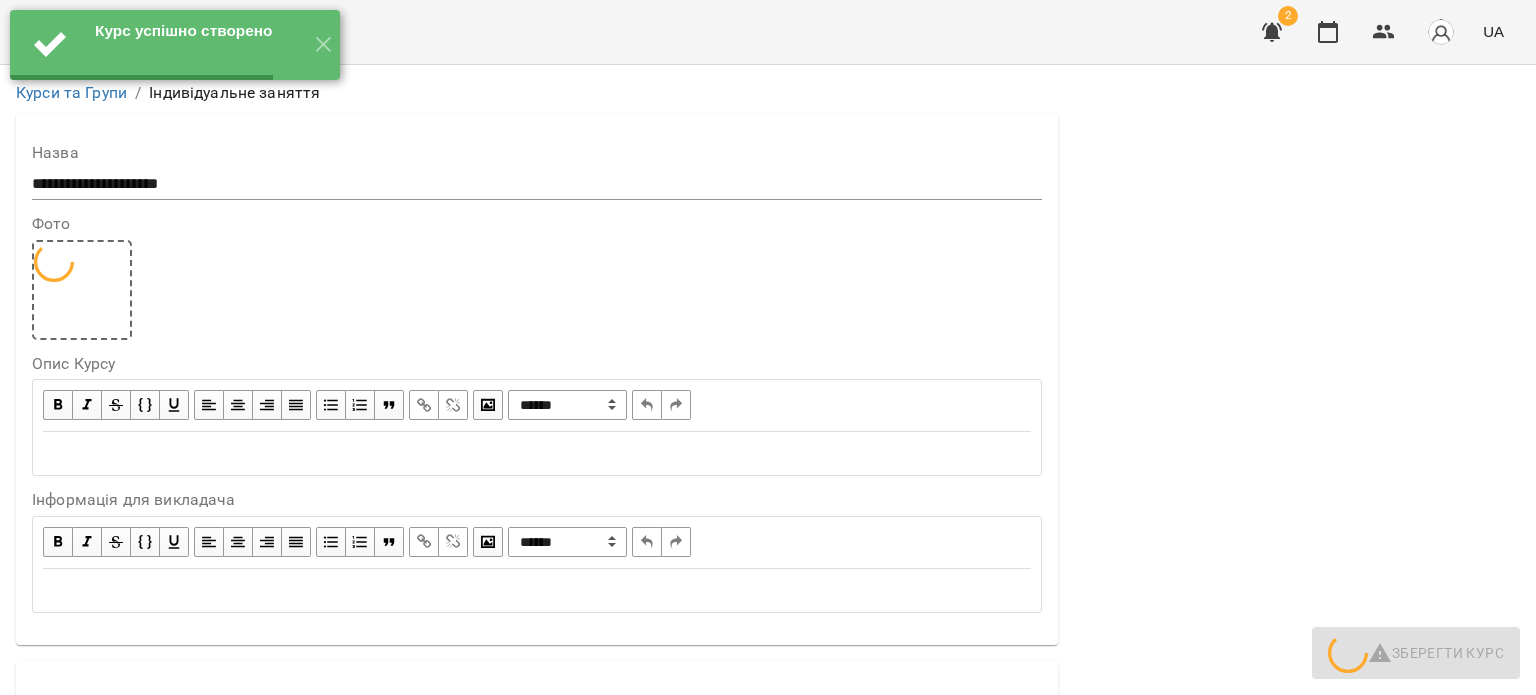 scroll, scrollTop: 0, scrollLeft: 0, axis: both 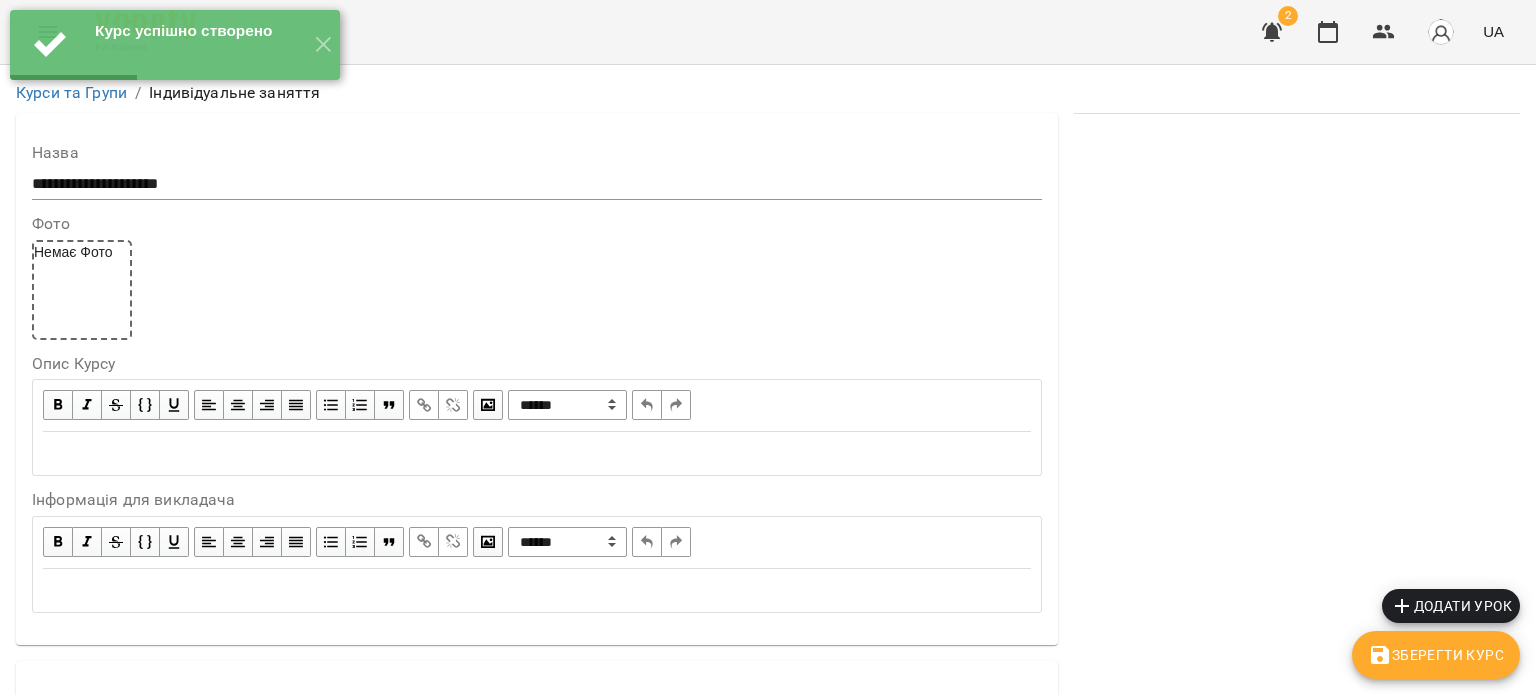 click on "Додати урок" at bounding box center [1451, 606] 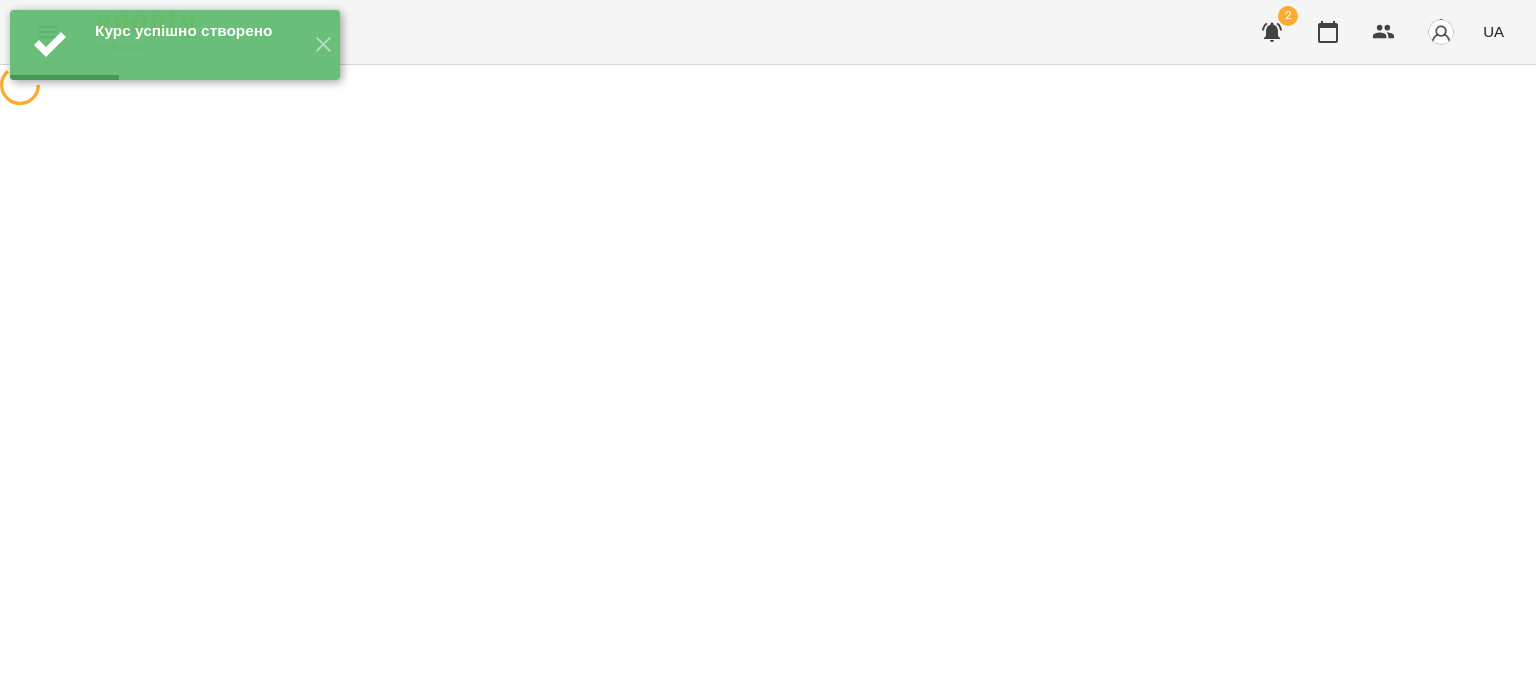 select on "**********" 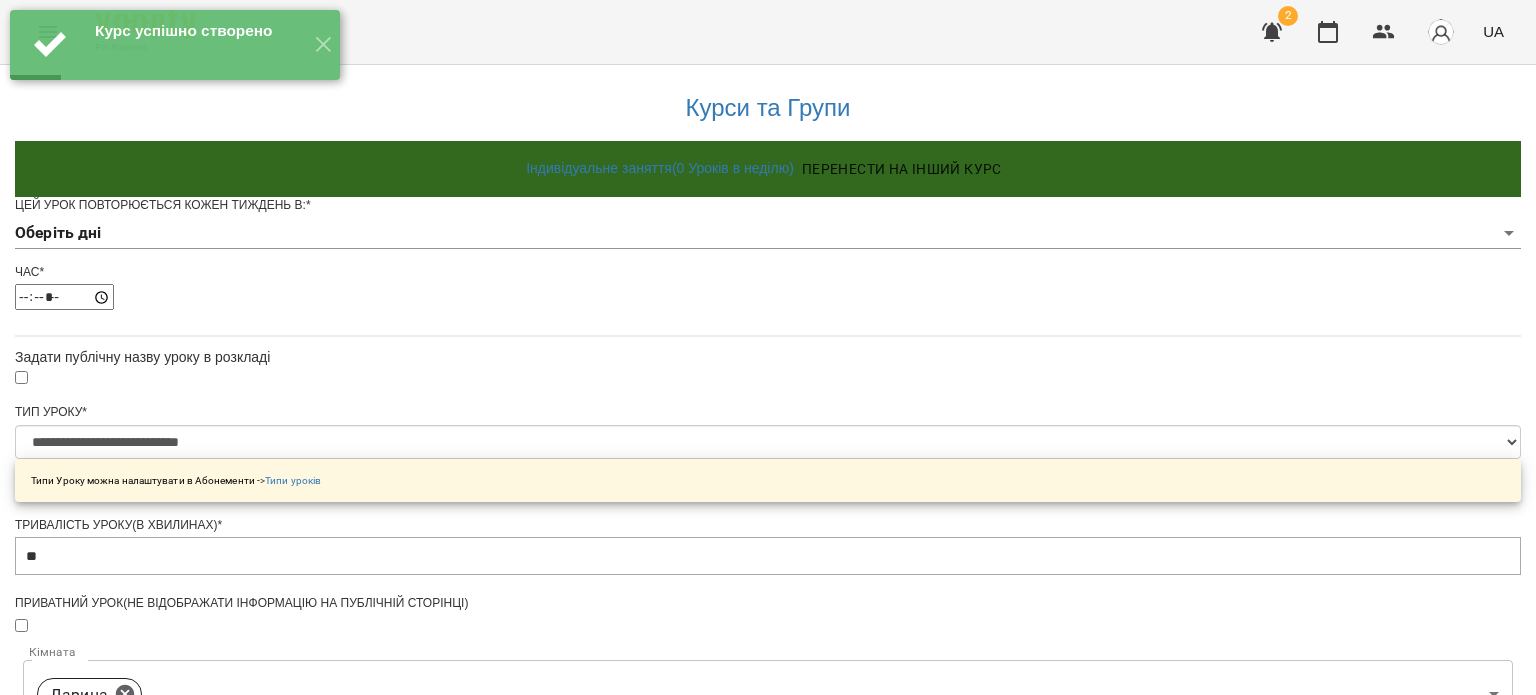 click on "**********" at bounding box center [768, 642] 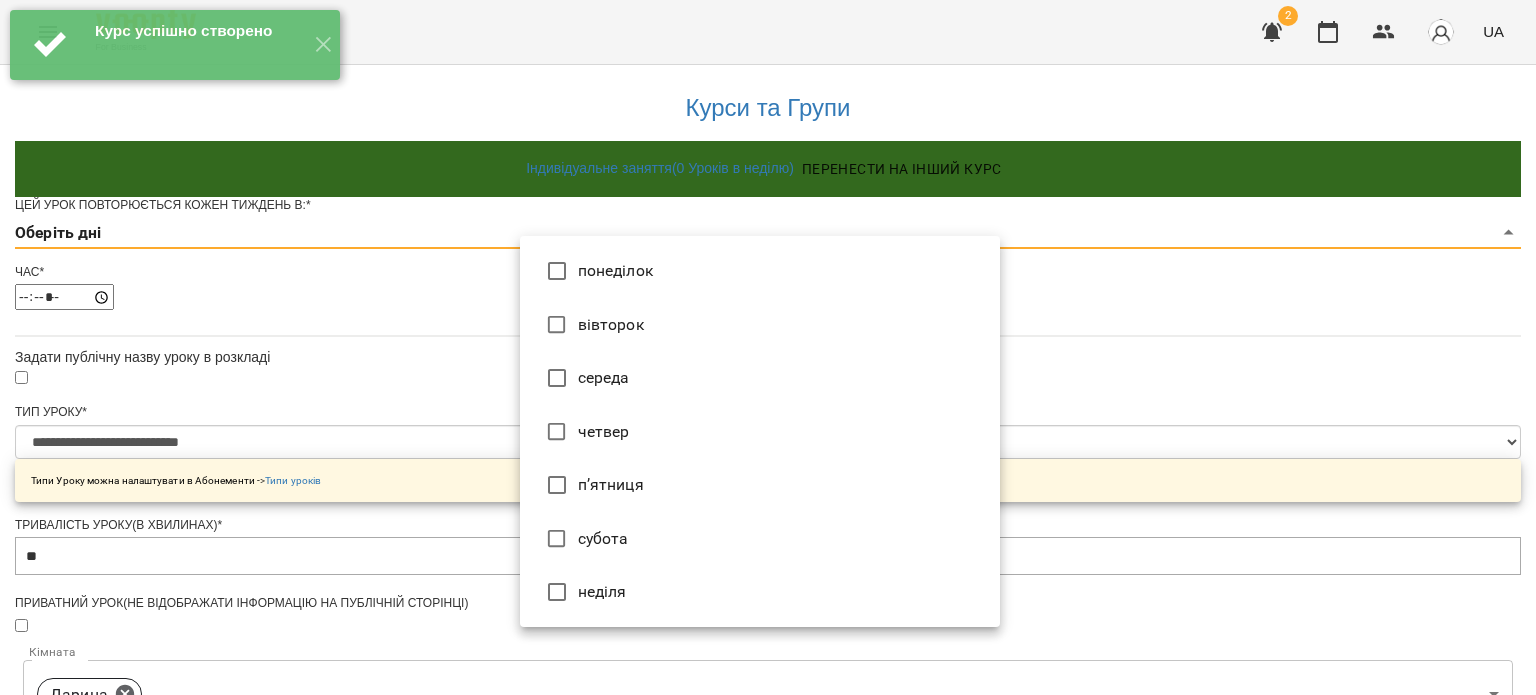 click on "вівторок" at bounding box center [760, 325] 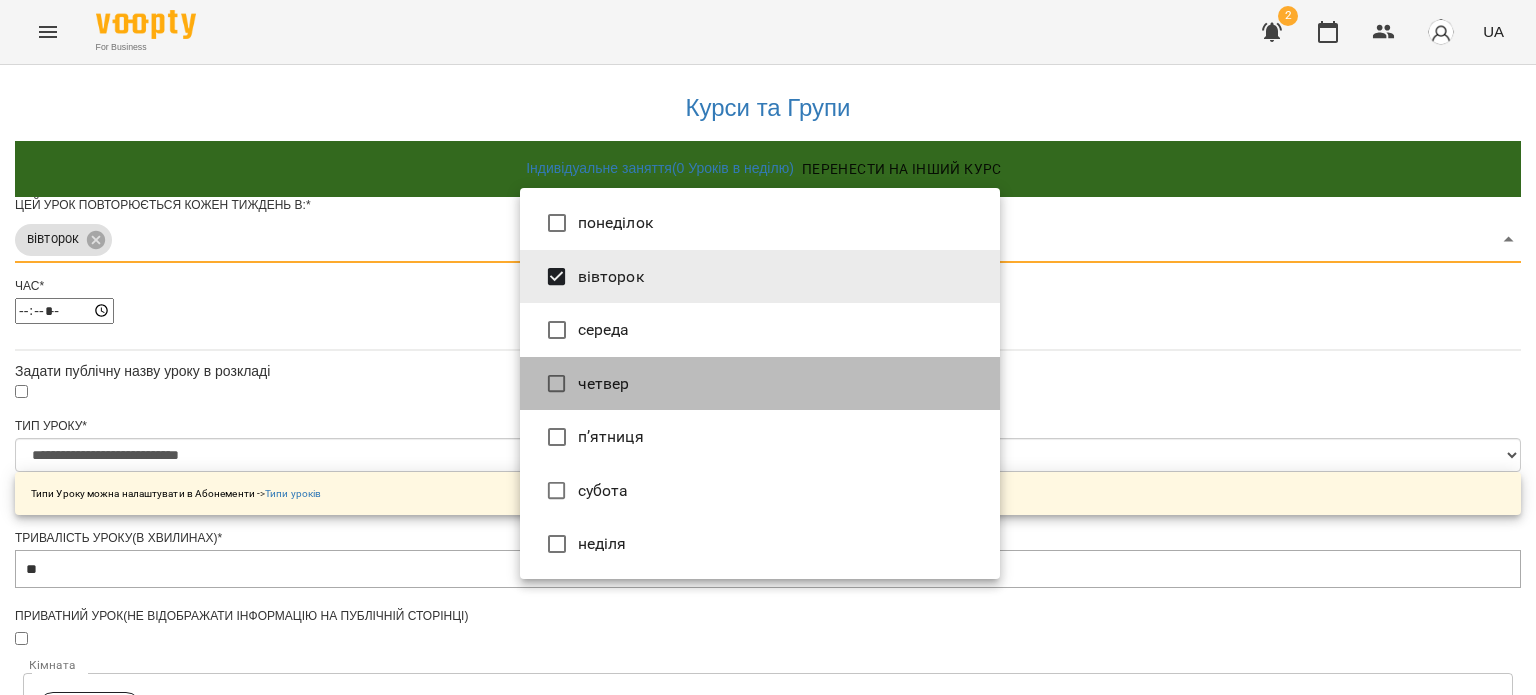 click on "четвер" at bounding box center [760, 384] 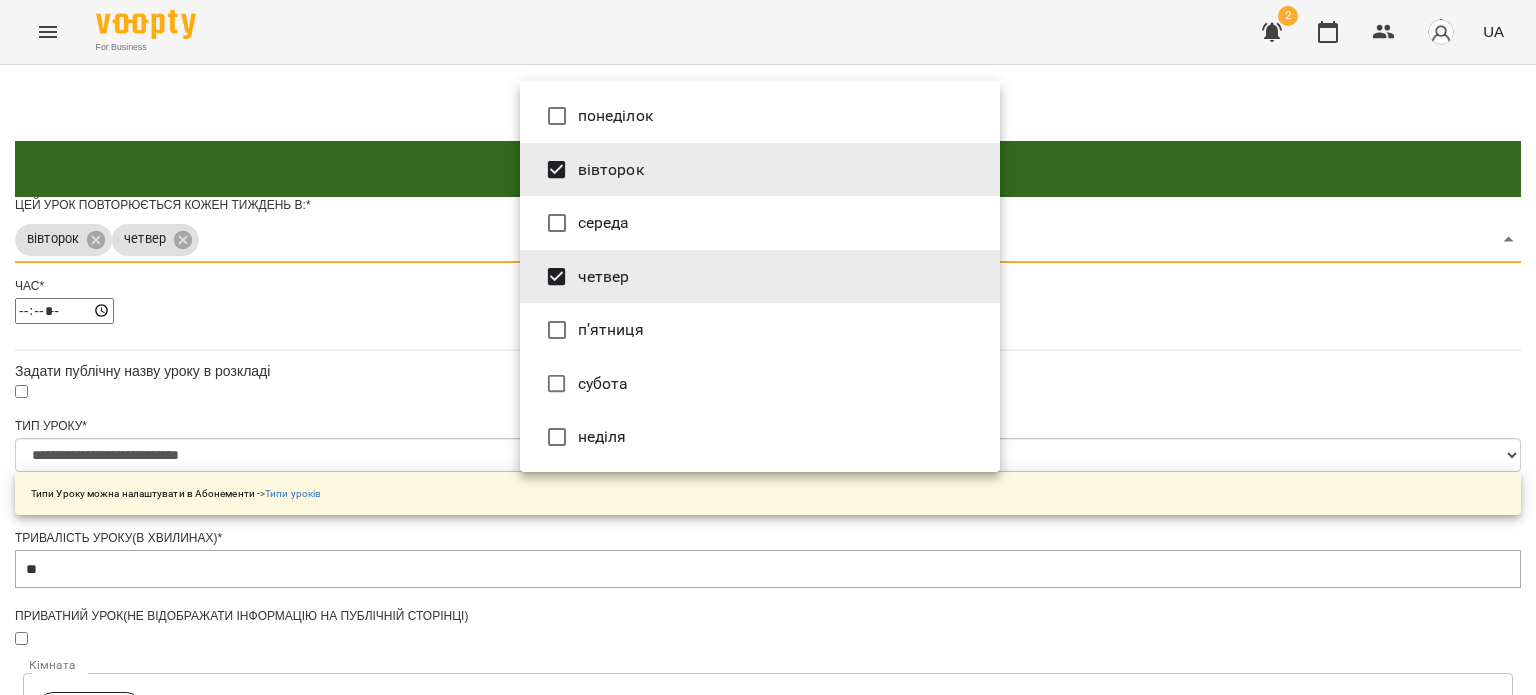 click at bounding box center (768, 347) 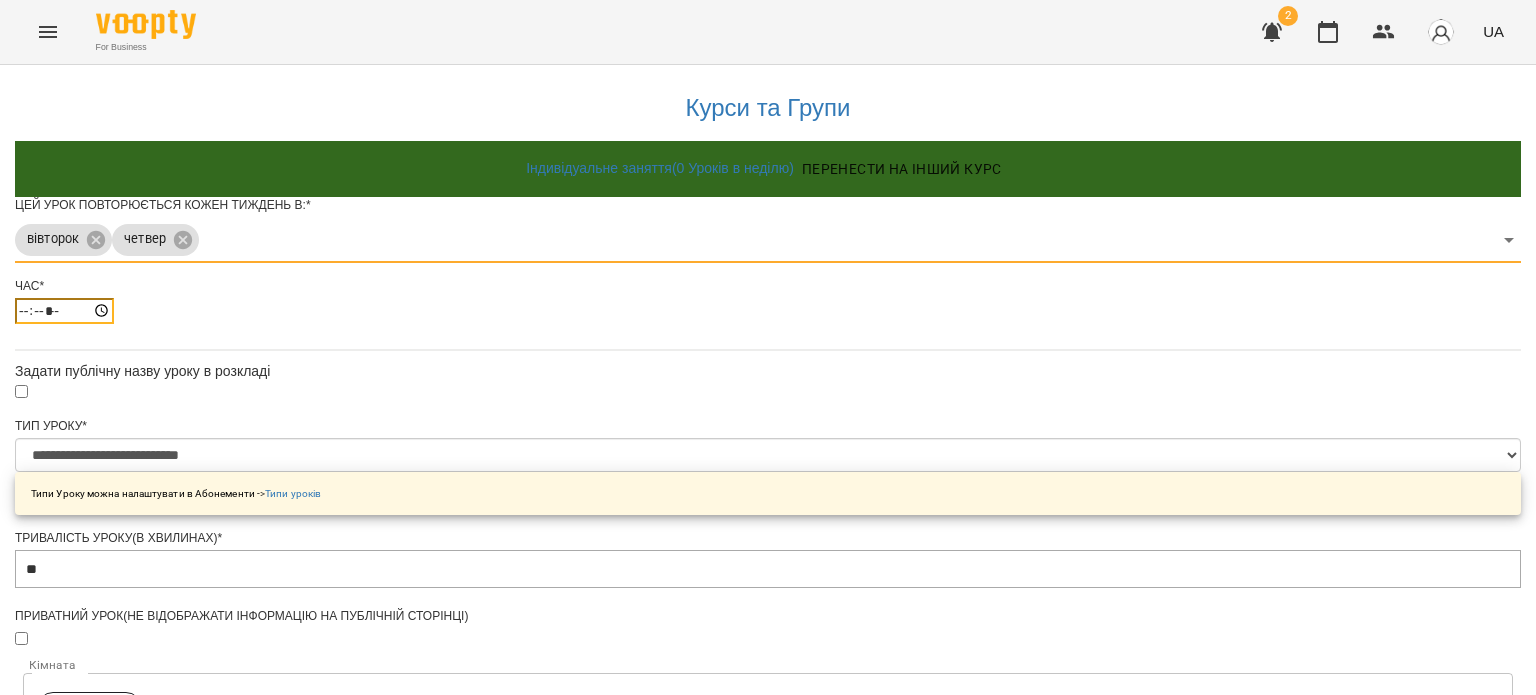 click on "*****" at bounding box center [64, 311] 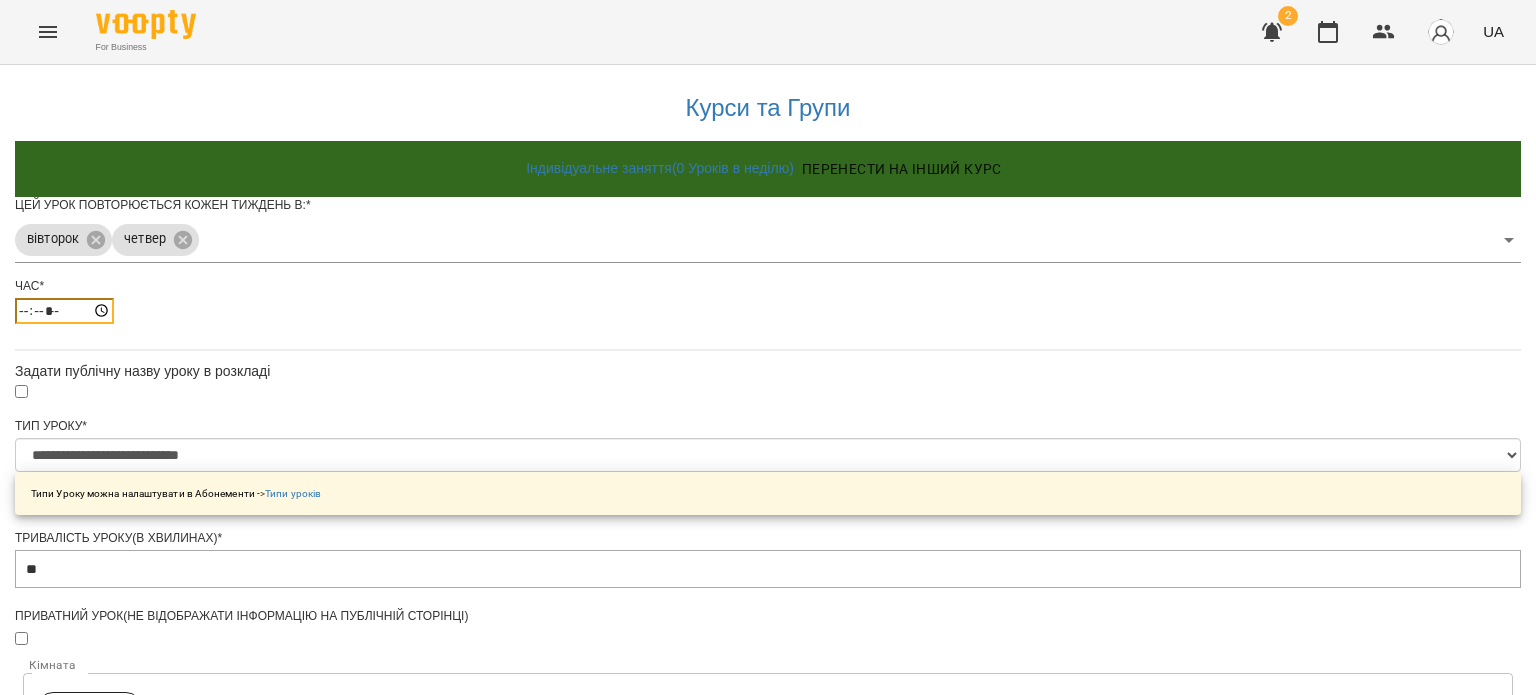 type on "*****" 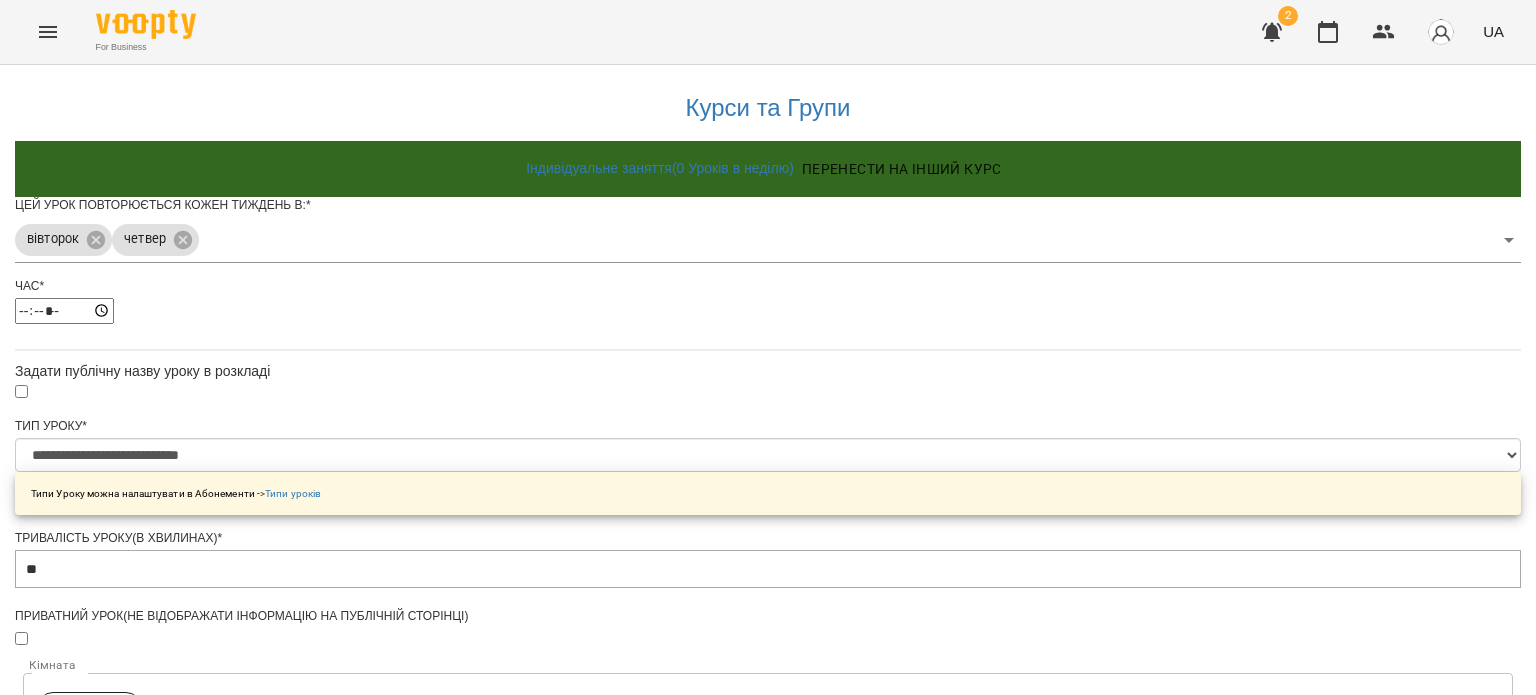 click on "**********" at bounding box center (768, 749) 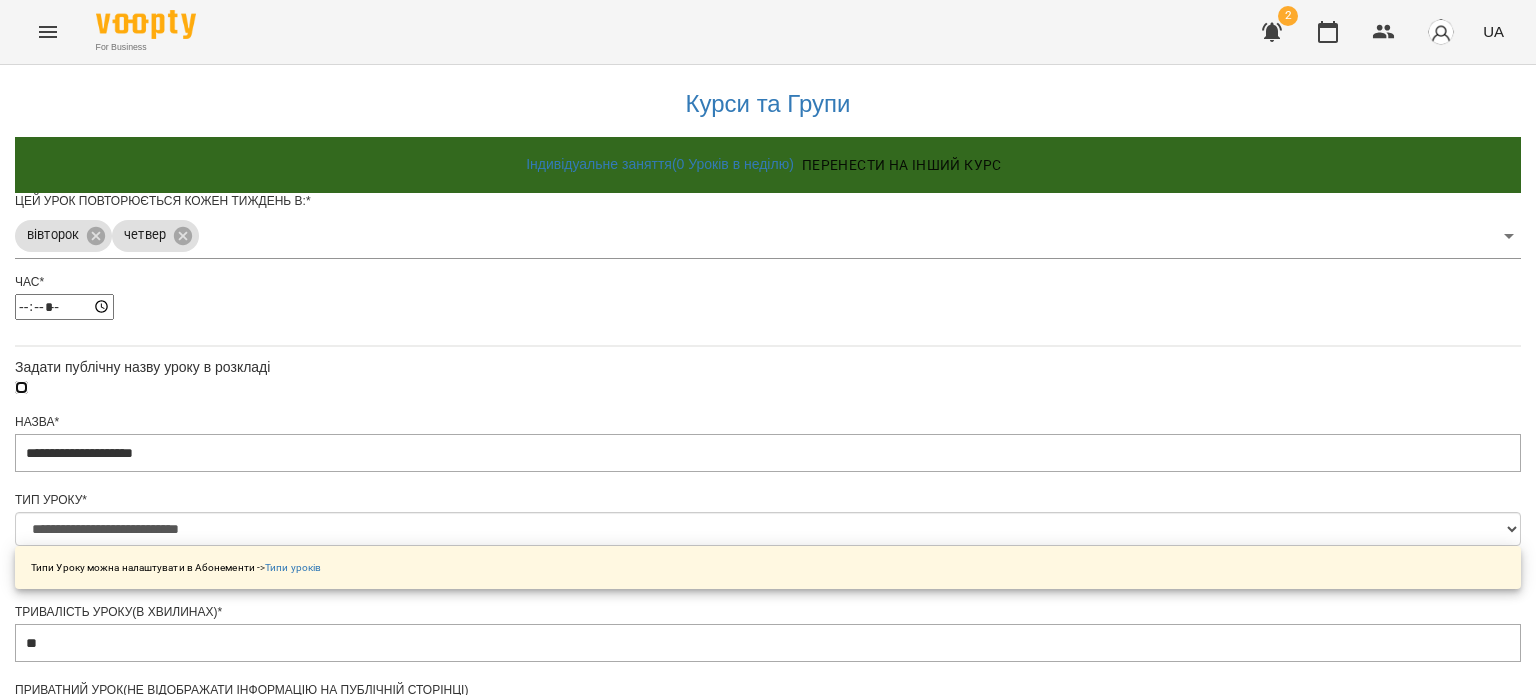 scroll, scrollTop: 500, scrollLeft: 0, axis: vertical 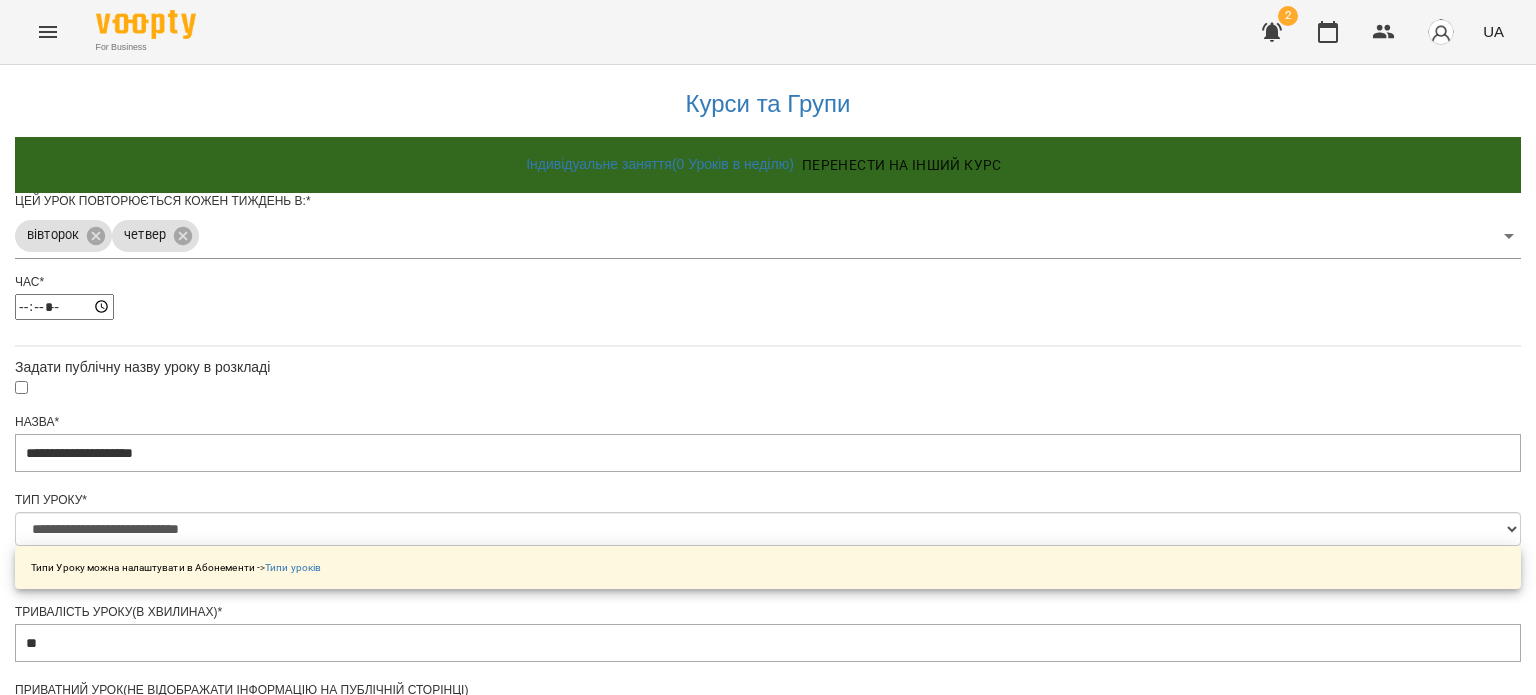 click on "Задати дату початку" at bounding box center [768, 1222] 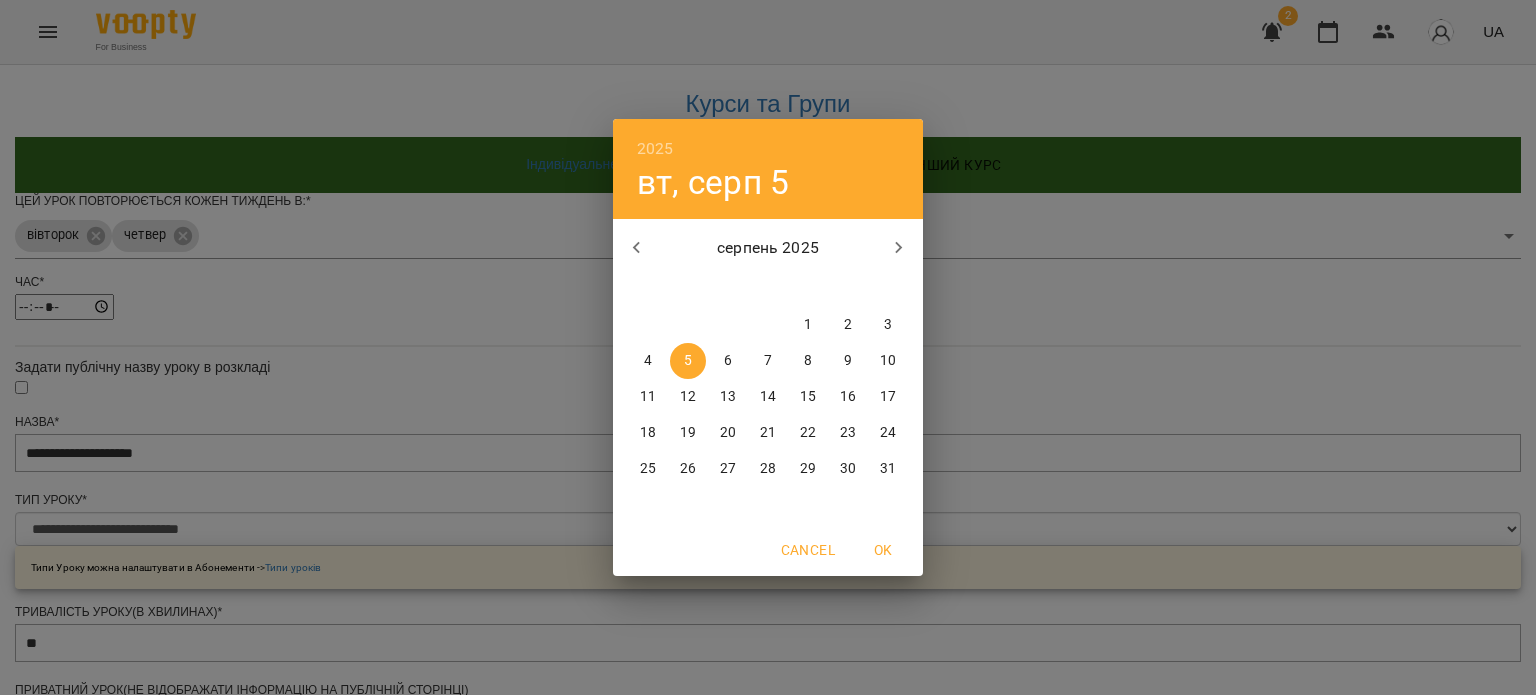 click on "3" at bounding box center (888, 325) 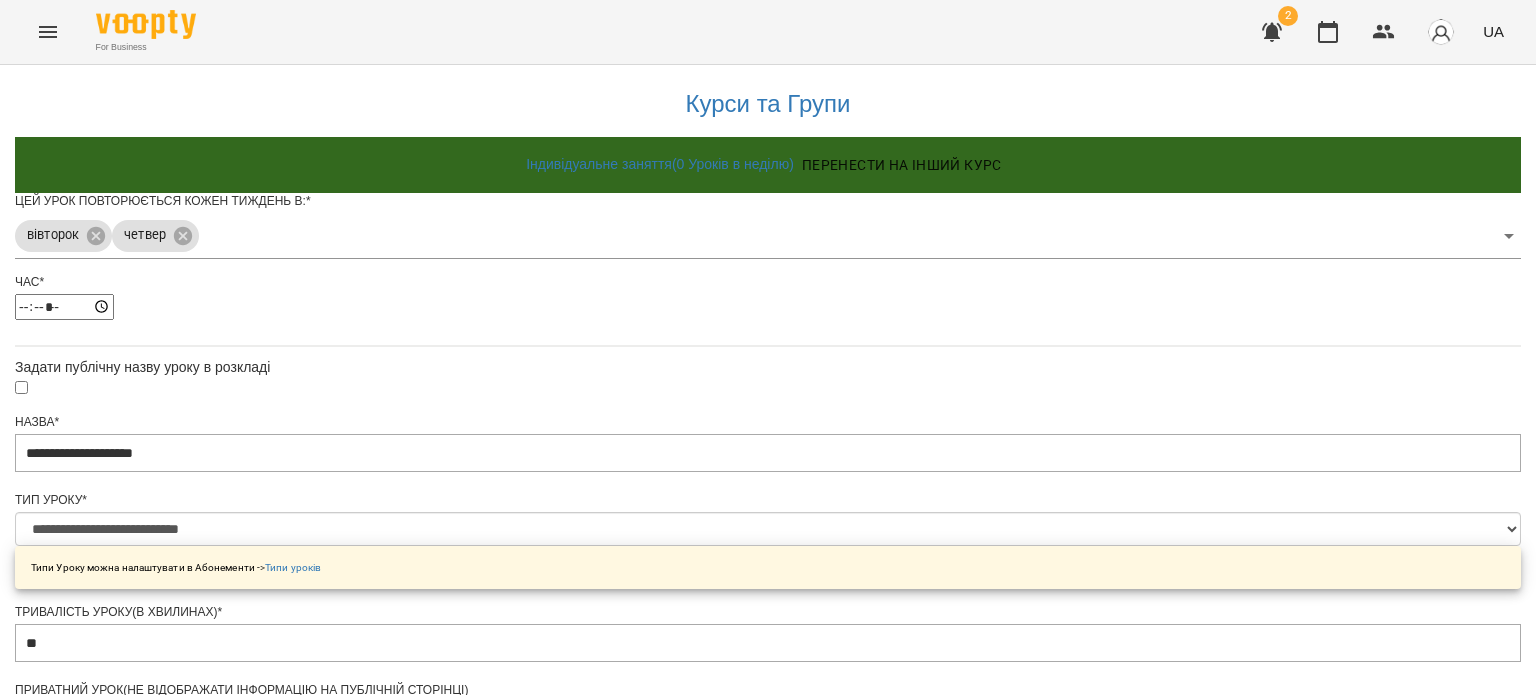 click on "Зберегти" at bounding box center [768, 1402] 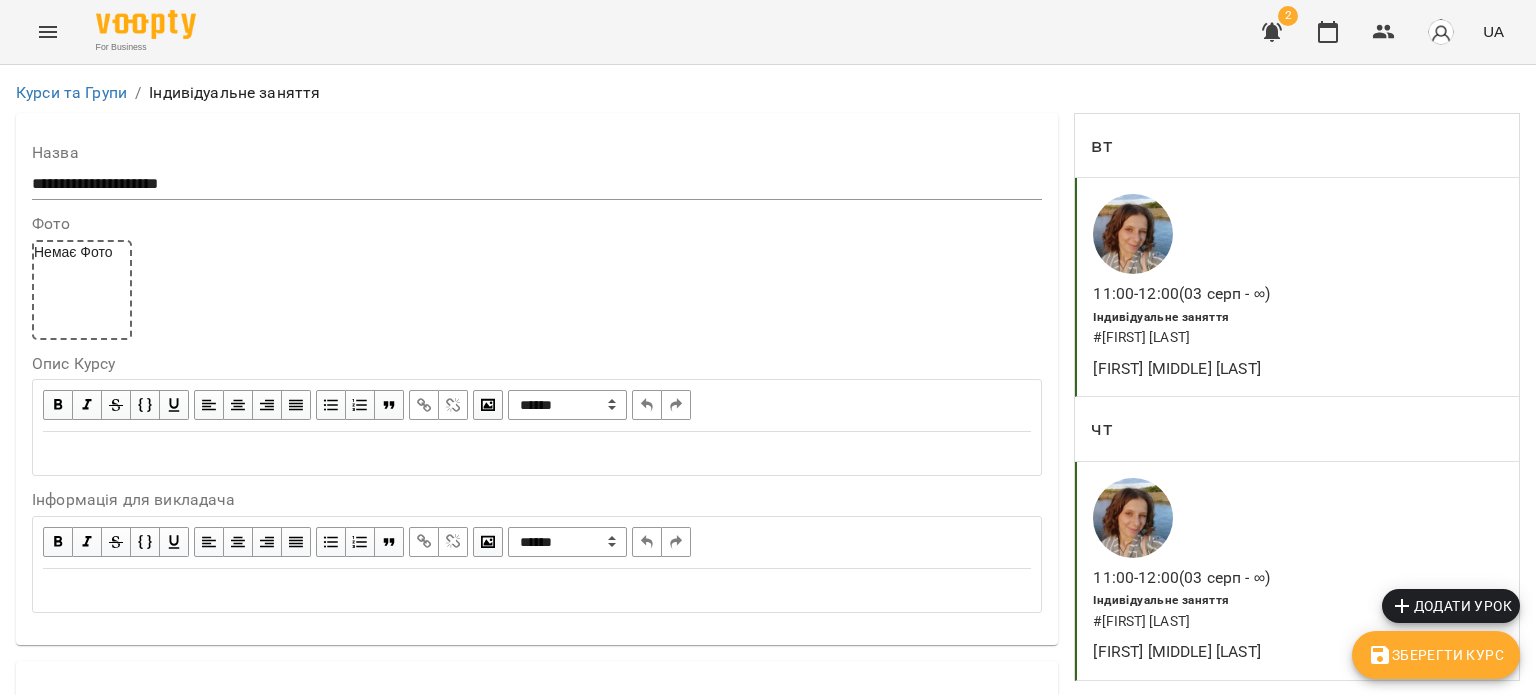 scroll, scrollTop: 0, scrollLeft: 0, axis: both 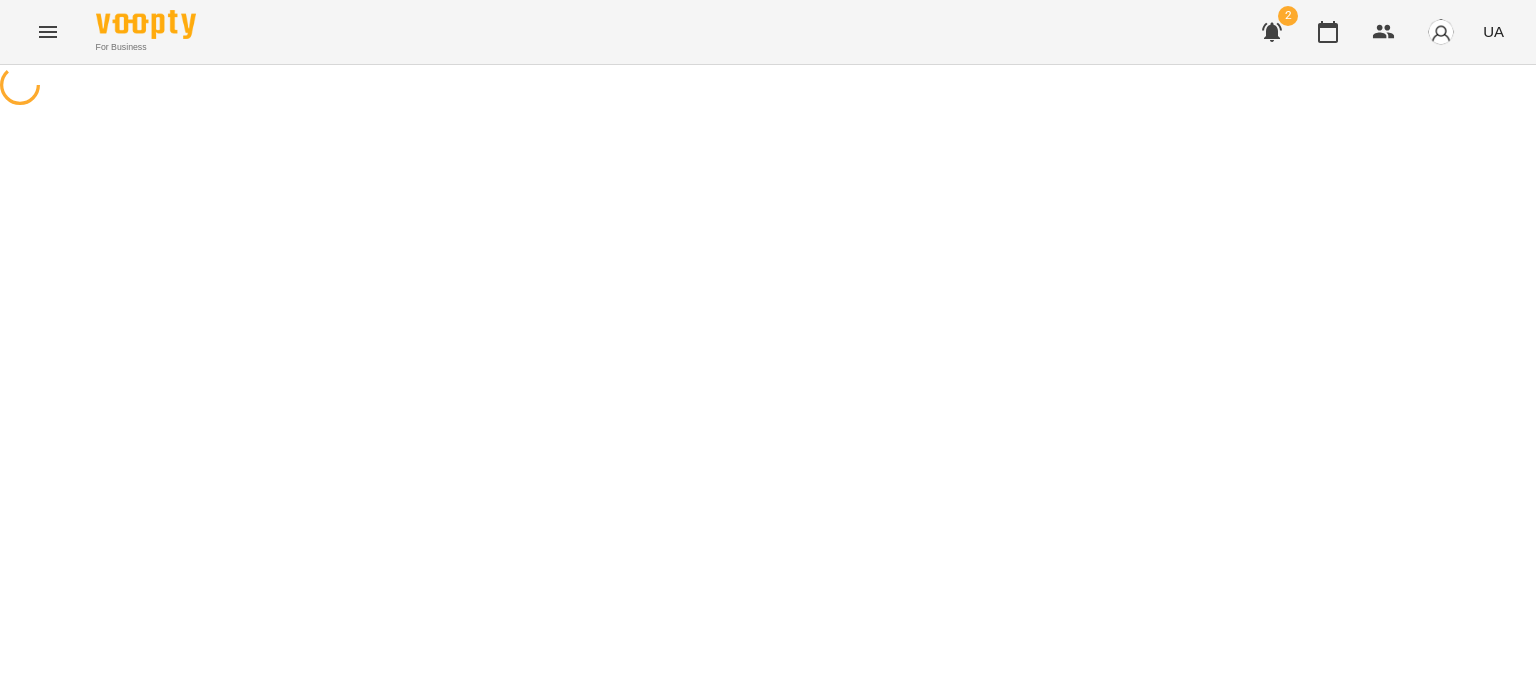 select on "*" 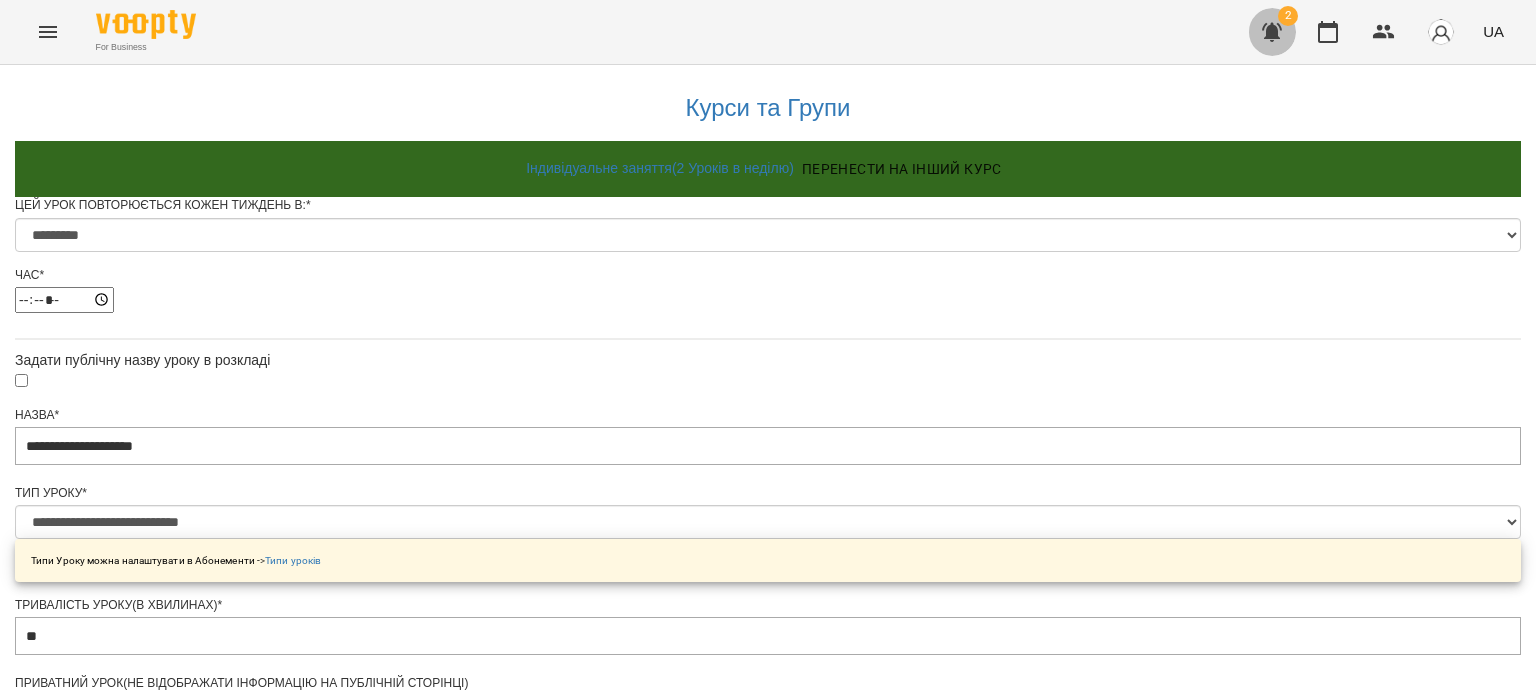 click 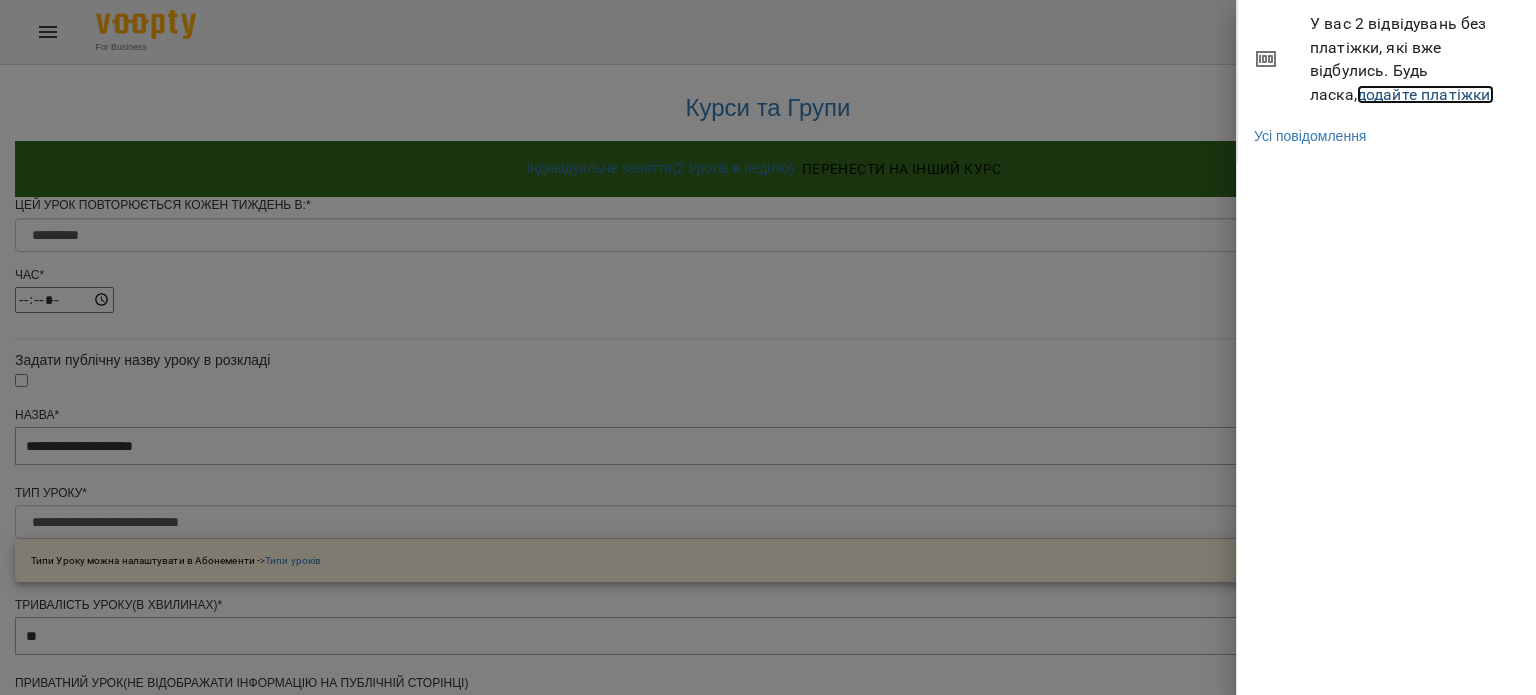 click on "додайте платіжки!" at bounding box center [1426, 94] 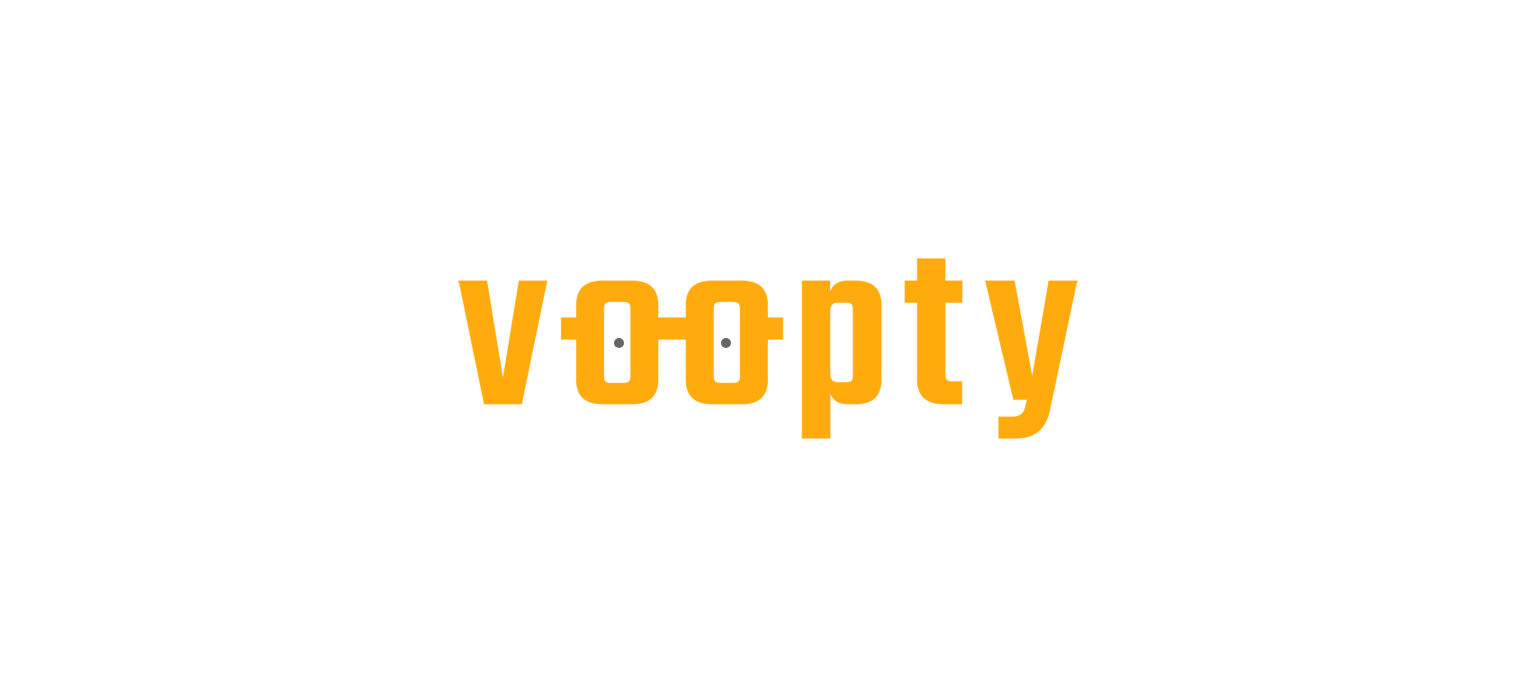 scroll, scrollTop: 0, scrollLeft: 0, axis: both 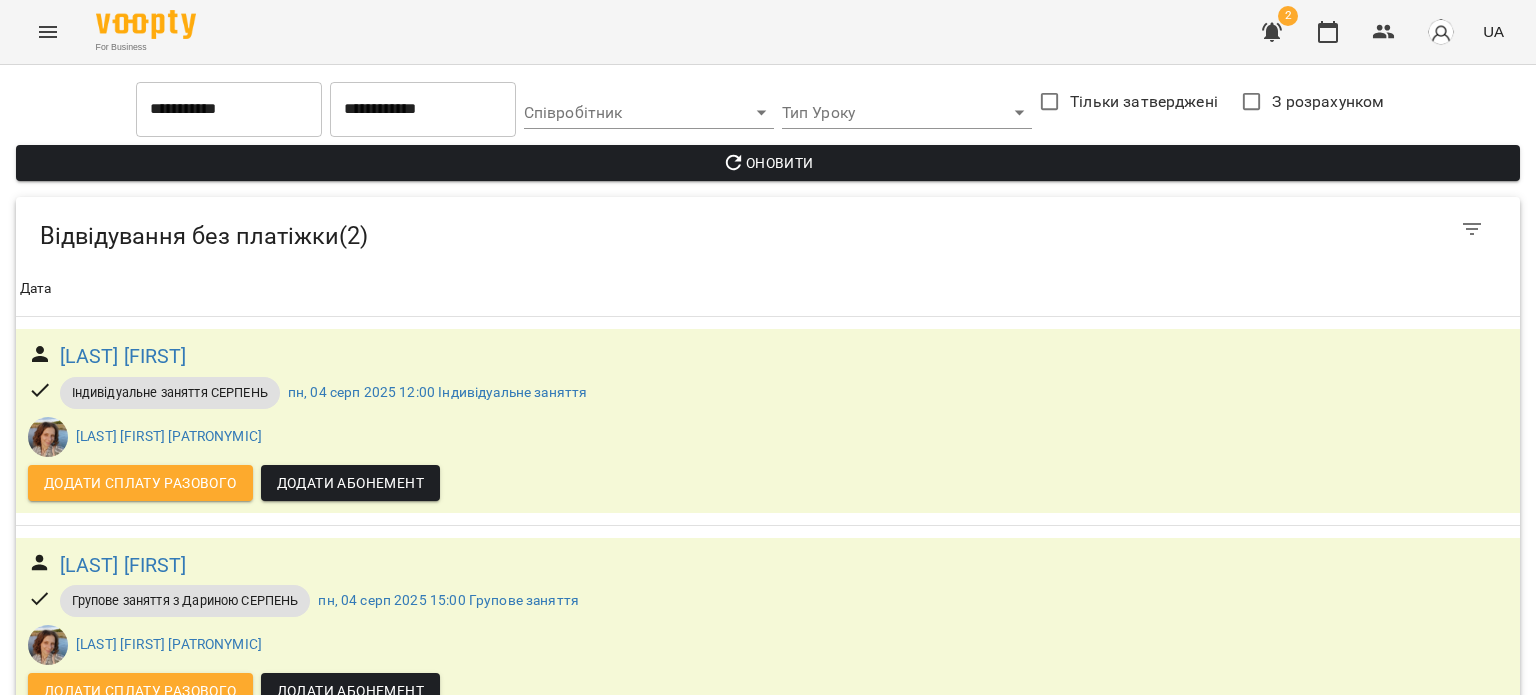 click 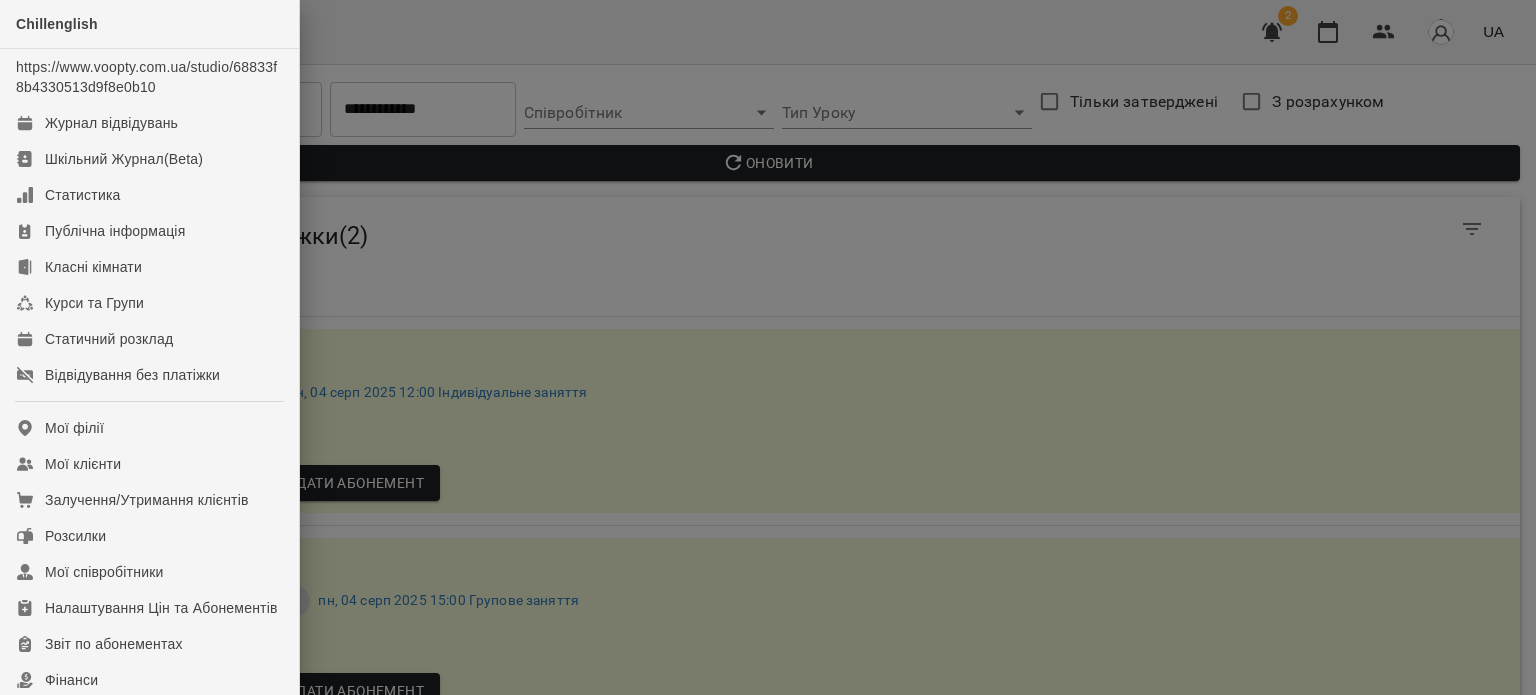 click at bounding box center (768, 347) 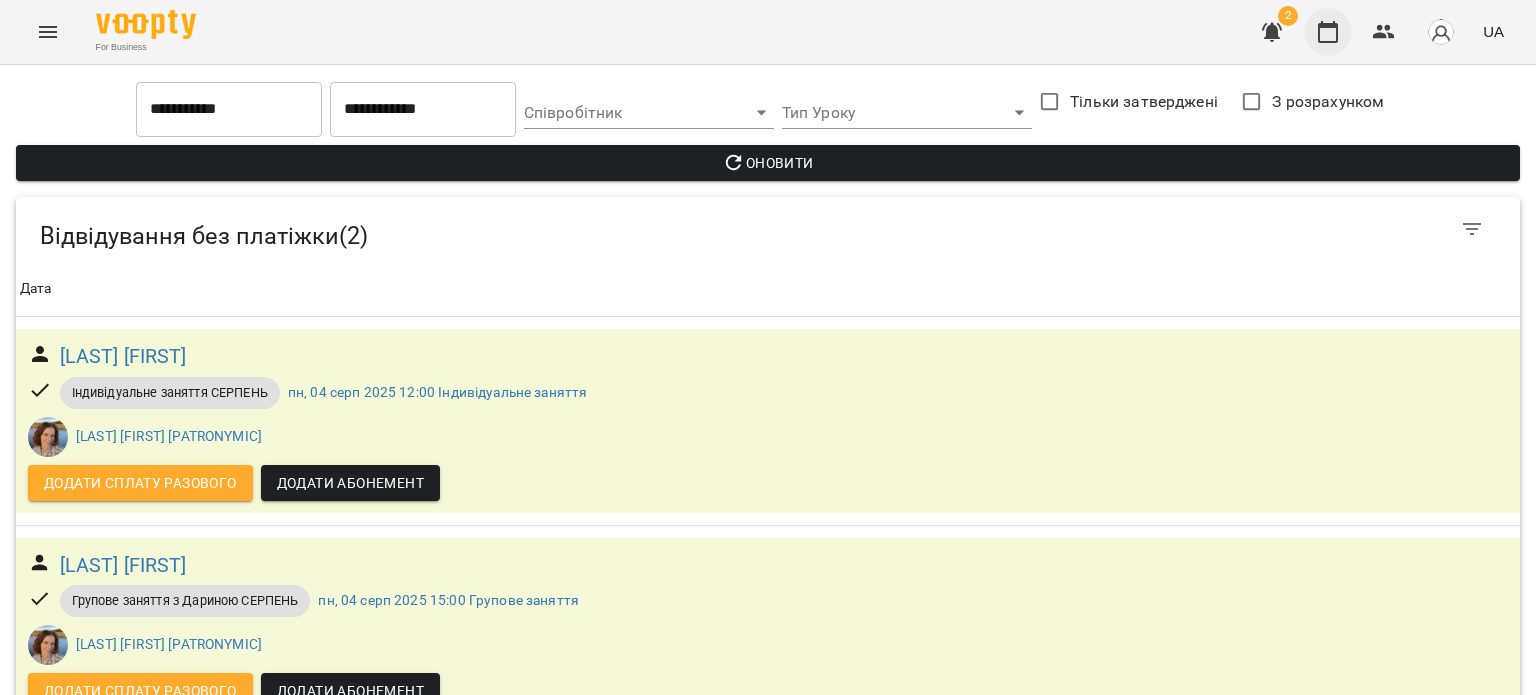 click 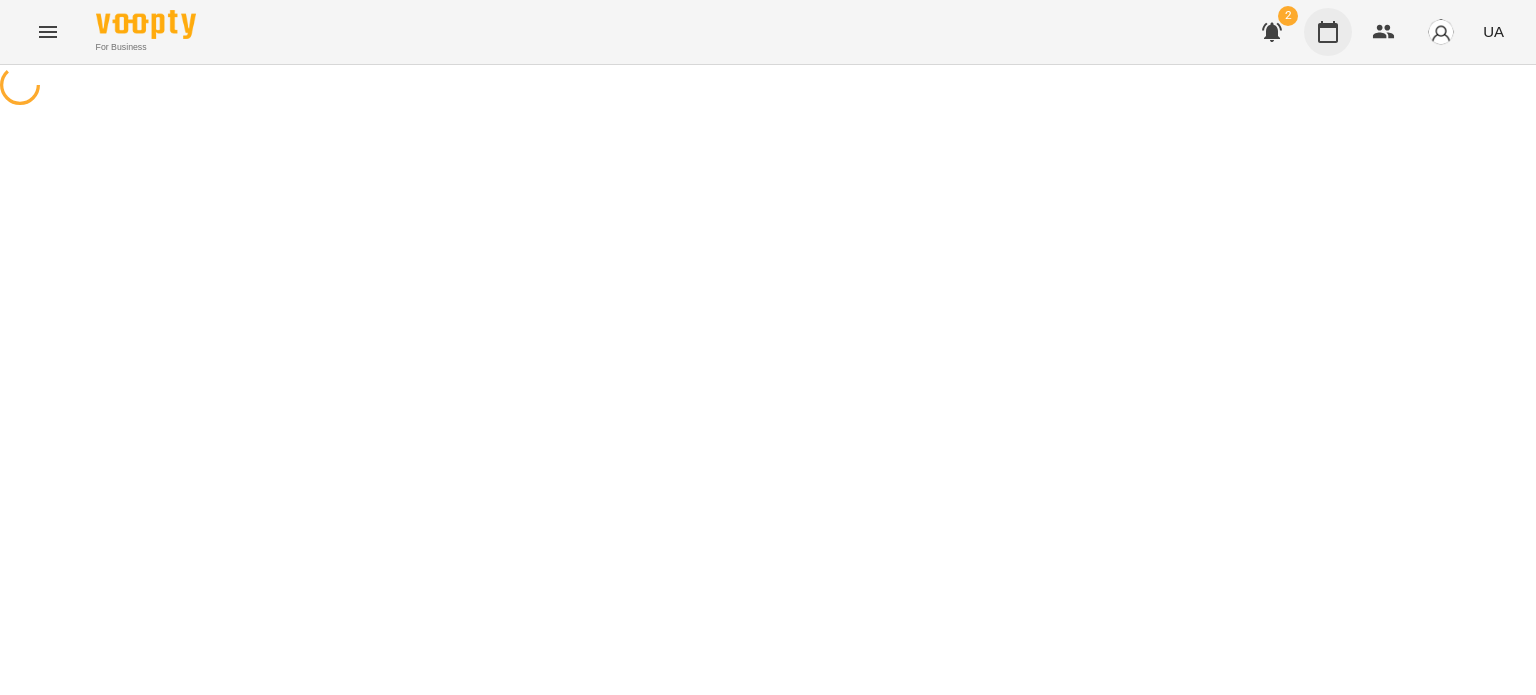 scroll, scrollTop: 0, scrollLeft: 0, axis: both 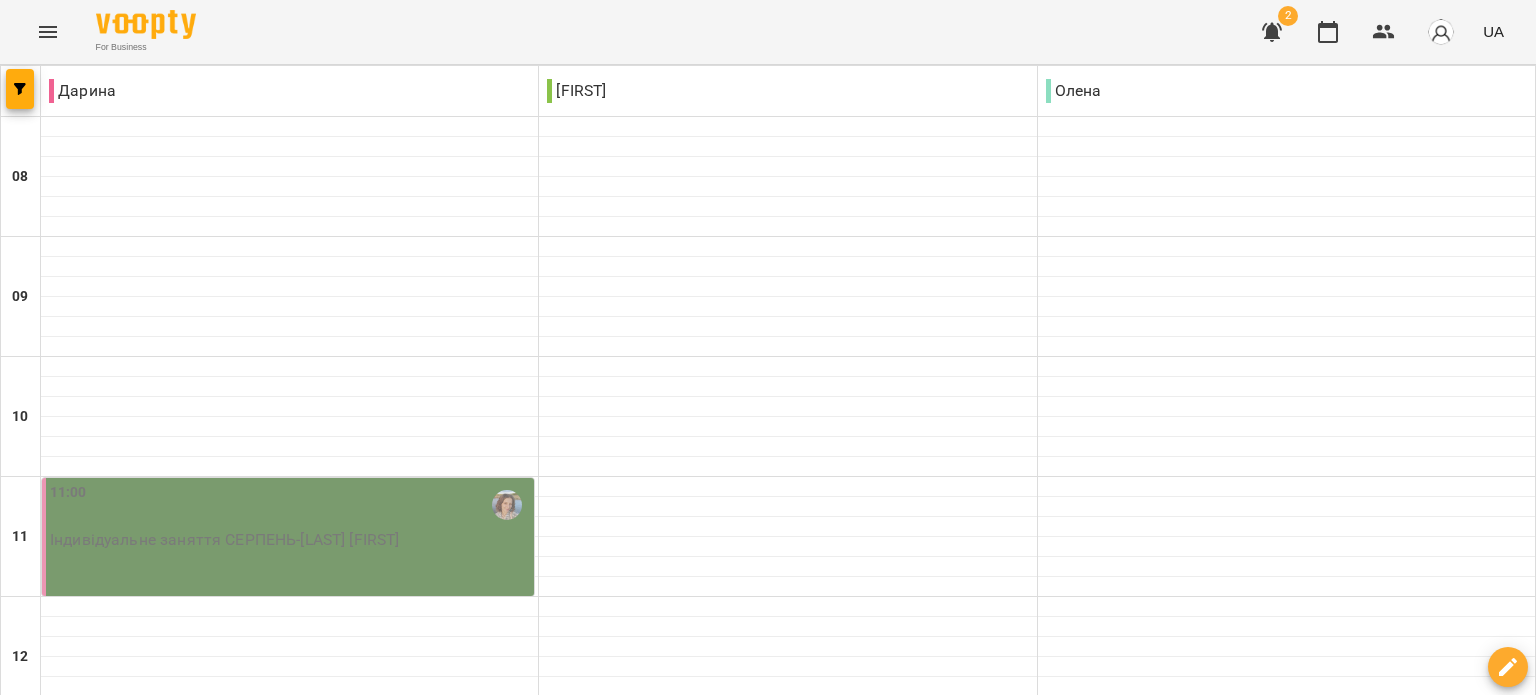 click on "11:00" at bounding box center (290, 505) 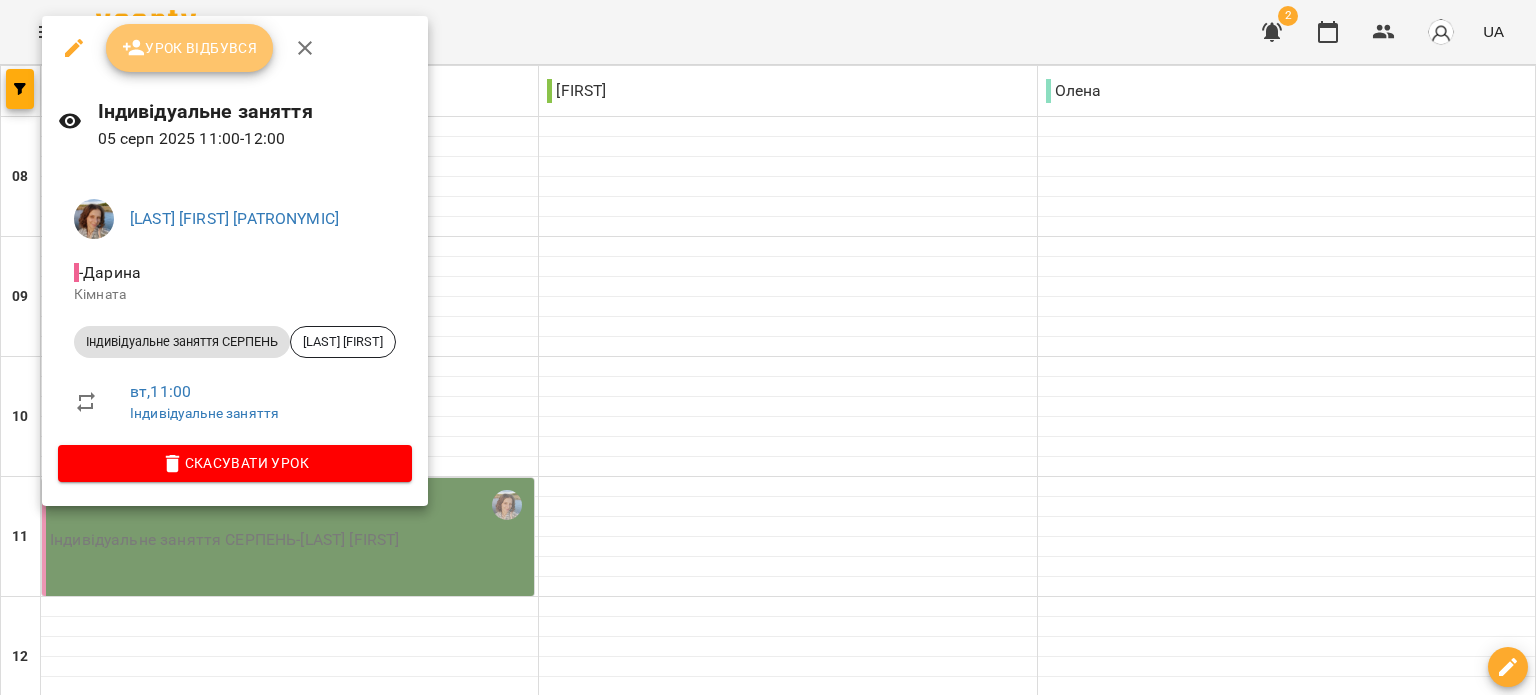 click on "Урок відбувся" at bounding box center [190, 48] 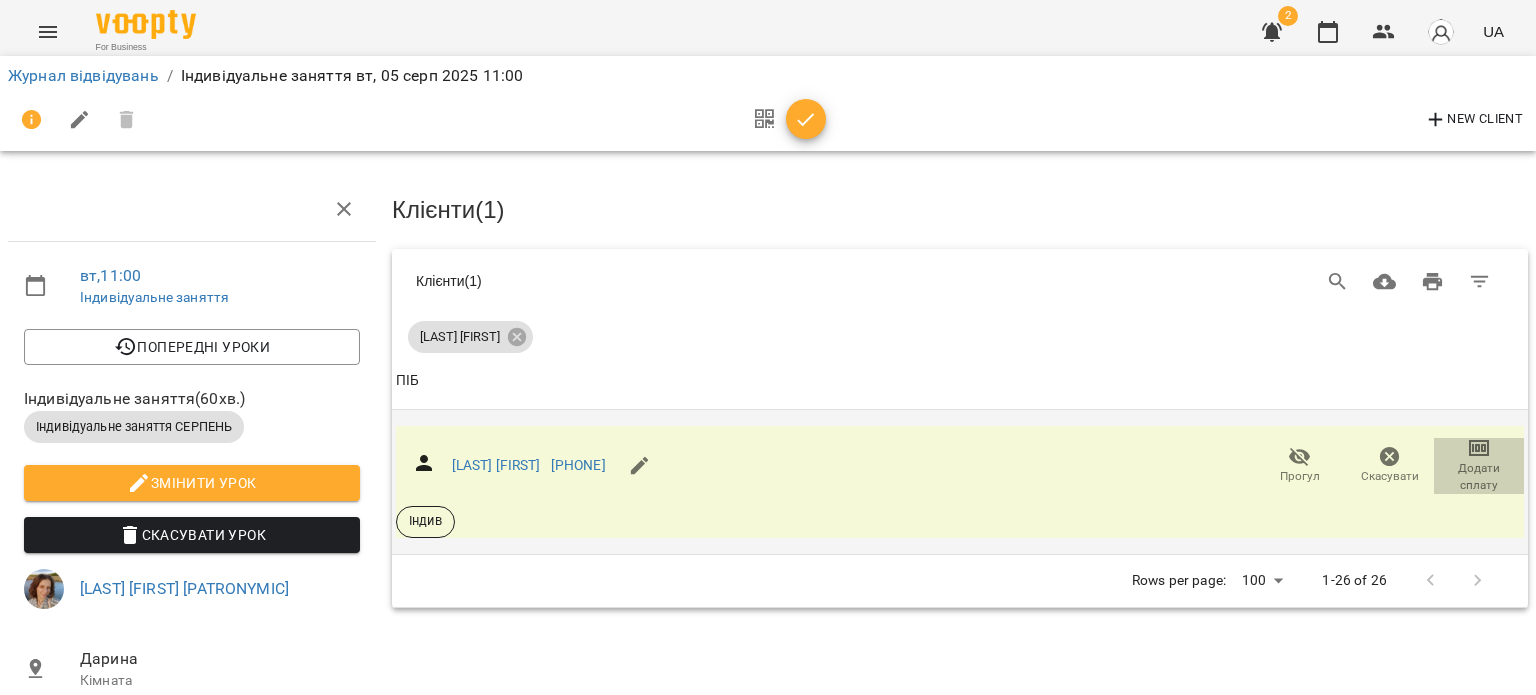 click 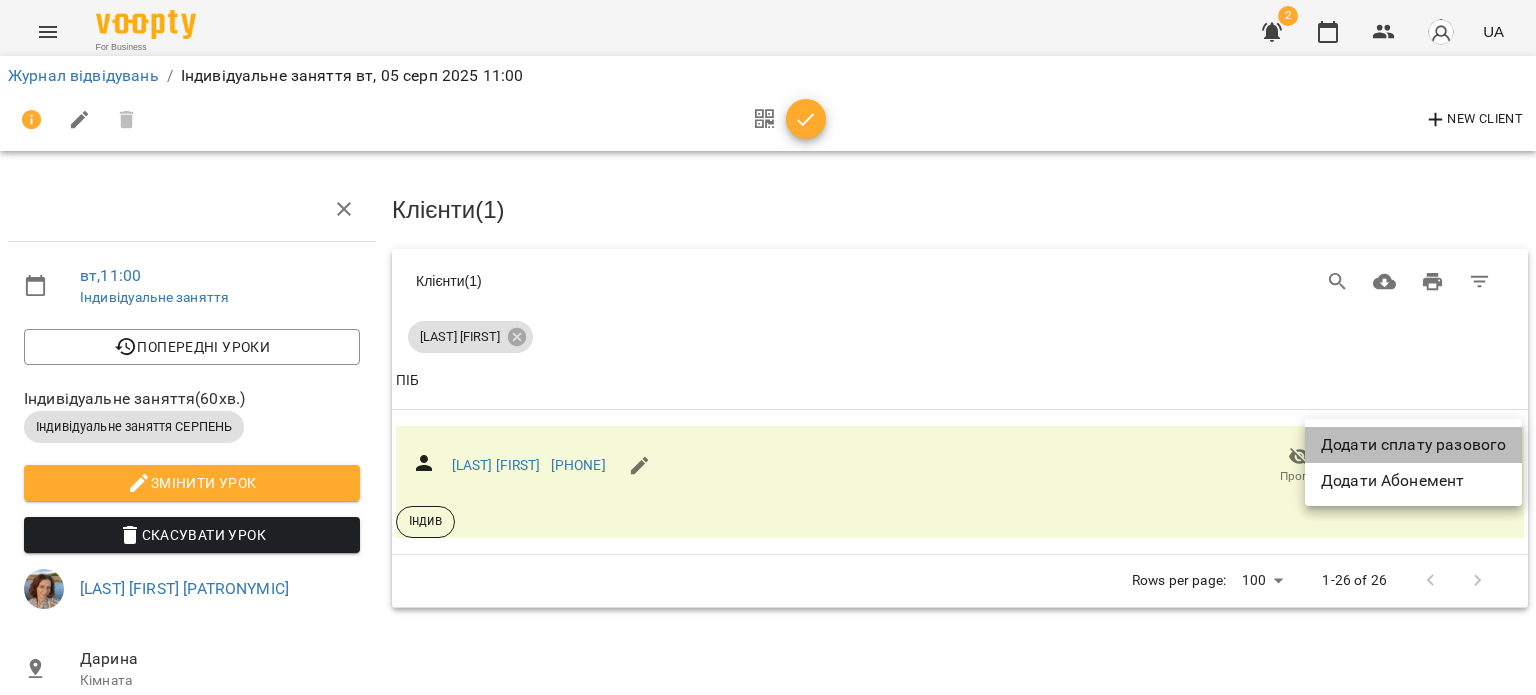 click on "Додати сплату разового" at bounding box center (1413, 445) 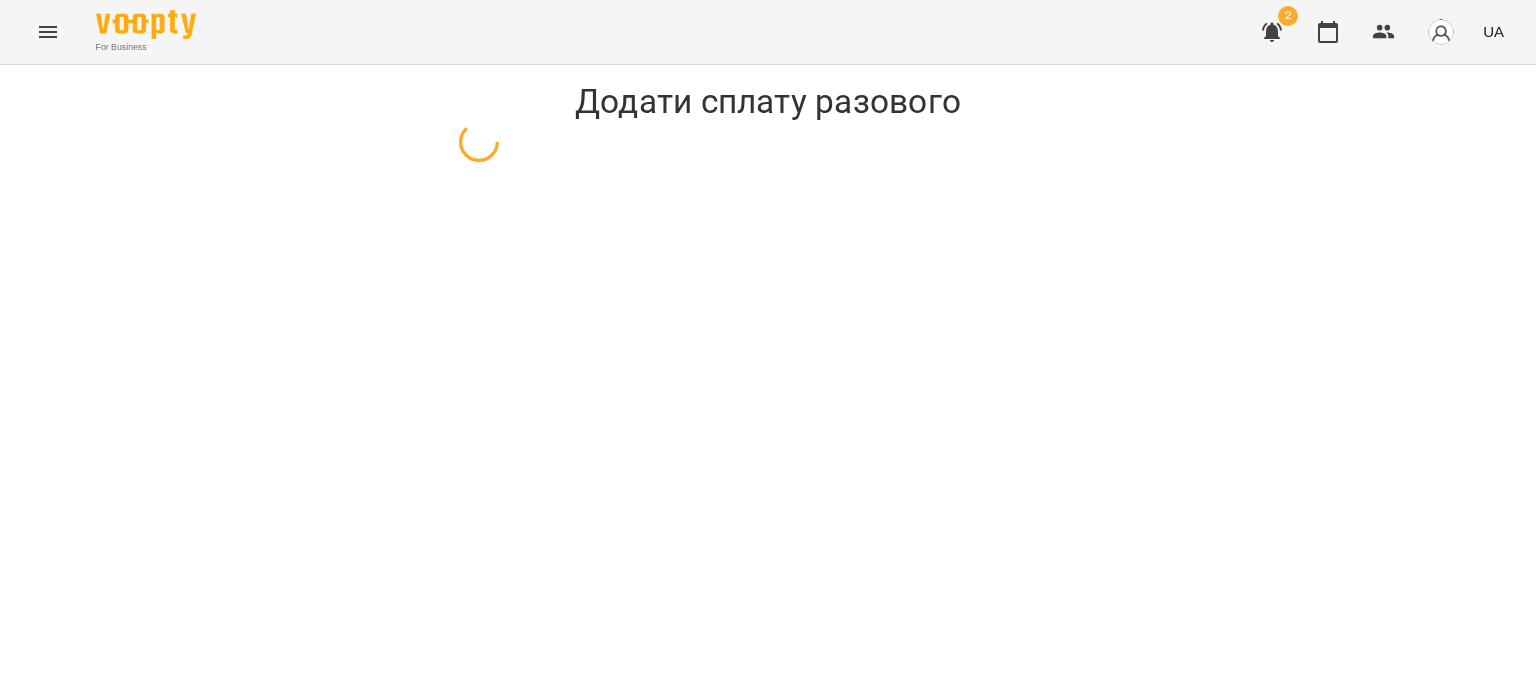 select on "**********" 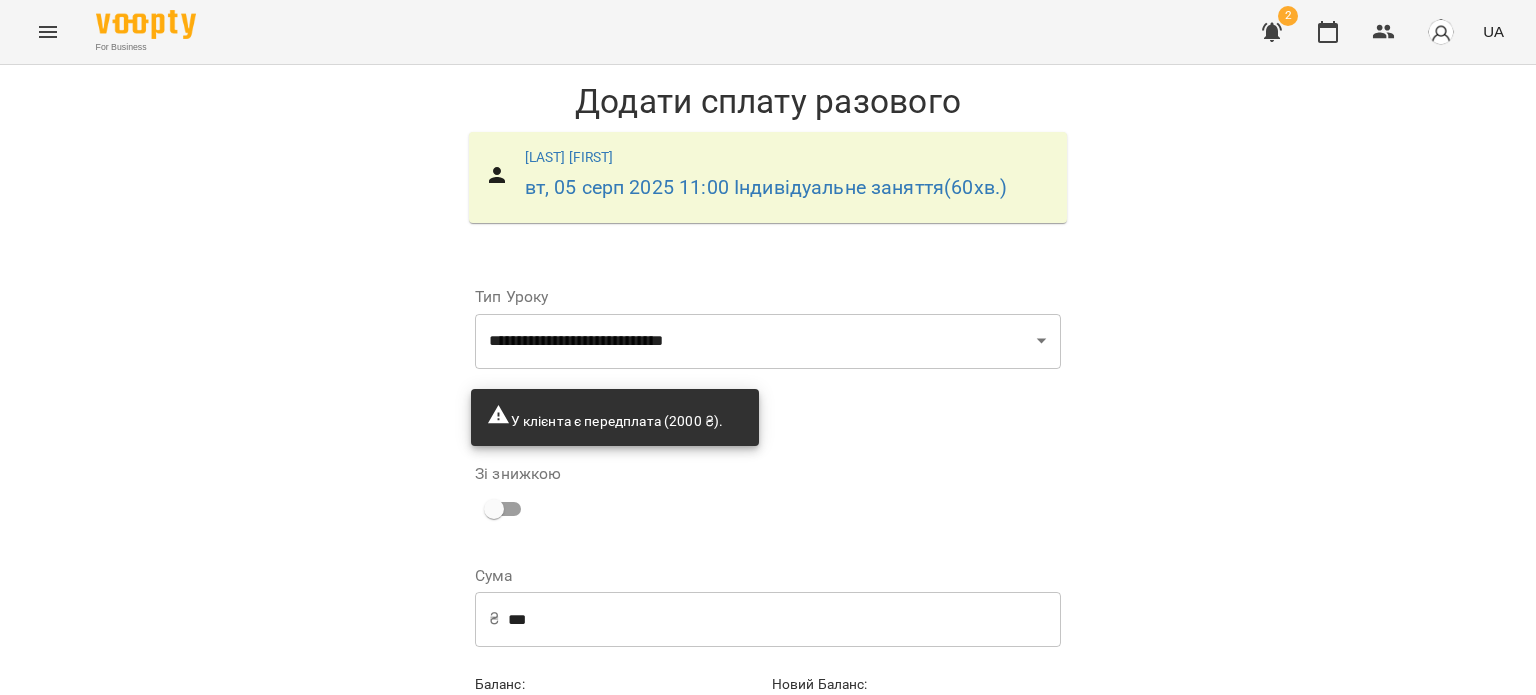 scroll, scrollTop: 104, scrollLeft: 0, axis: vertical 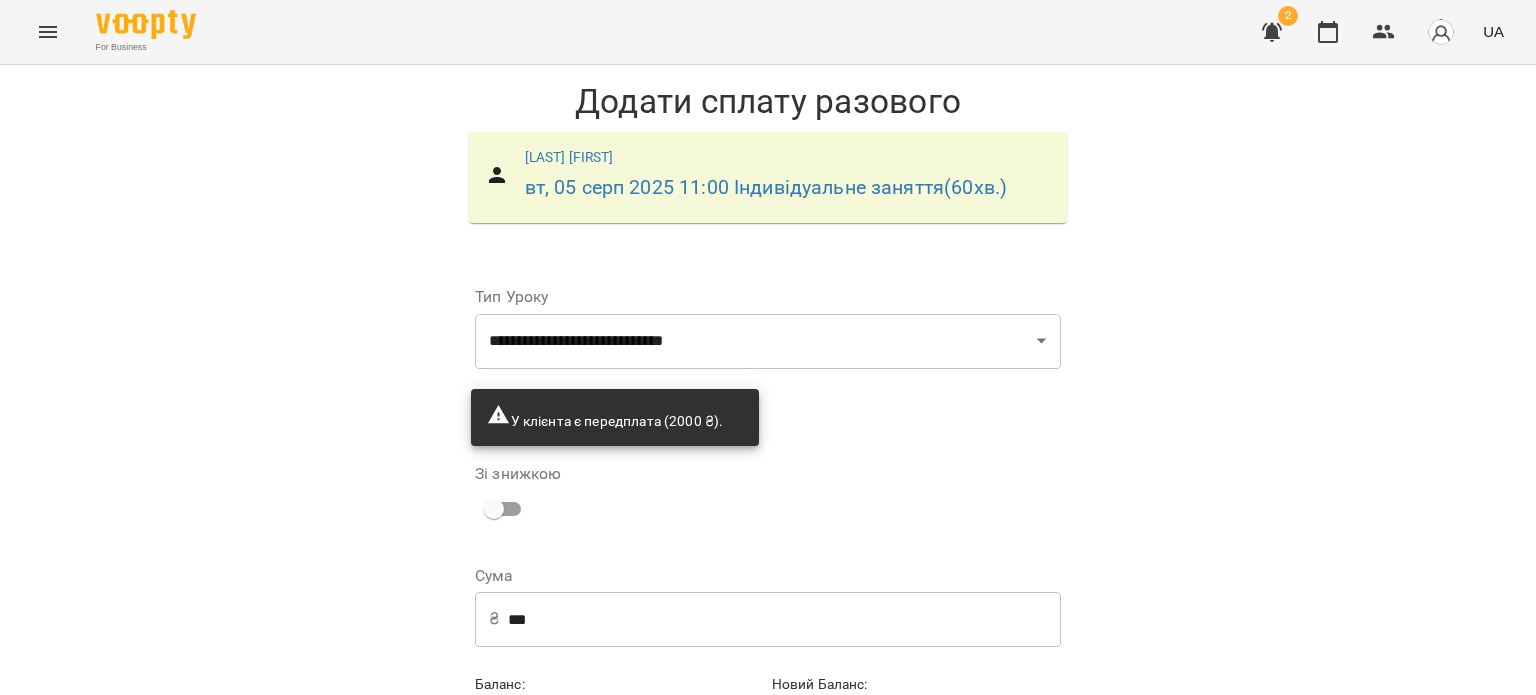 click on "Додати сплату разового" at bounding box center (934, 748) 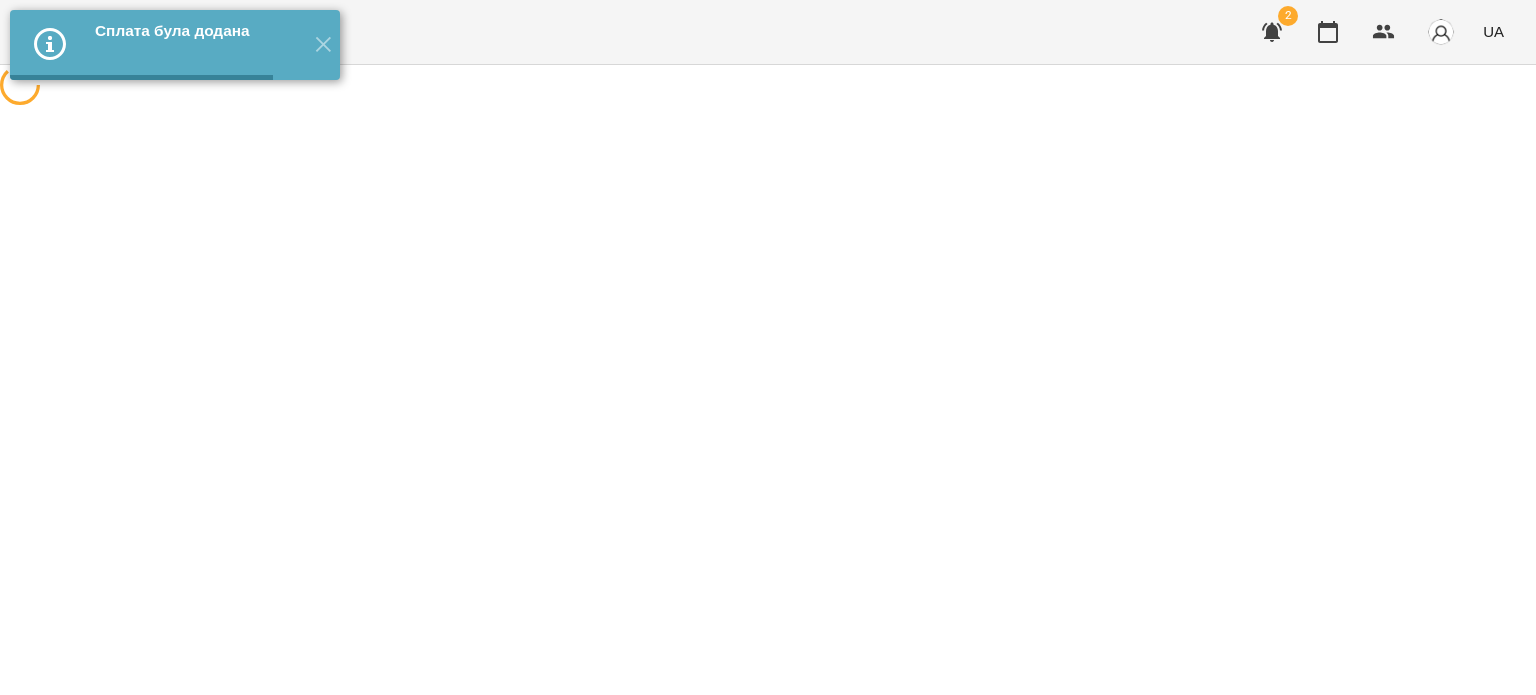 scroll, scrollTop: 0, scrollLeft: 0, axis: both 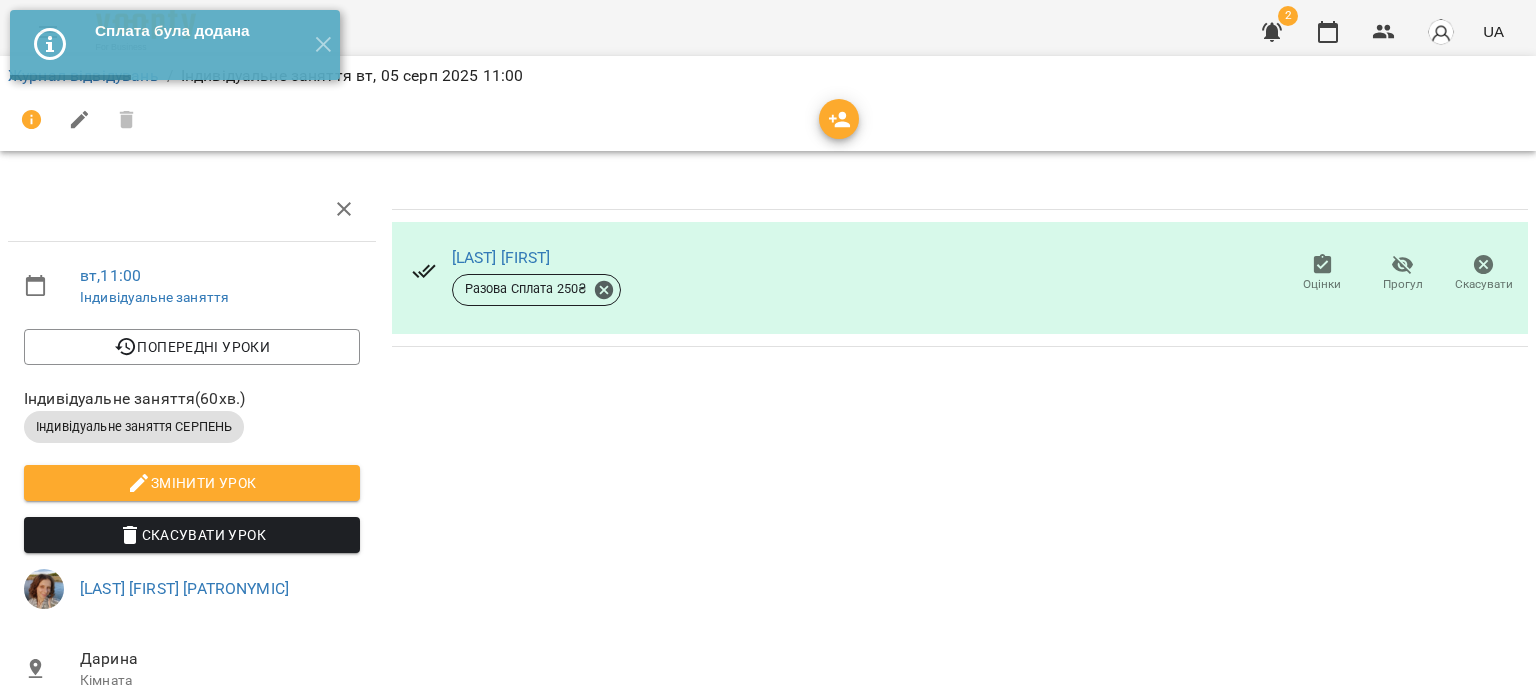 click 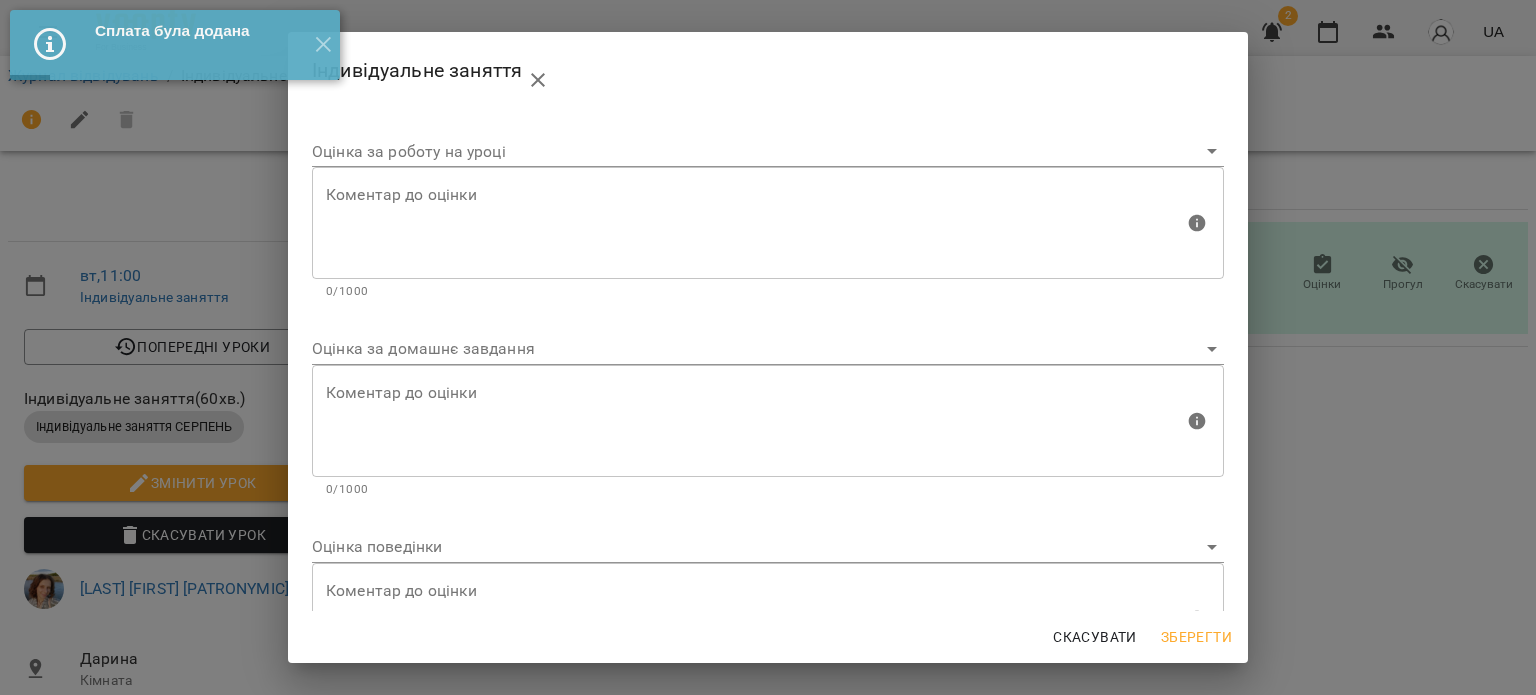 click at bounding box center (755, 223) 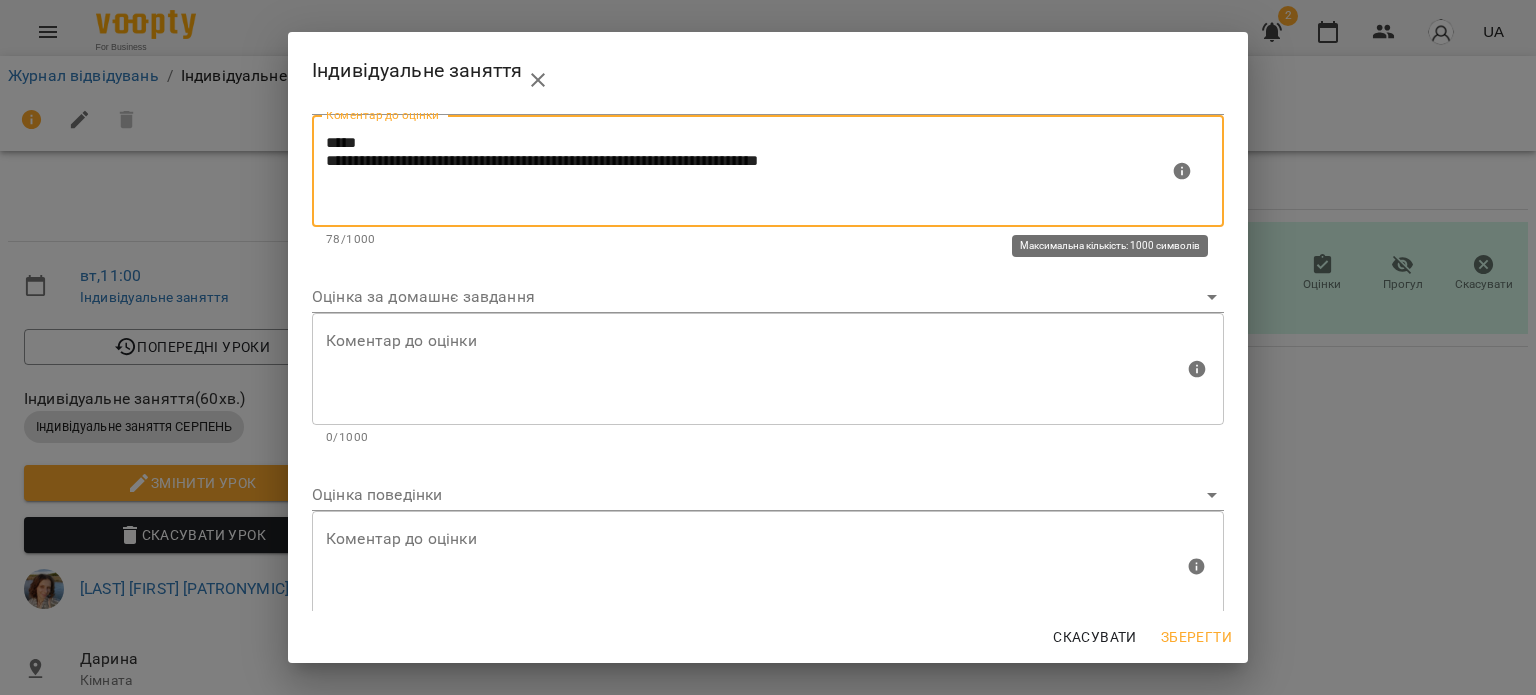 scroll, scrollTop: 93, scrollLeft: 0, axis: vertical 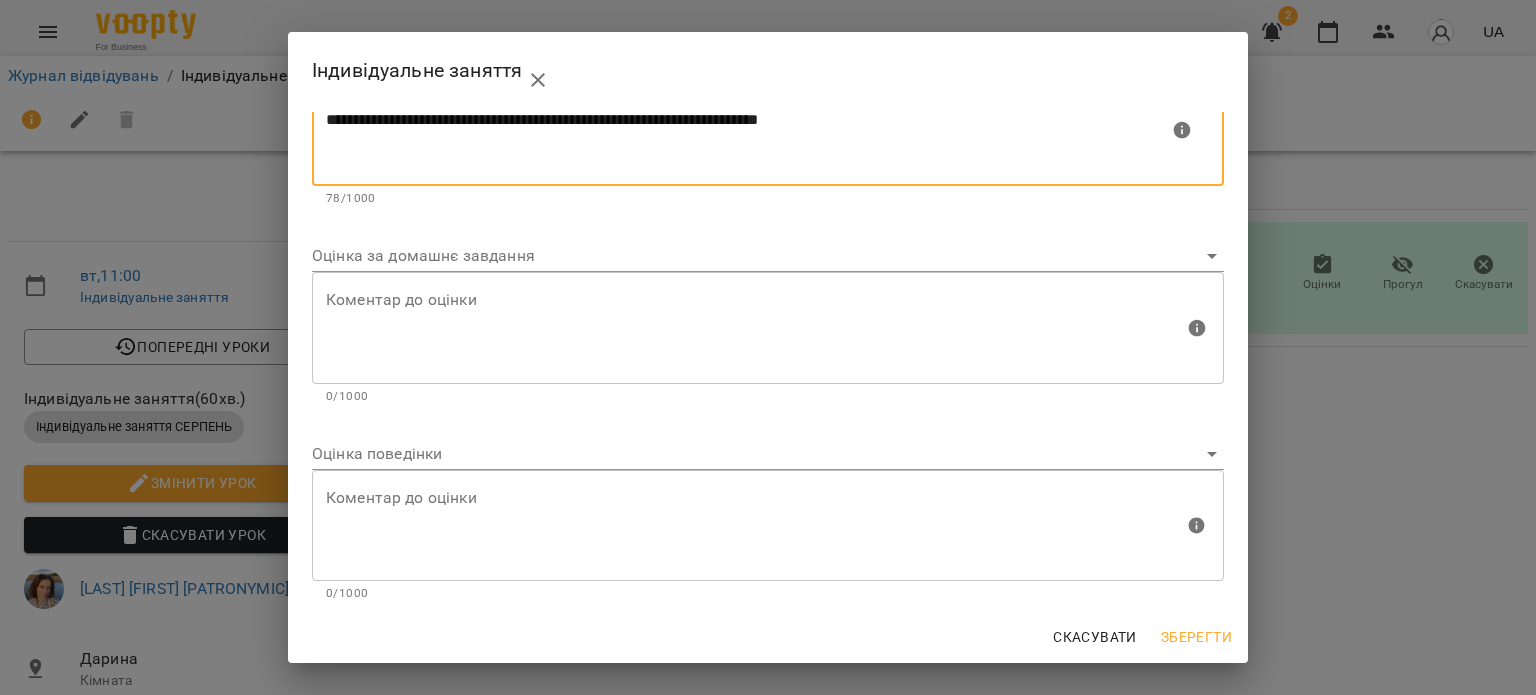 type on "**********" 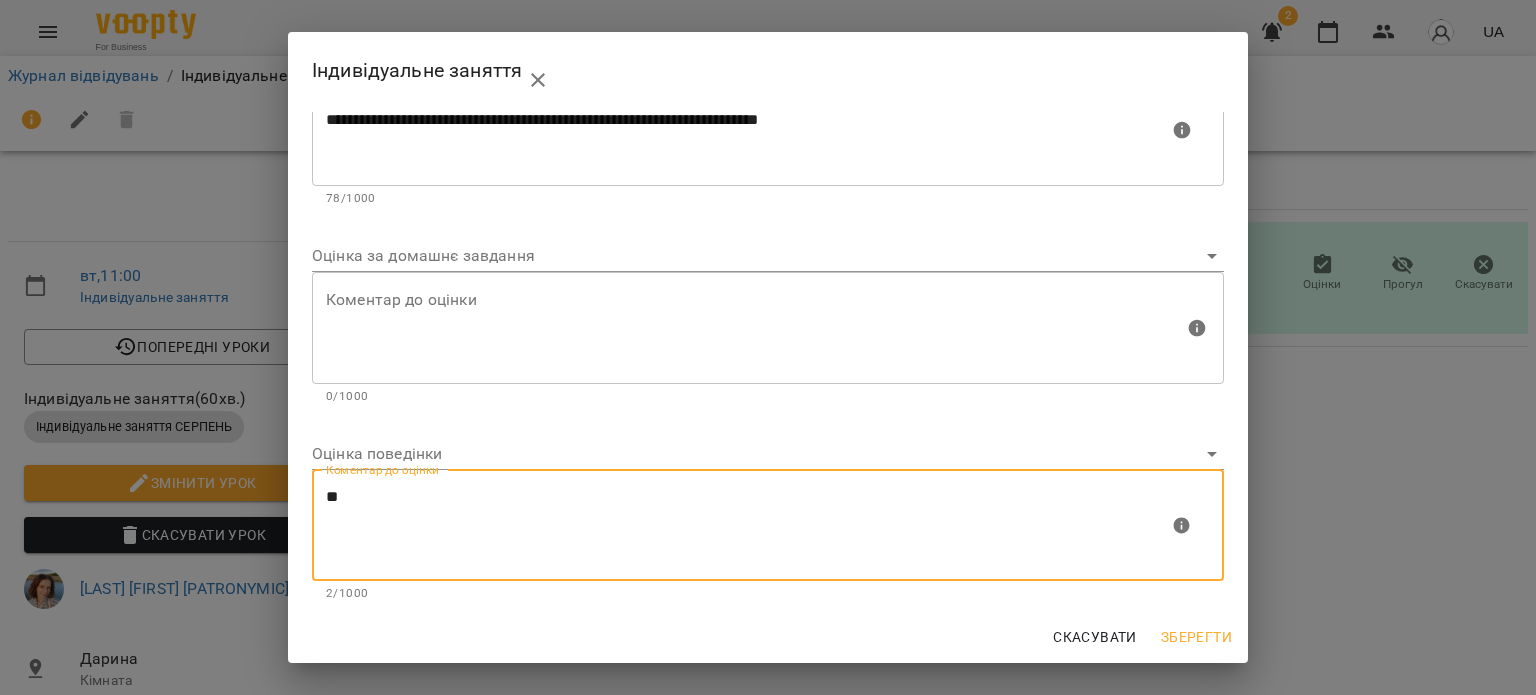 type on "**" 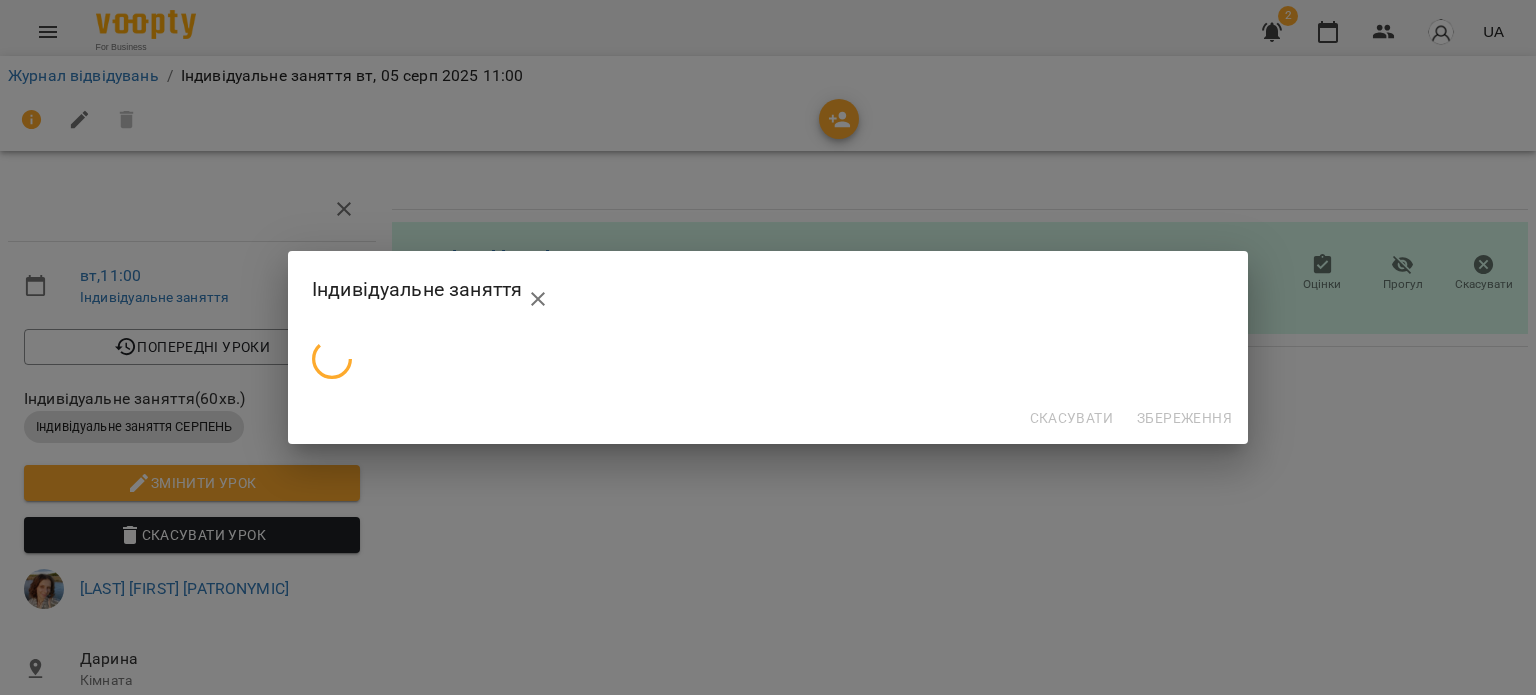 scroll, scrollTop: 0, scrollLeft: 0, axis: both 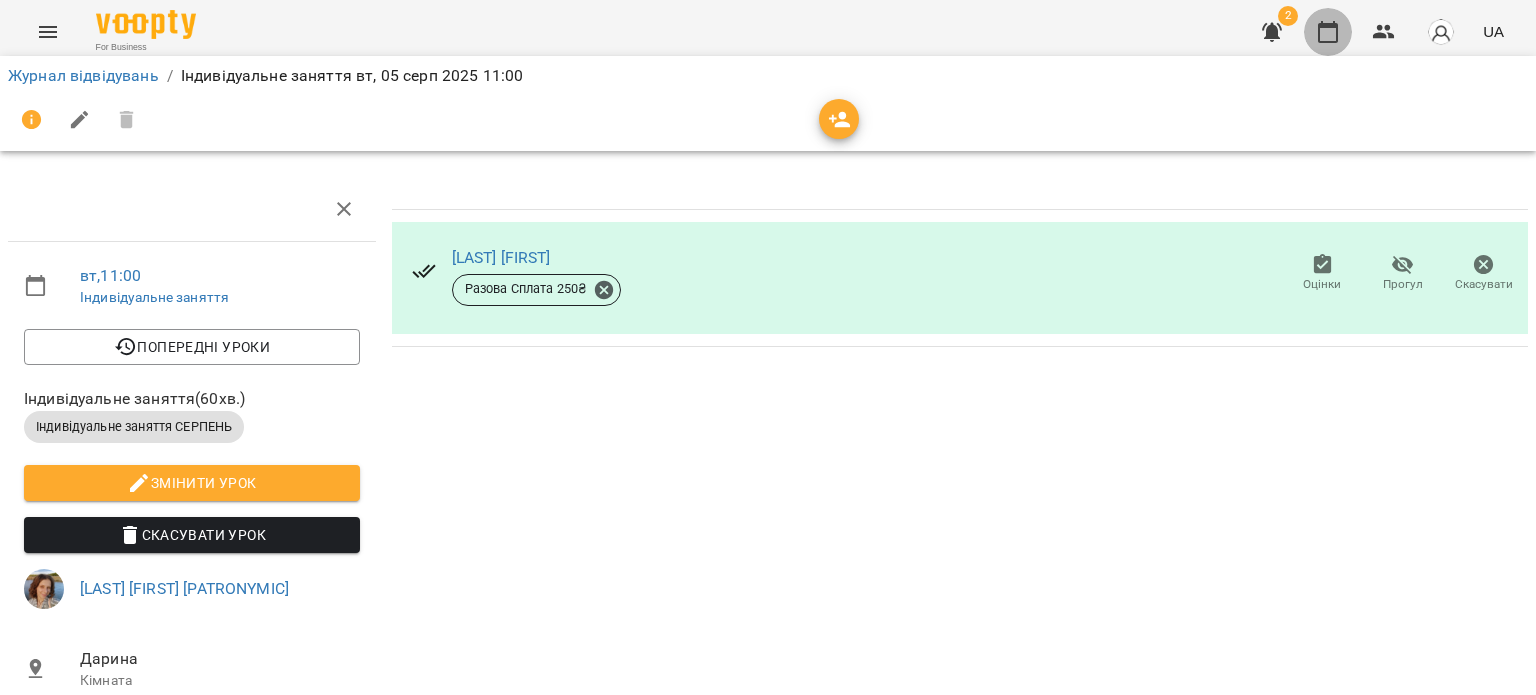 click 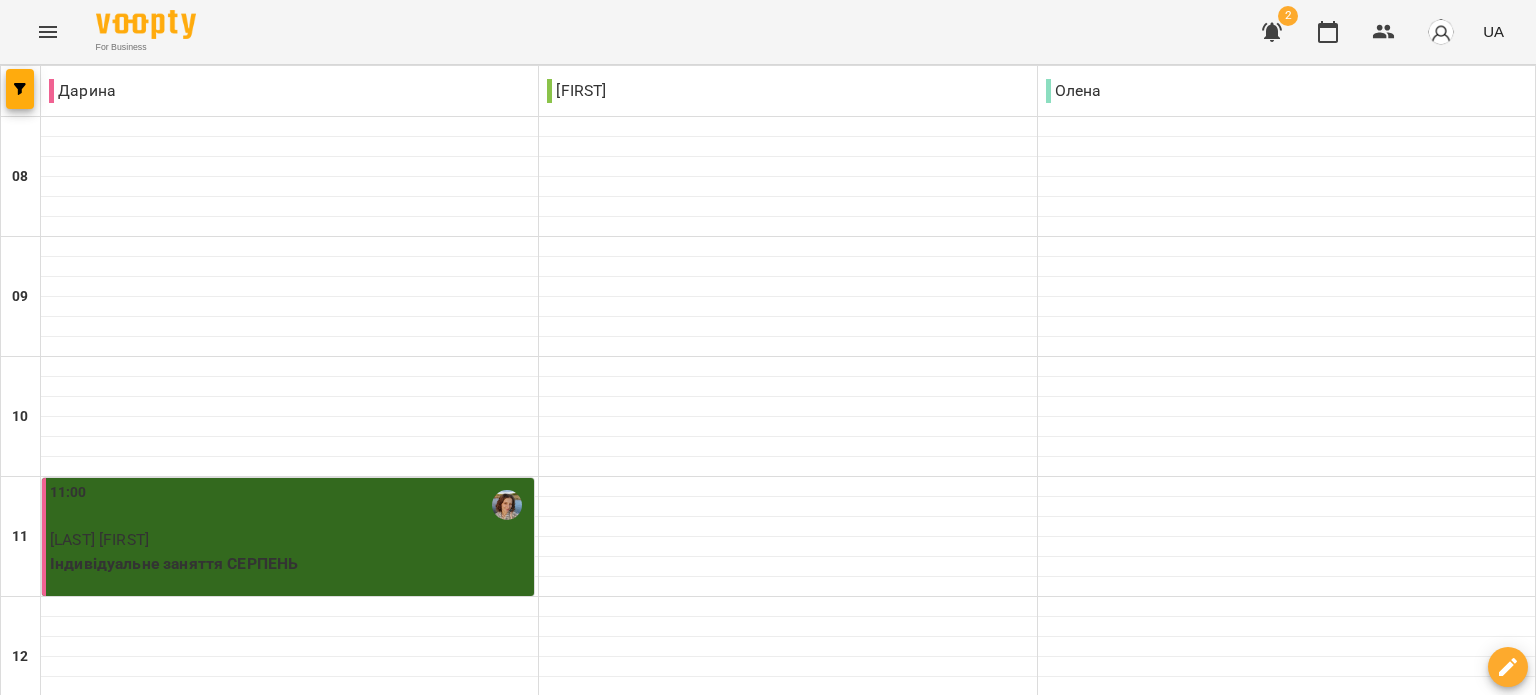 scroll, scrollTop: 994, scrollLeft: 0, axis: vertical 